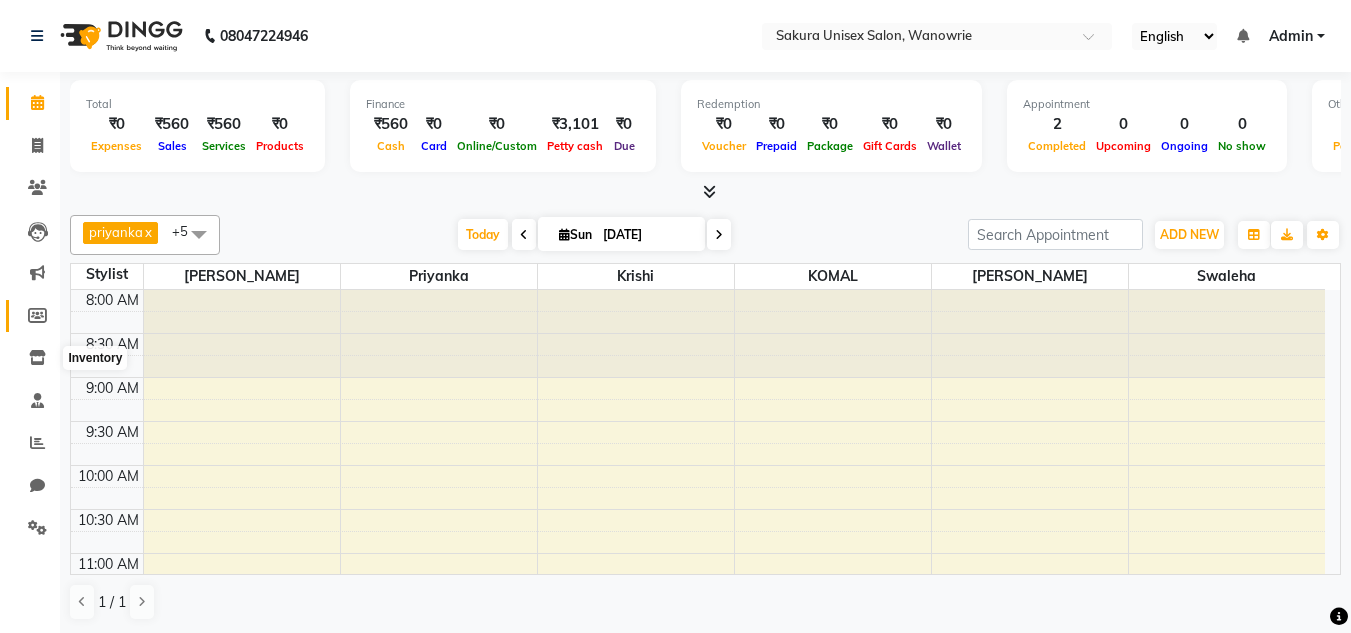 scroll, scrollTop: 0, scrollLeft: 0, axis: both 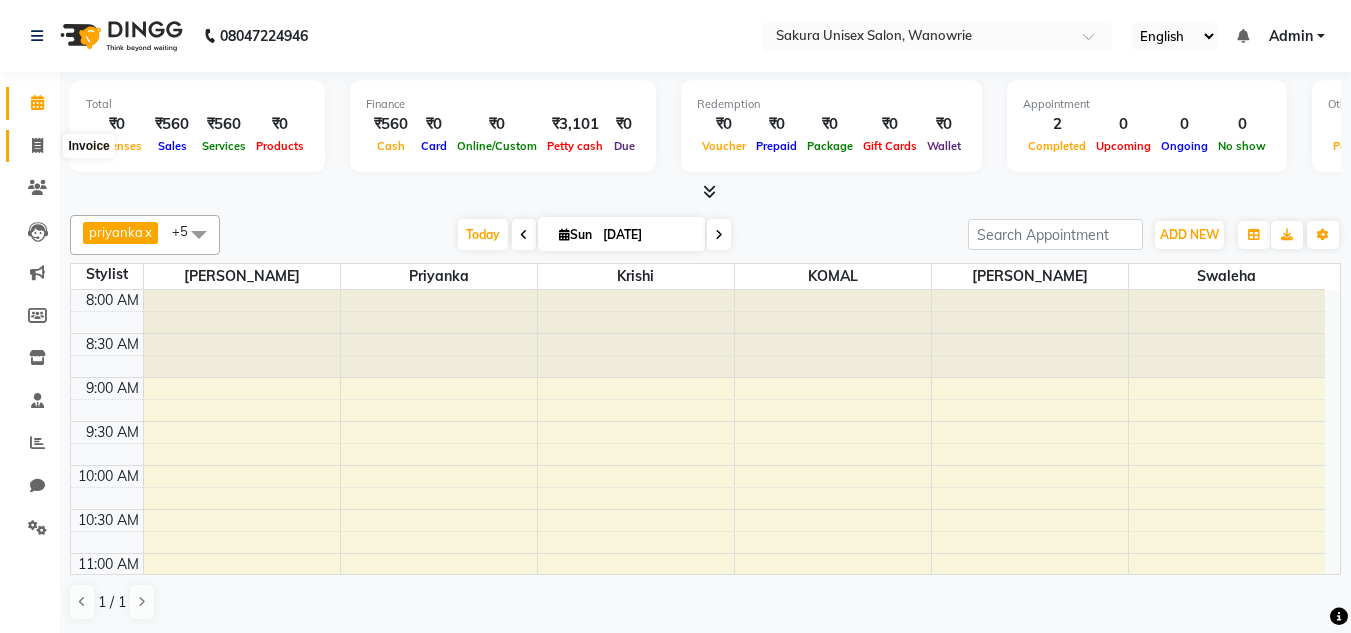 click 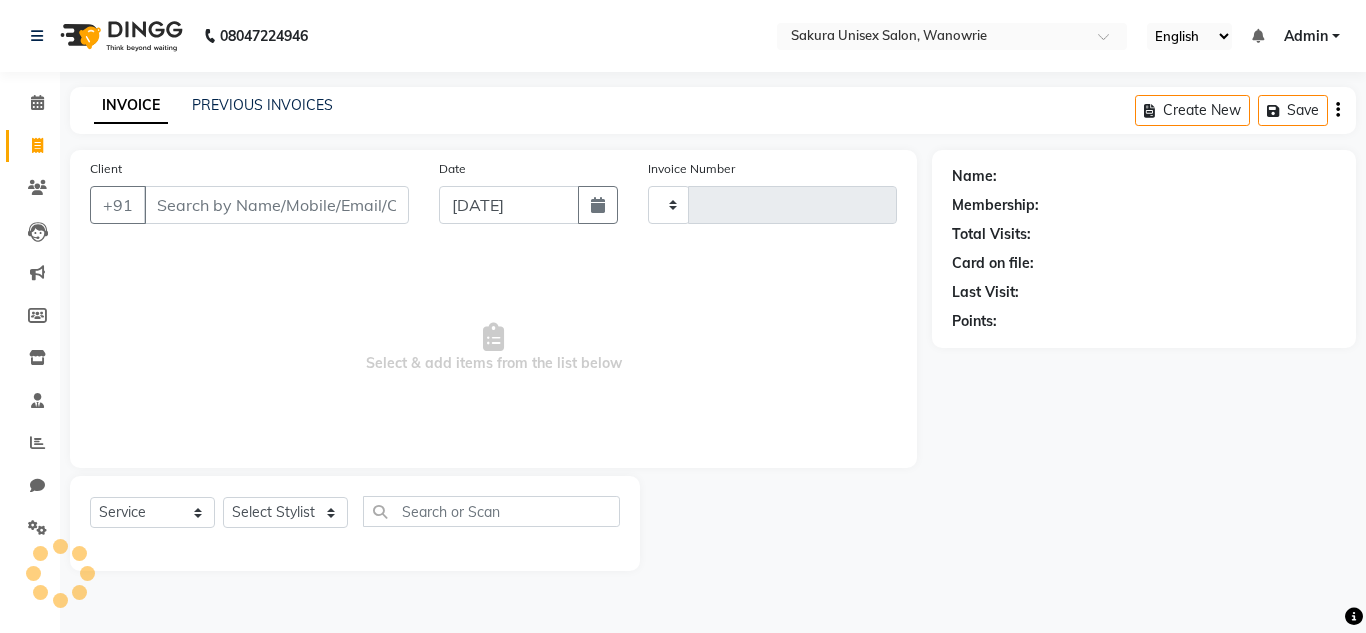 type on "0275" 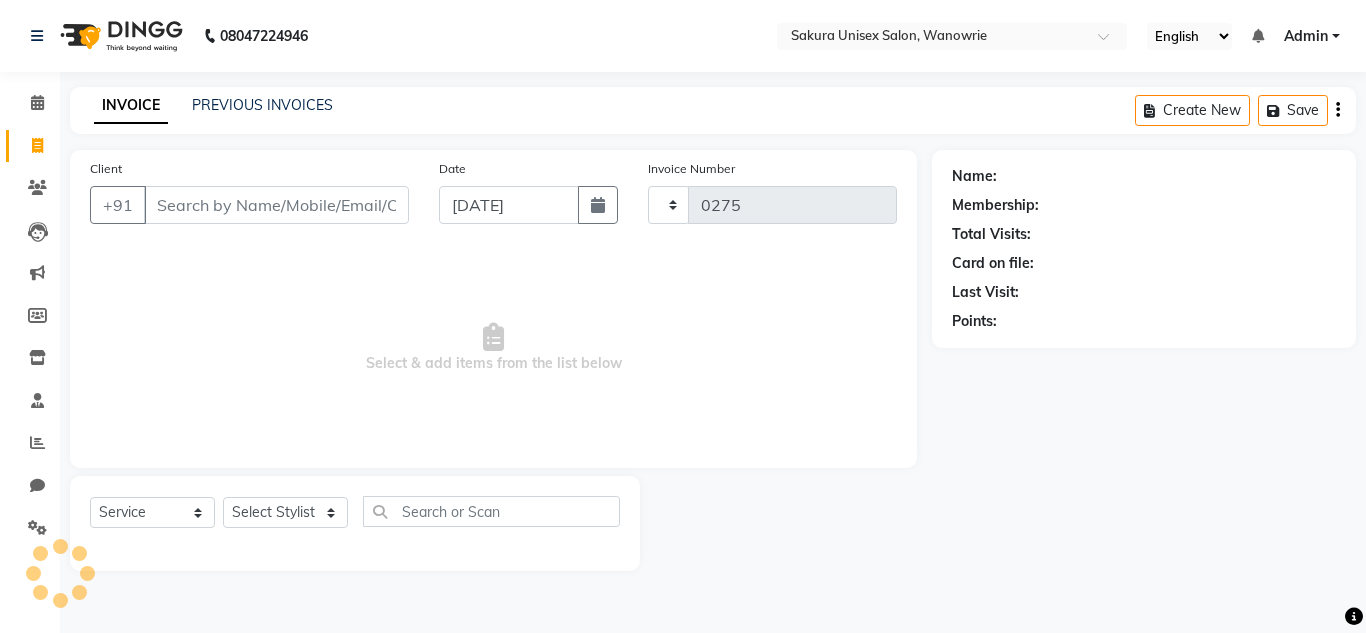 select on "7662" 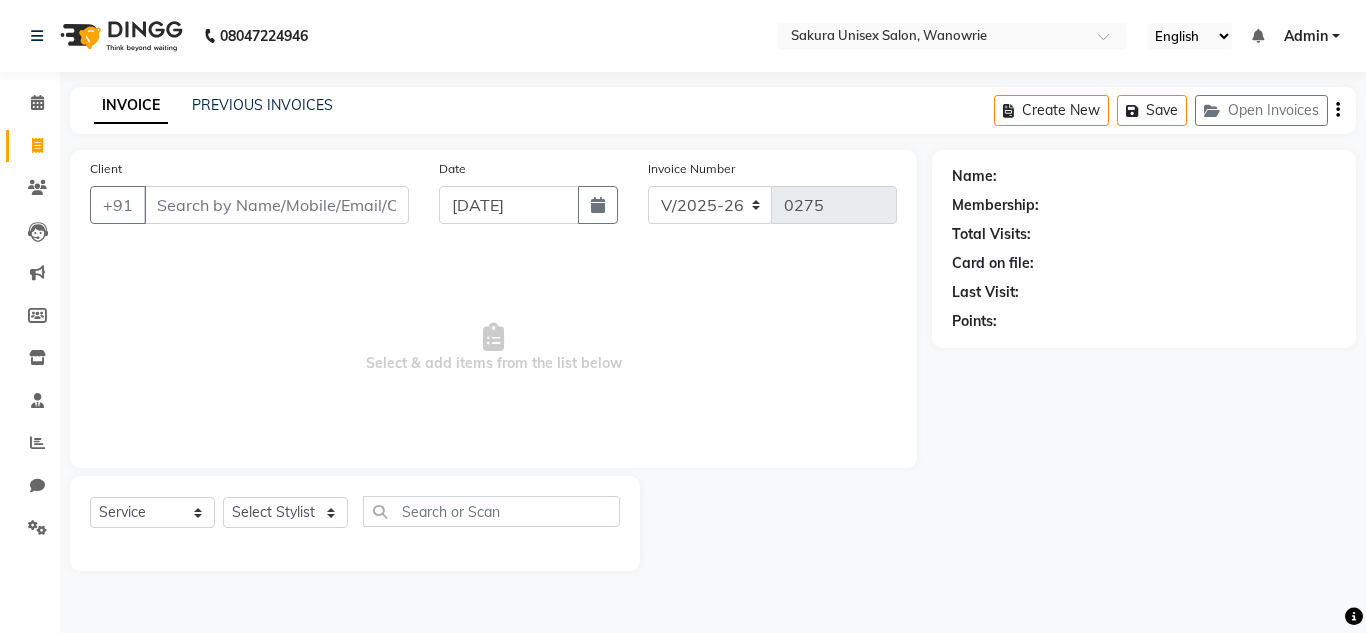 click on "Client" at bounding box center (276, 205) 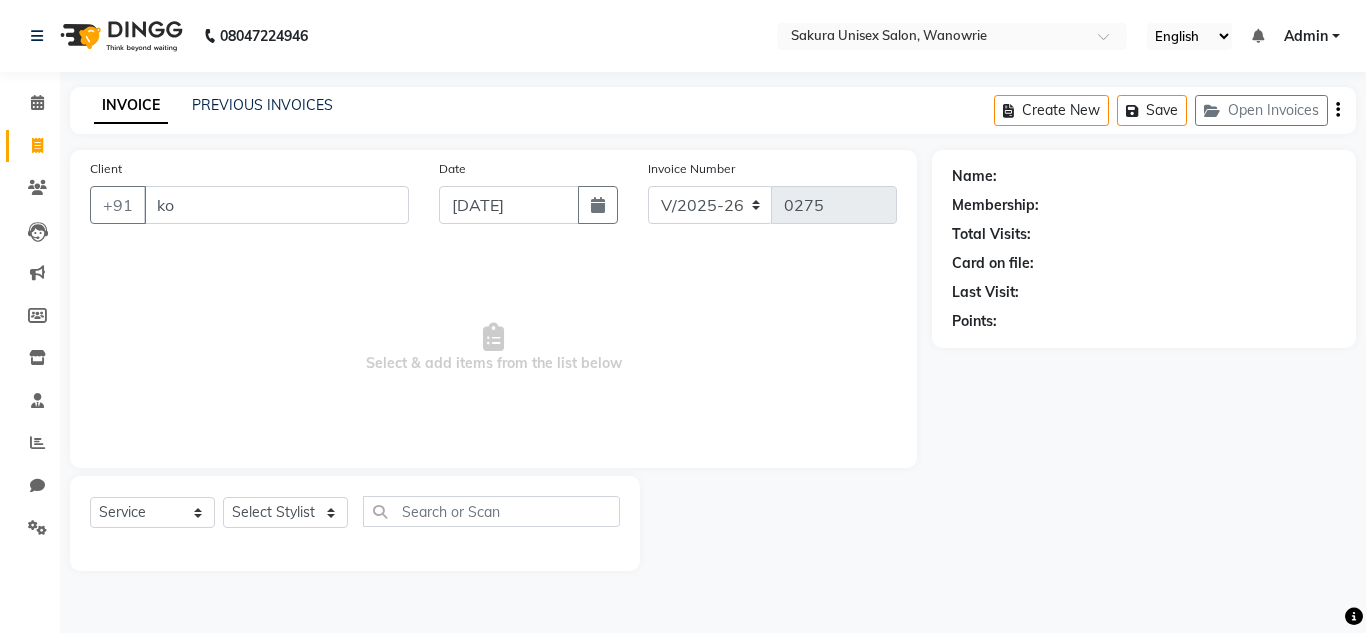 type on "k" 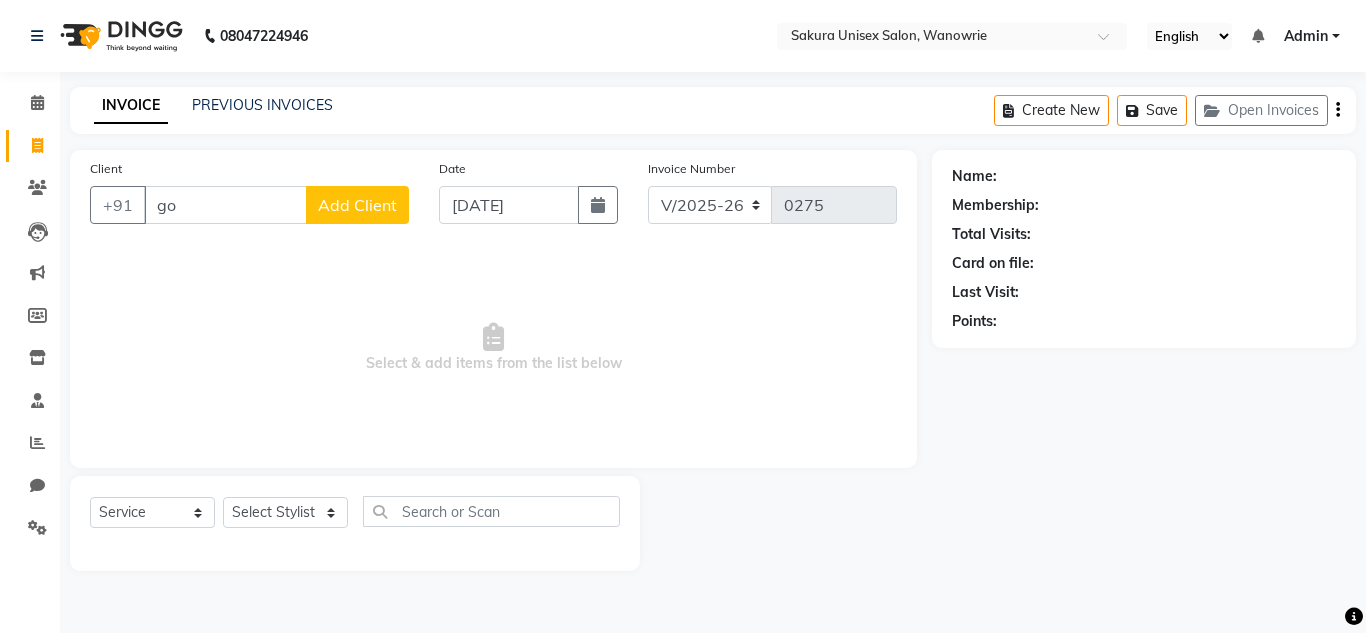 type on "g" 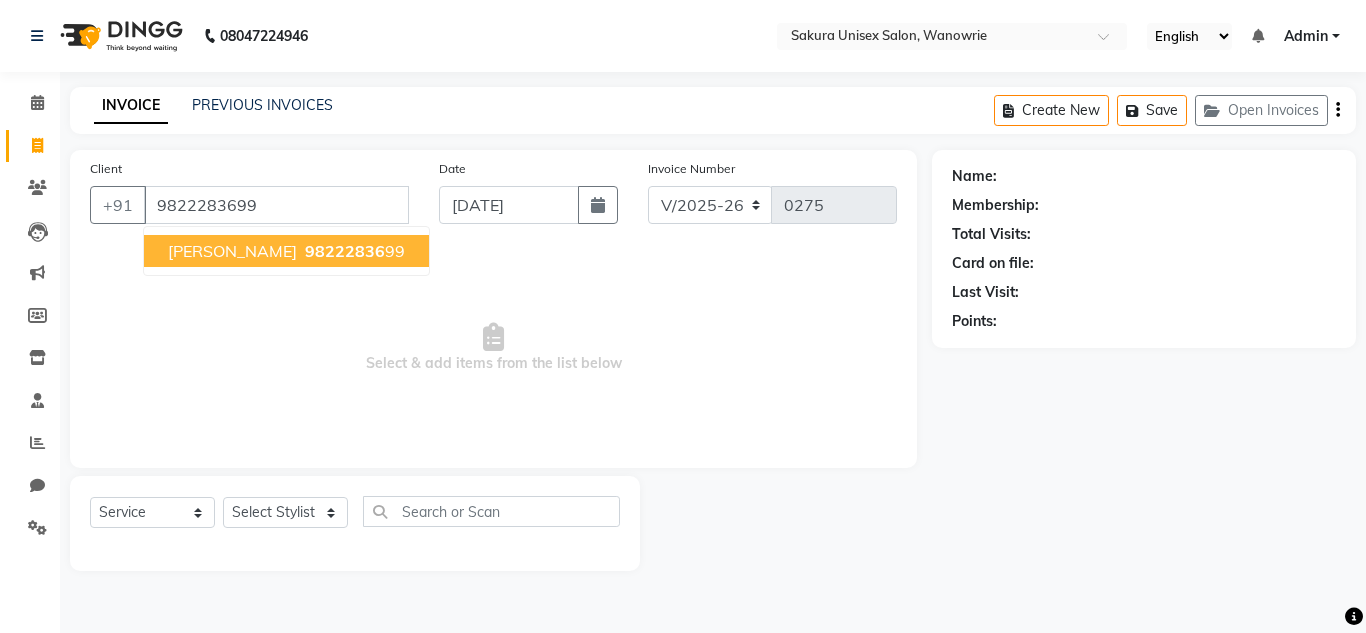 type on "9822283699" 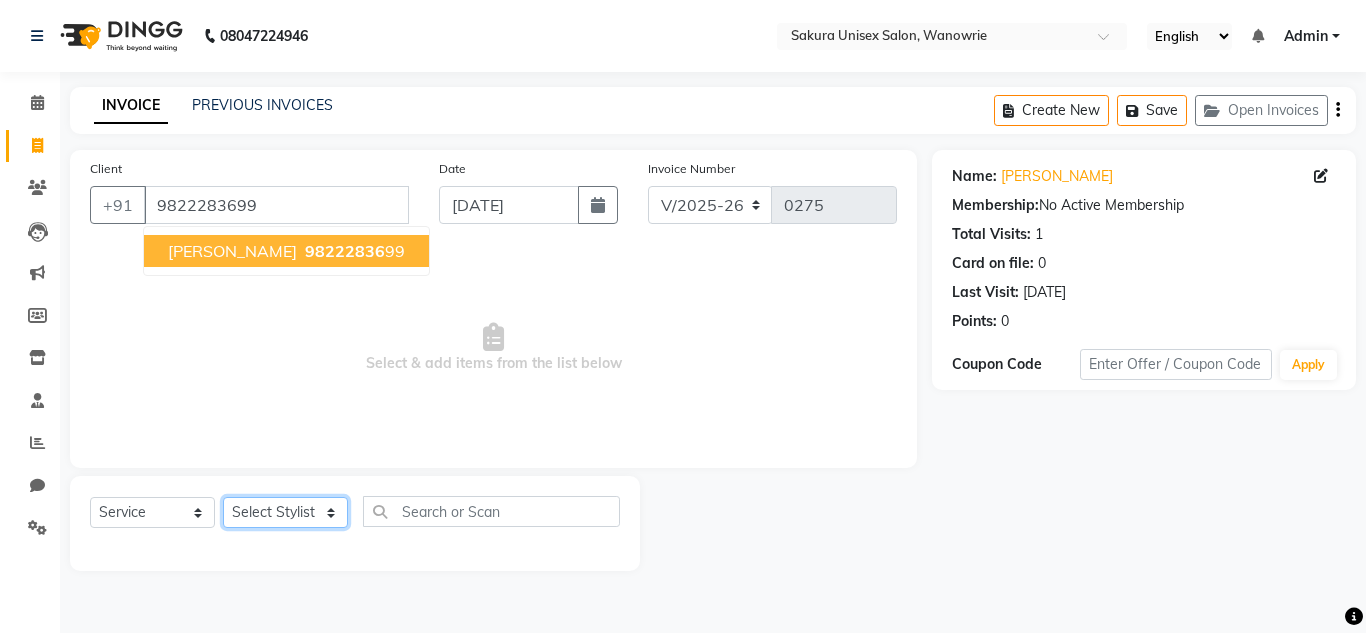 click on "Select Stylist [PERSON_NAME] [PERSON_NAME]  krishi [PERSON_NAME]  priyanka swaleha" 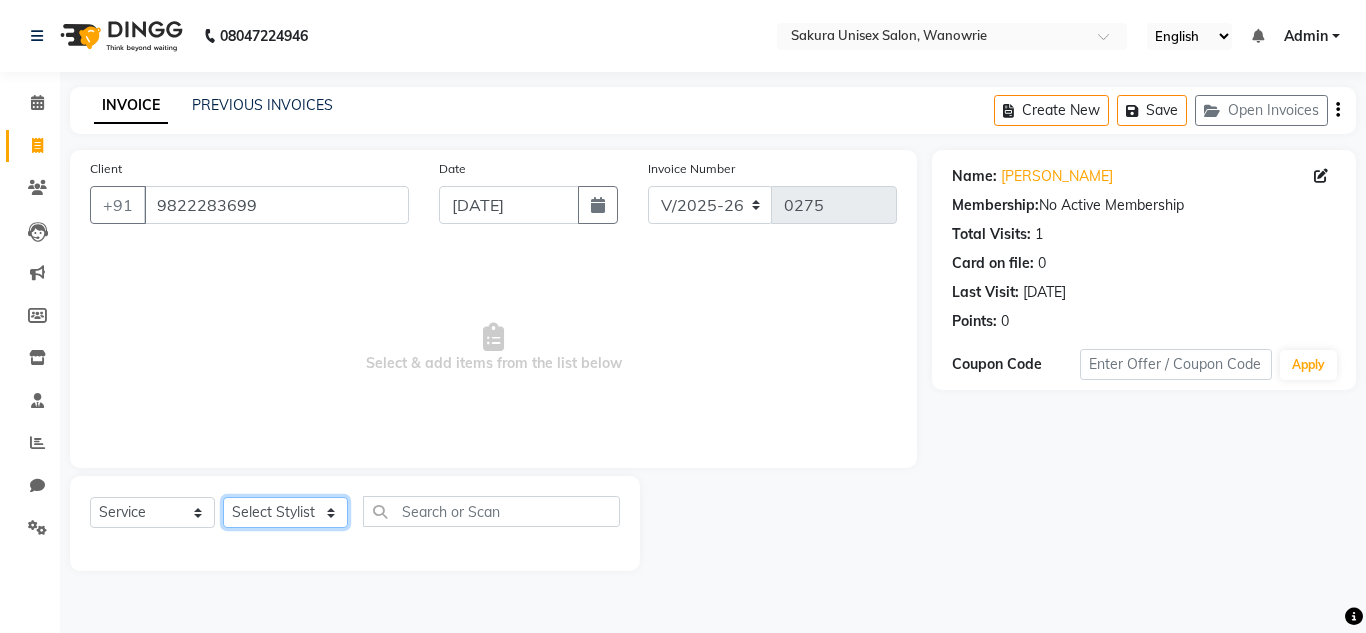 select on "70207" 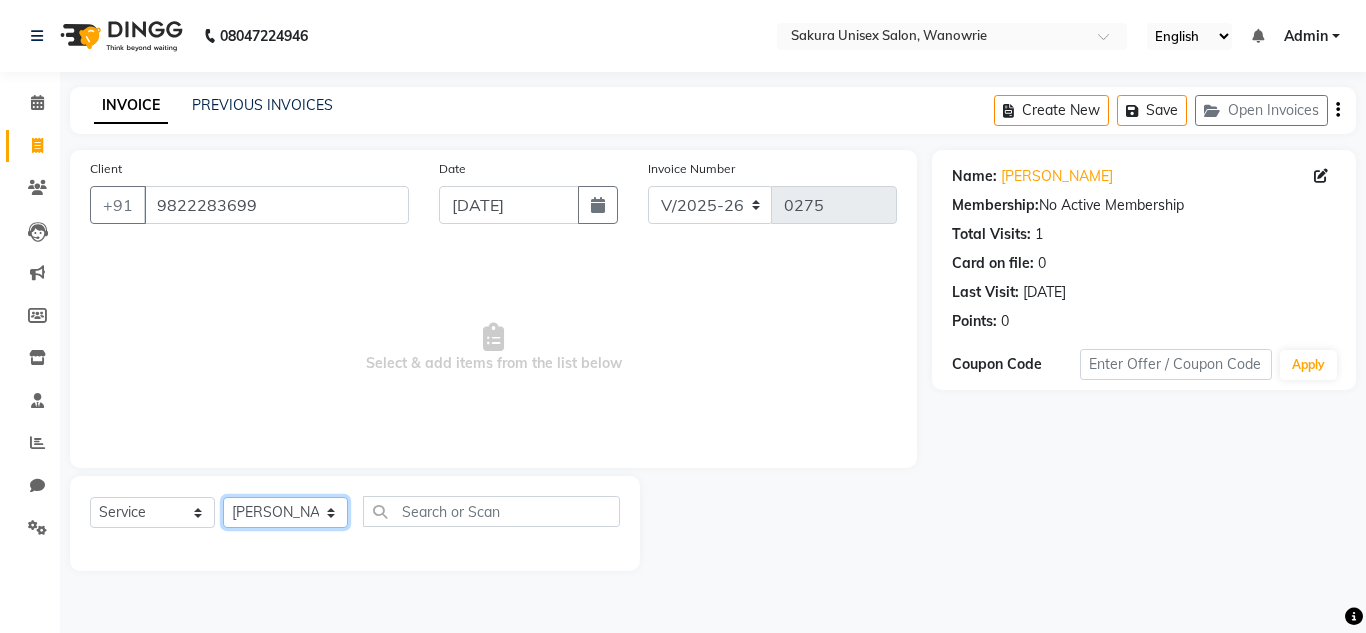 click on "Select Stylist [PERSON_NAME] [PERSON_NAME]  krishi [PERSON_NAME]  priyanka swaleha" 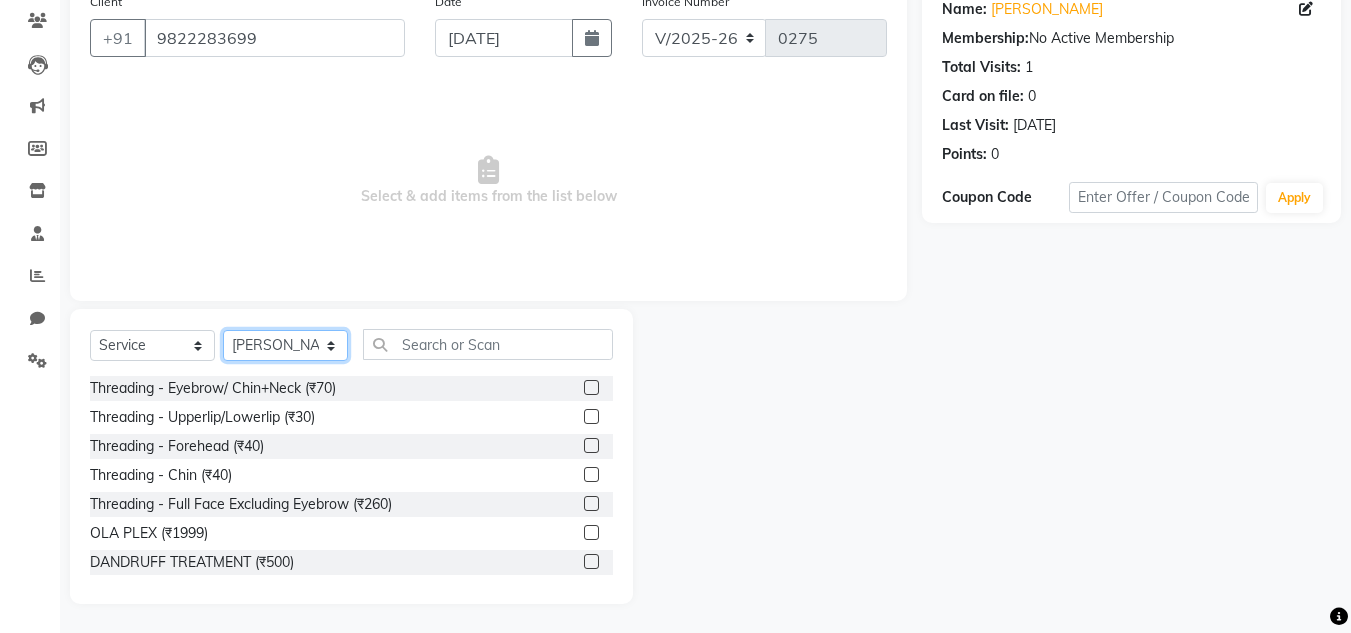 scroll, scrollTop: 168, scrollLeft: 0, axis: vertical 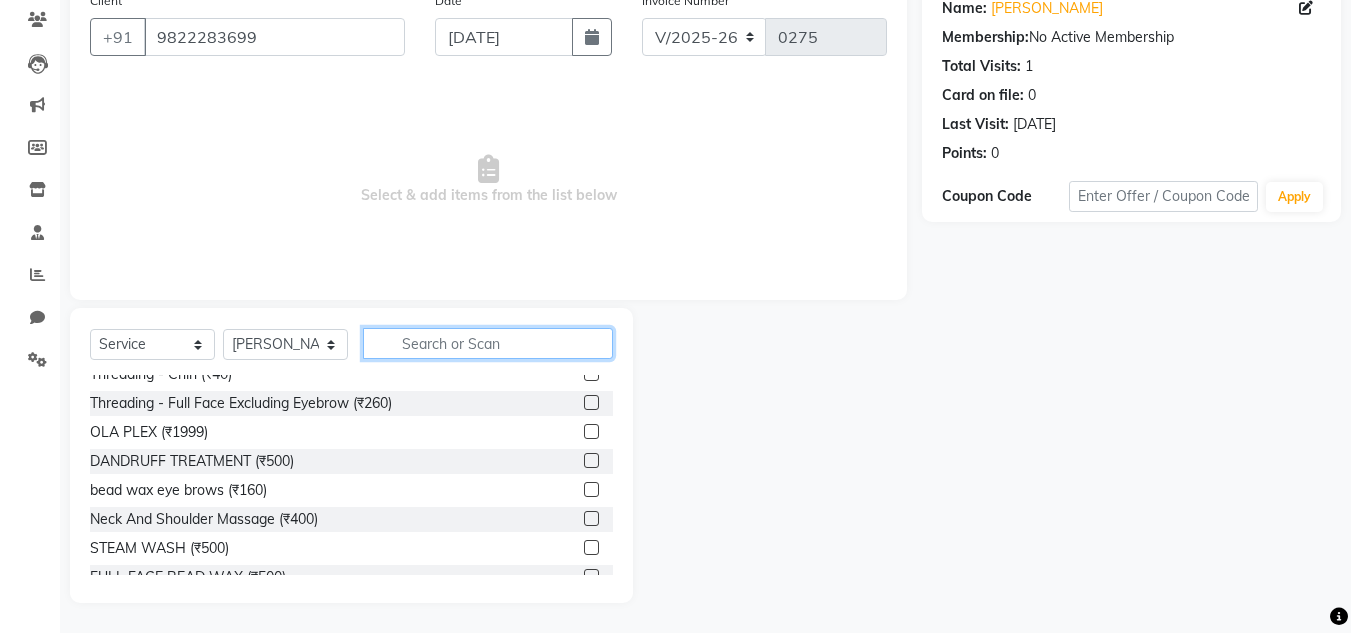 click 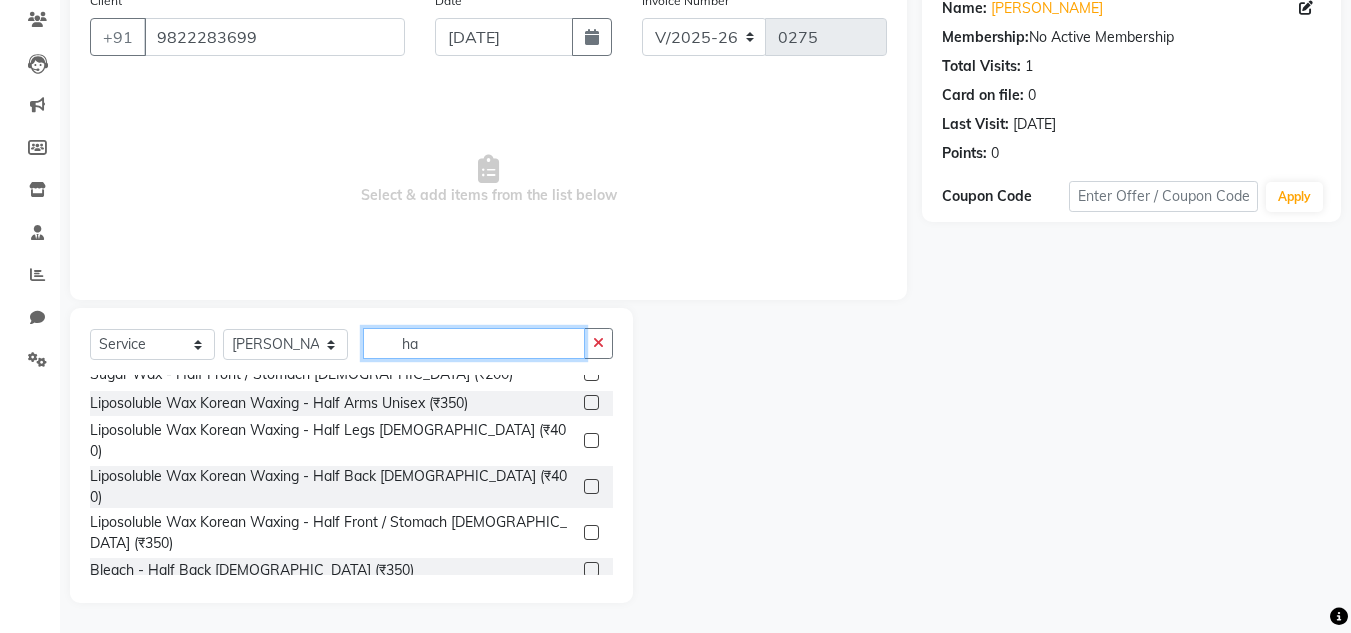 scroll, scrollTop: 0, scrollLeft: 0, axis: both 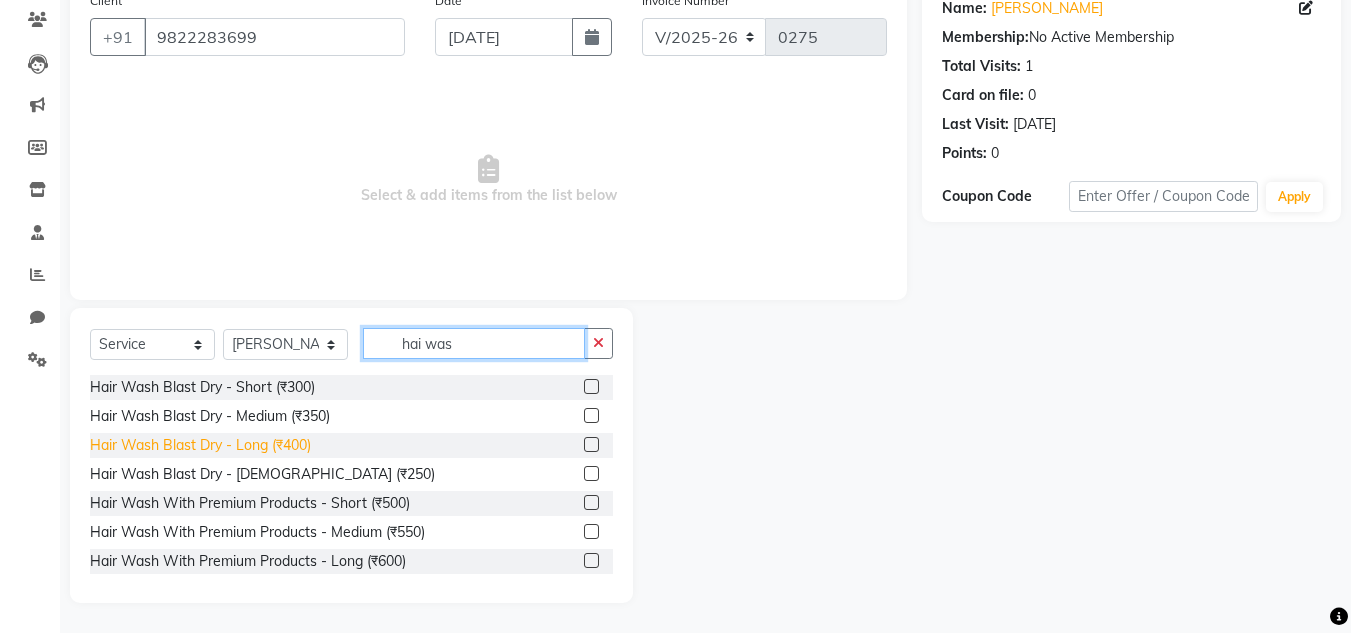type on "hai was" 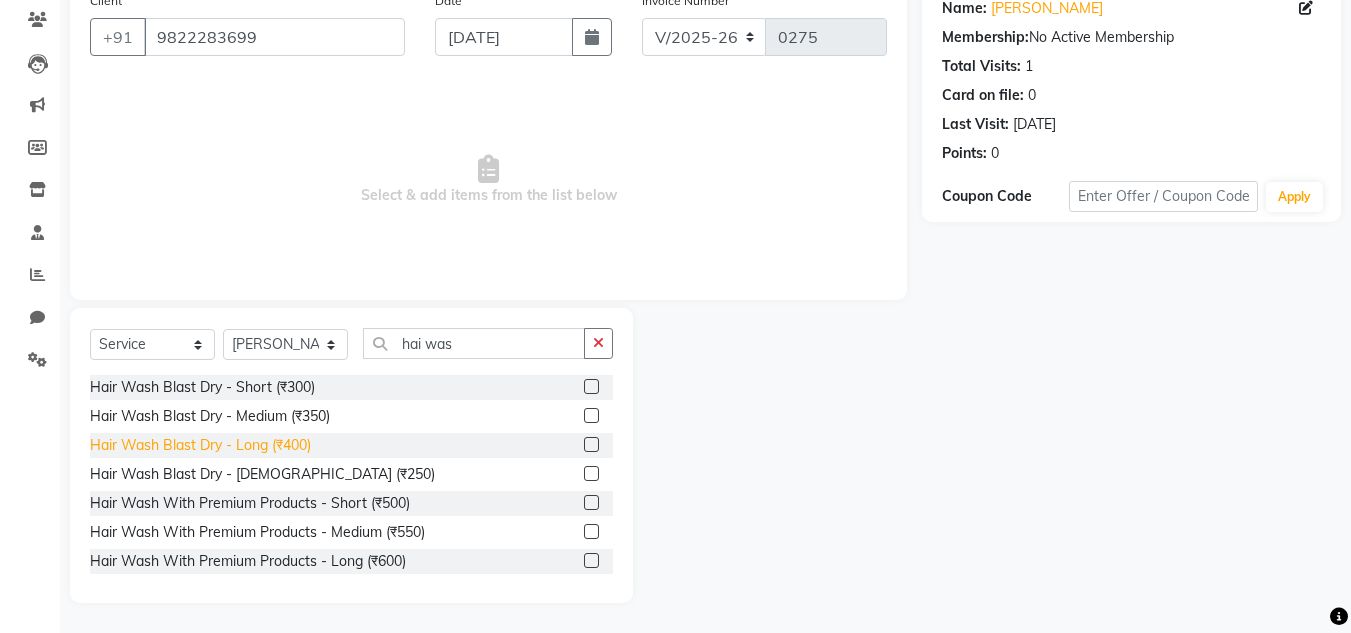 click on "Hair Wash Blast Dry
- Long (₹400)" 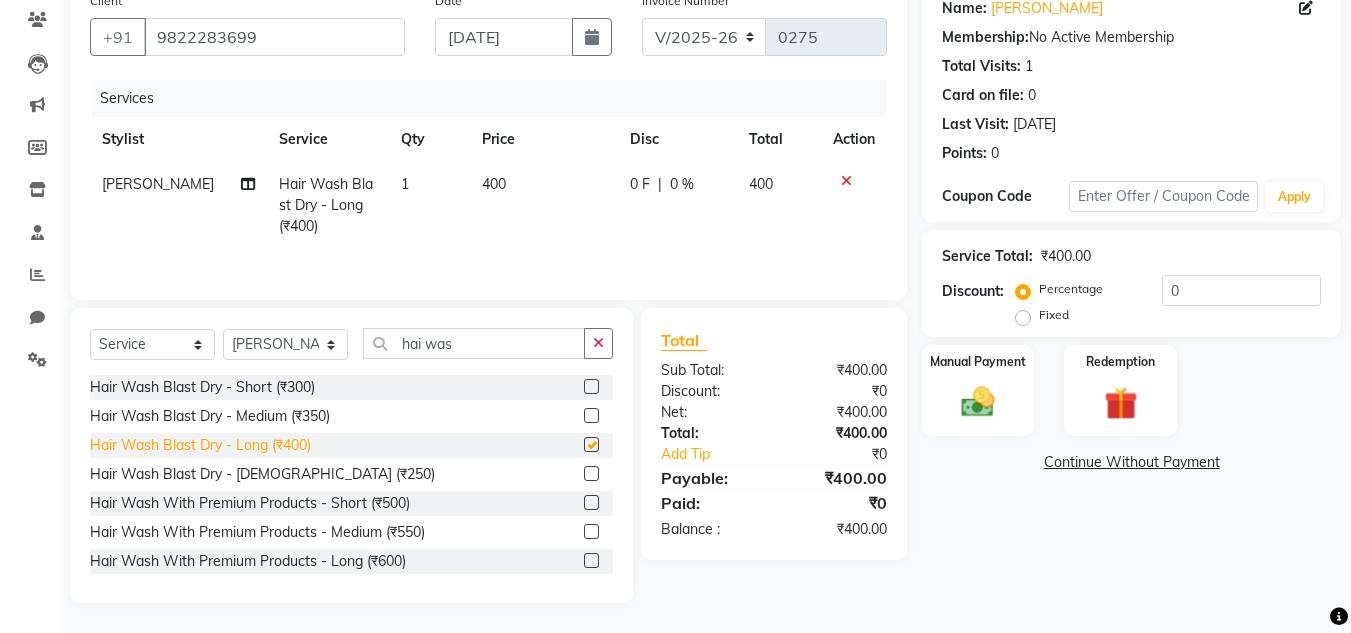 checkbox on "false" 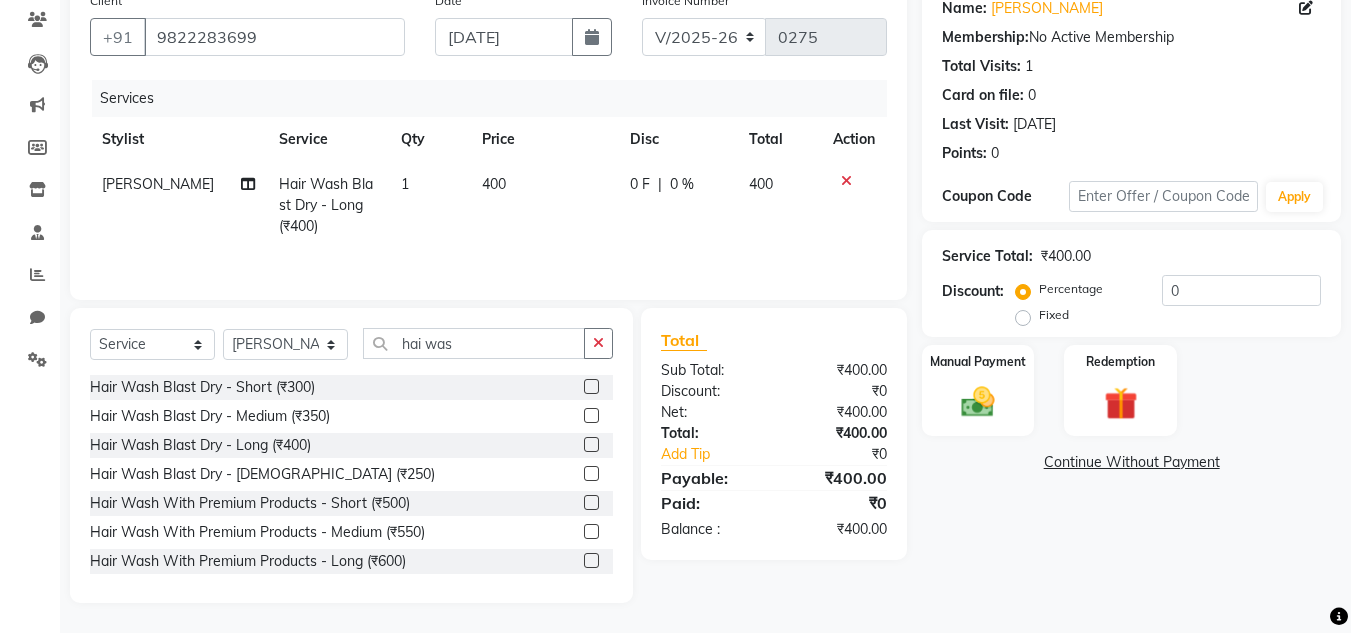 click on "400" 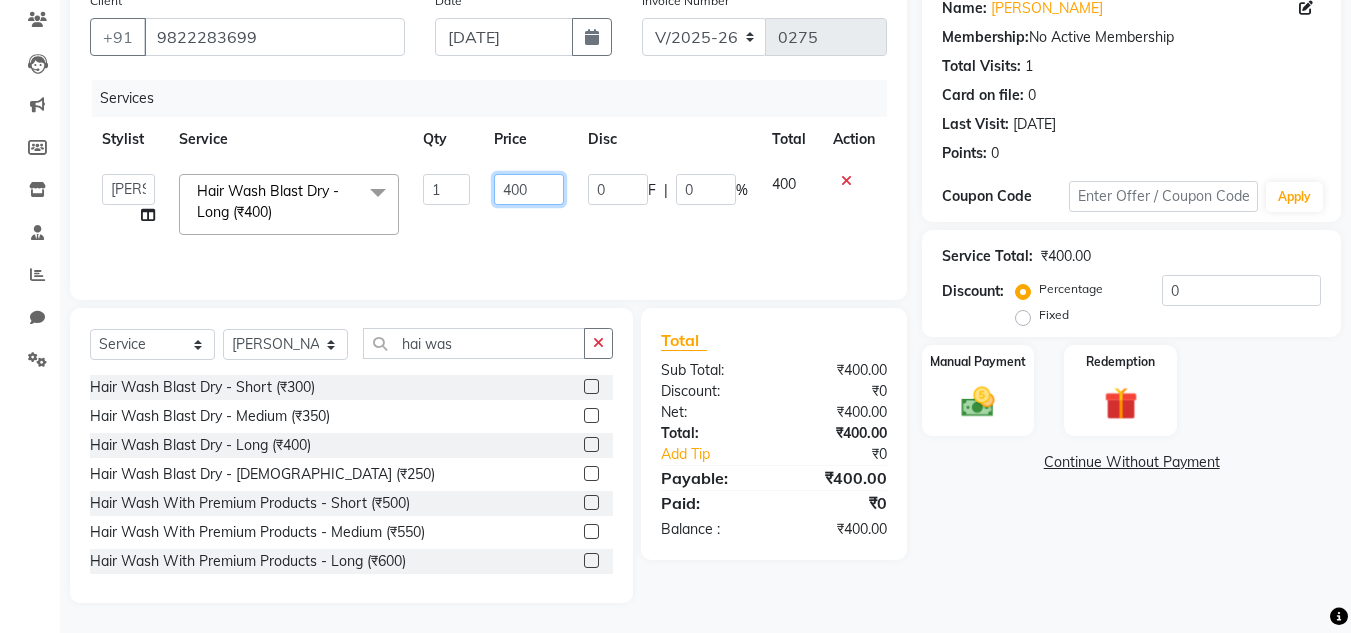 click on "400" 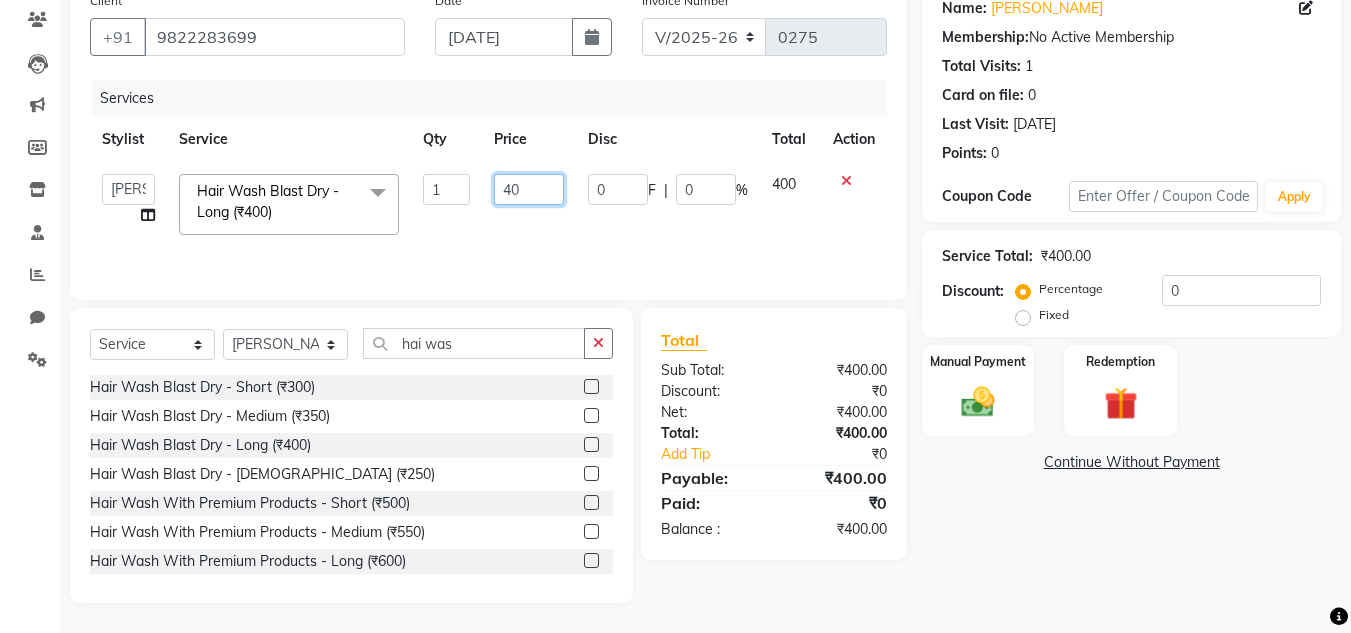 type on "4" 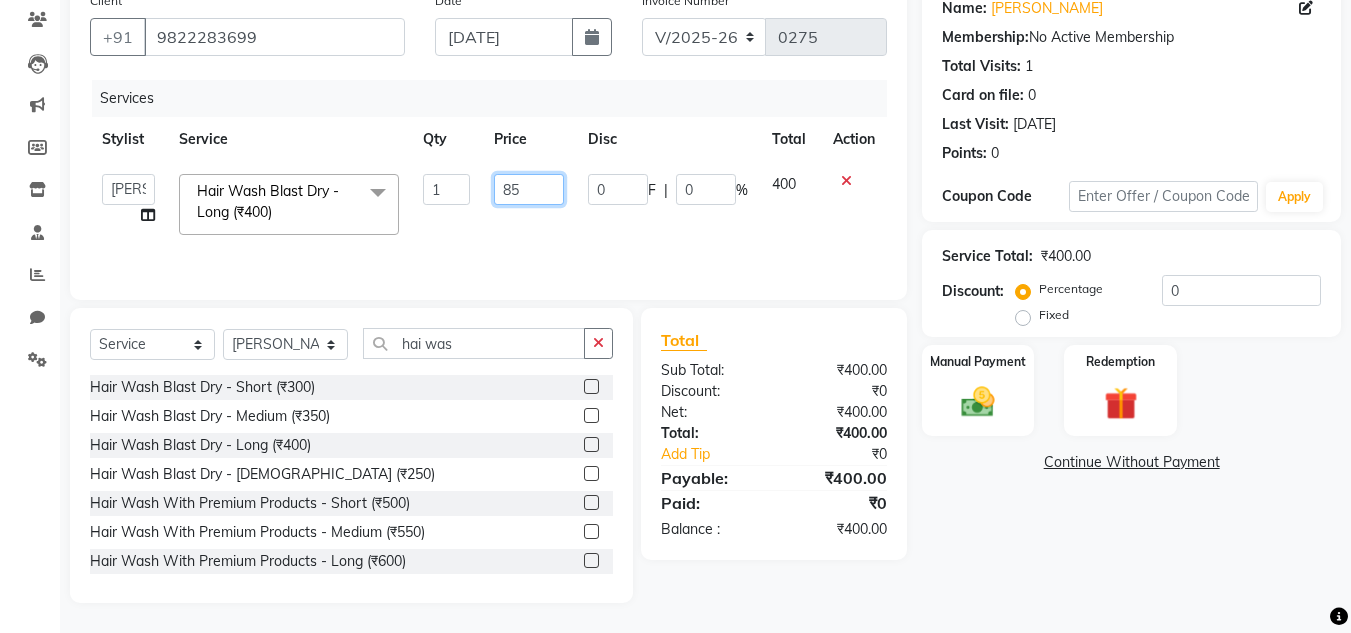 type on "850" 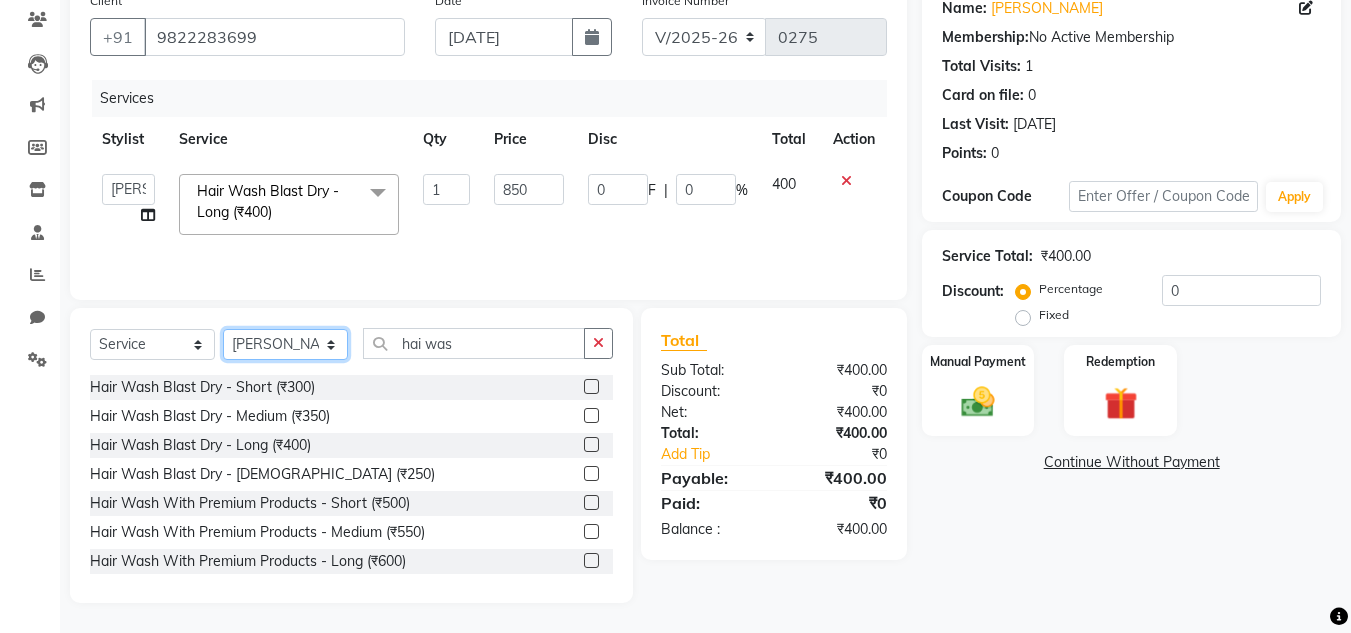click on "Select Stylist [PERSON_NAME] [PERSON_NAME]  krishi [PERSON_NAME]  priyanka swaleha" 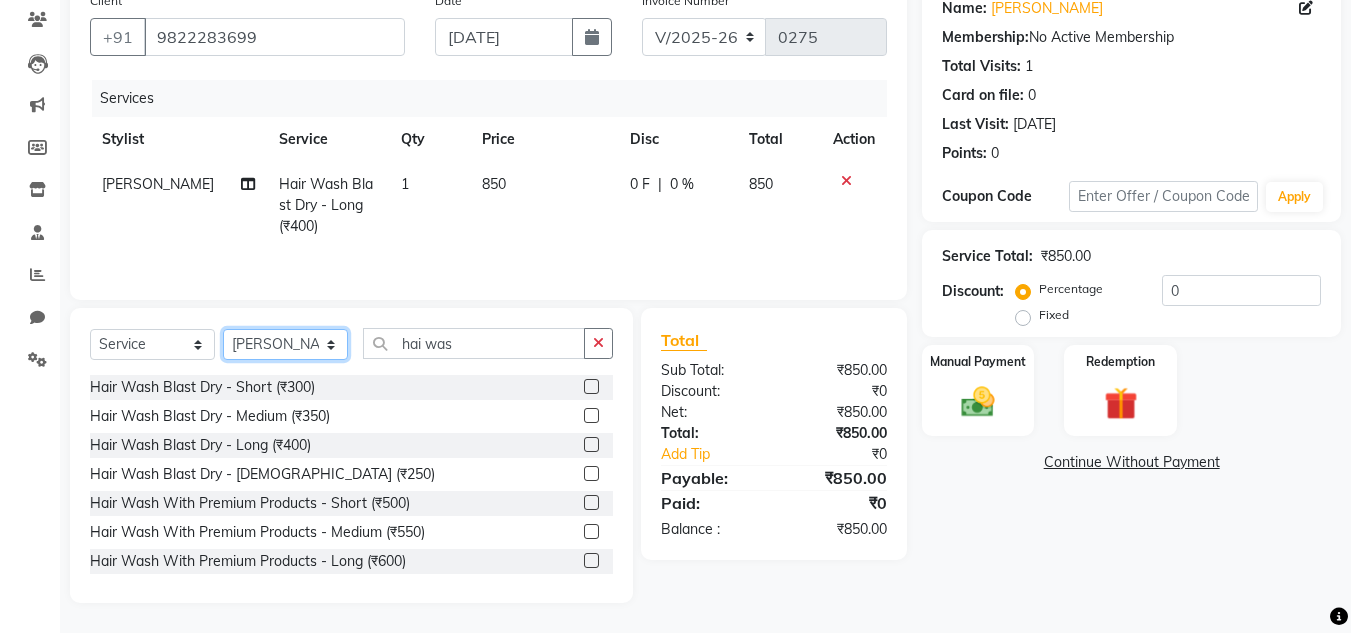select on "75574" 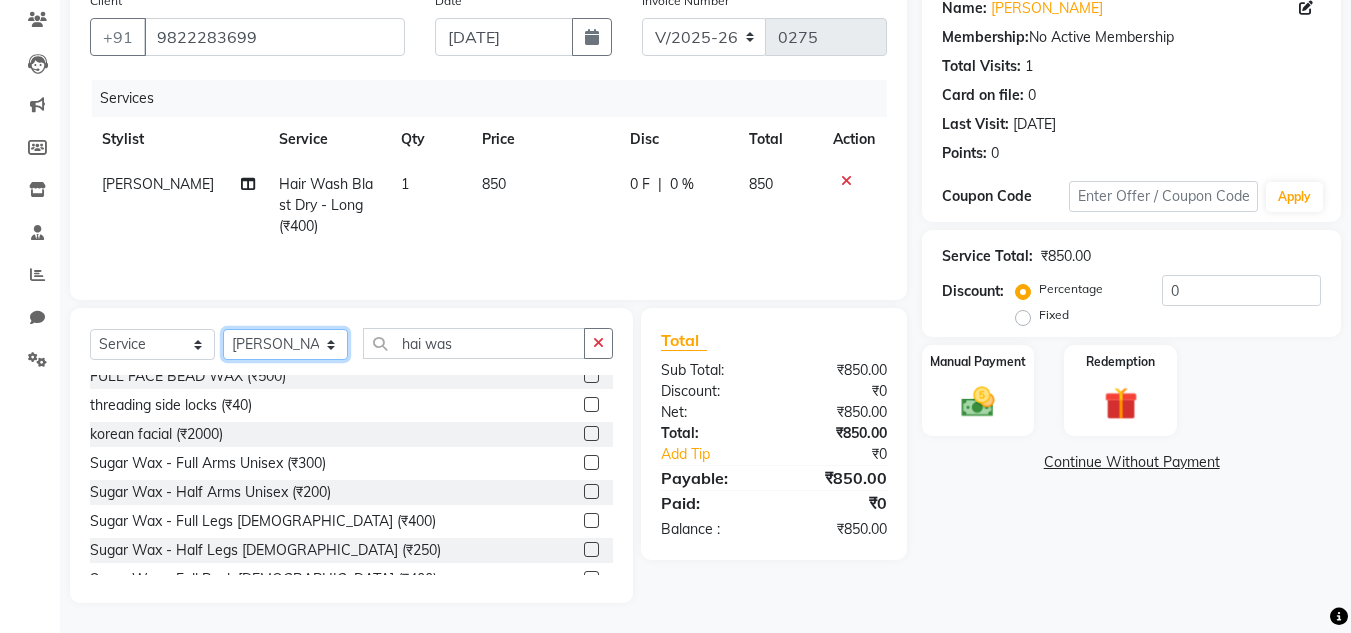 scroll, scrollTop: 400, scrollLeft: 0, axis: vertical 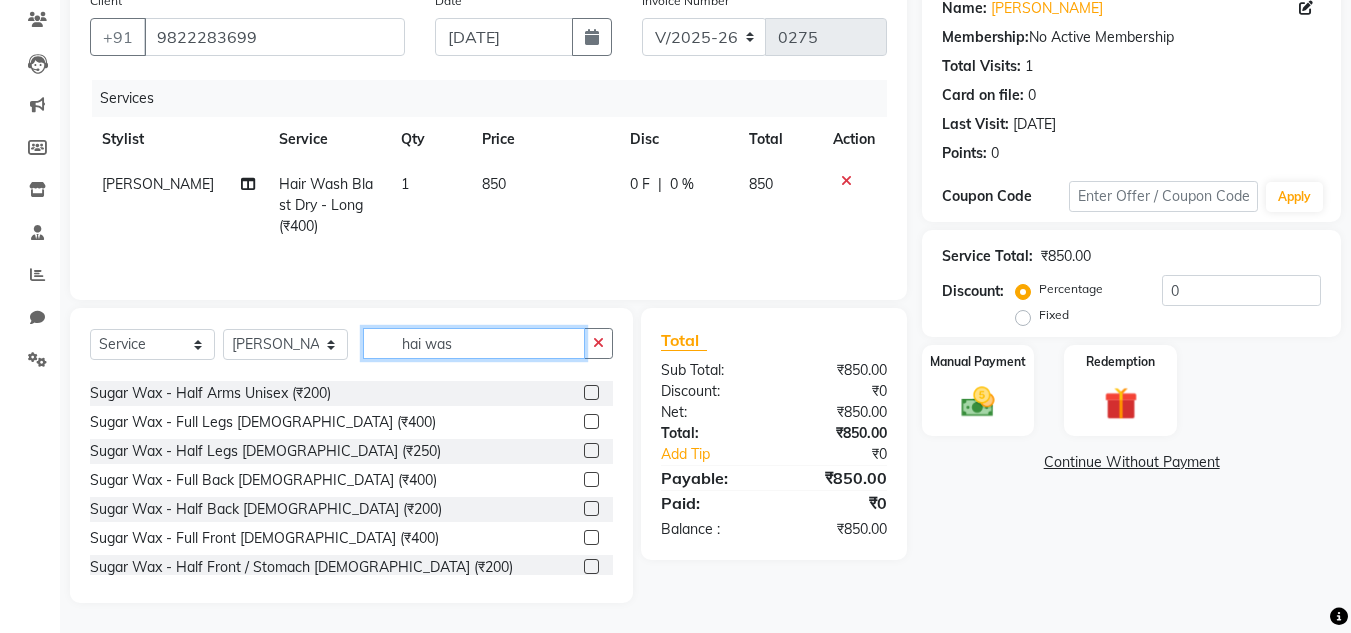click on "hai was" 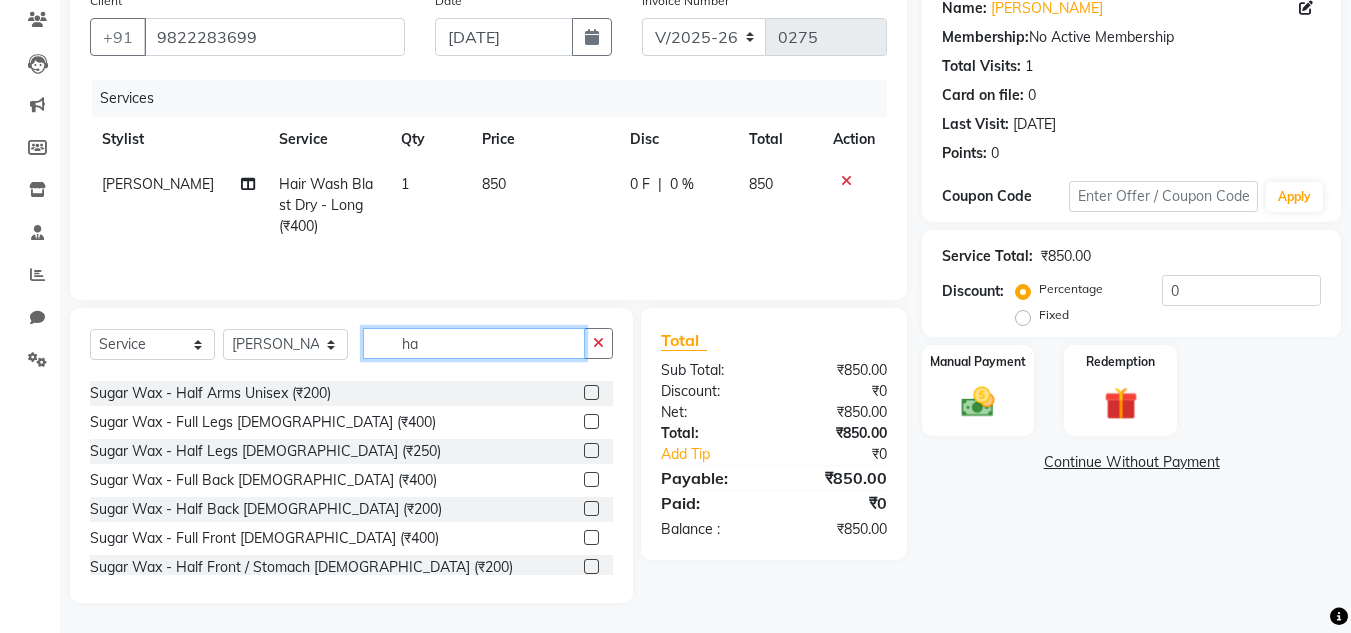 type on "h" 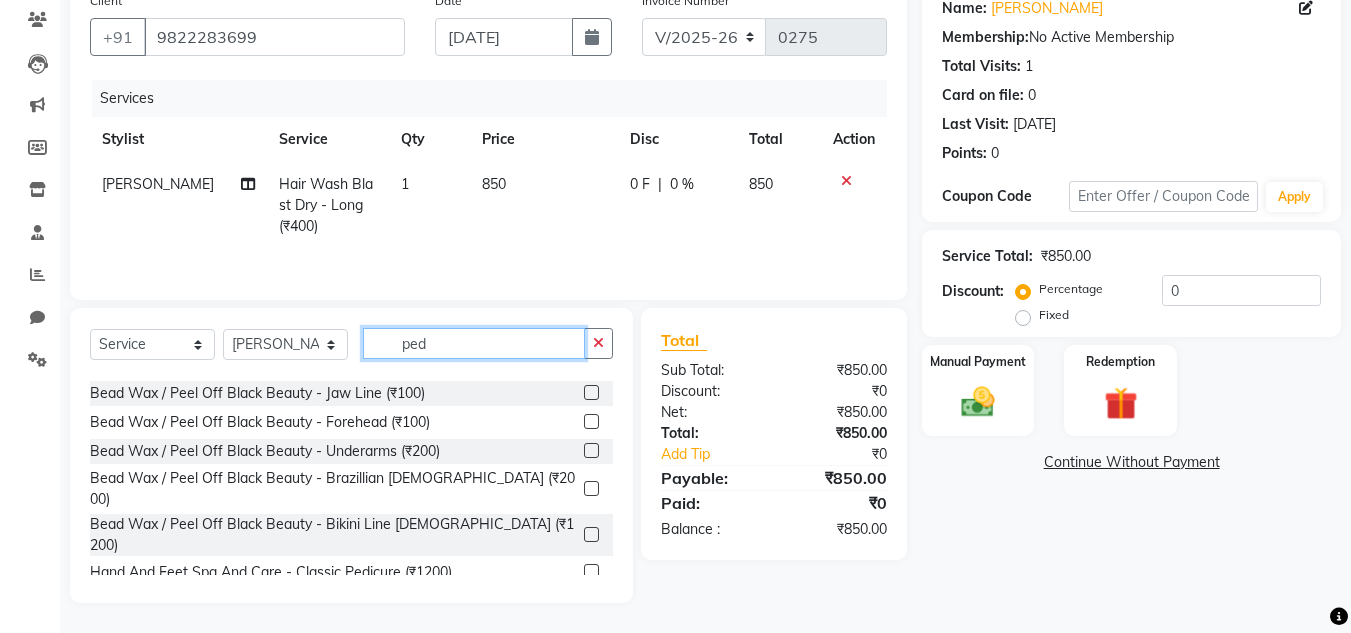 scroll, scrollTop: 0, scrollLeft: 0, axis: both 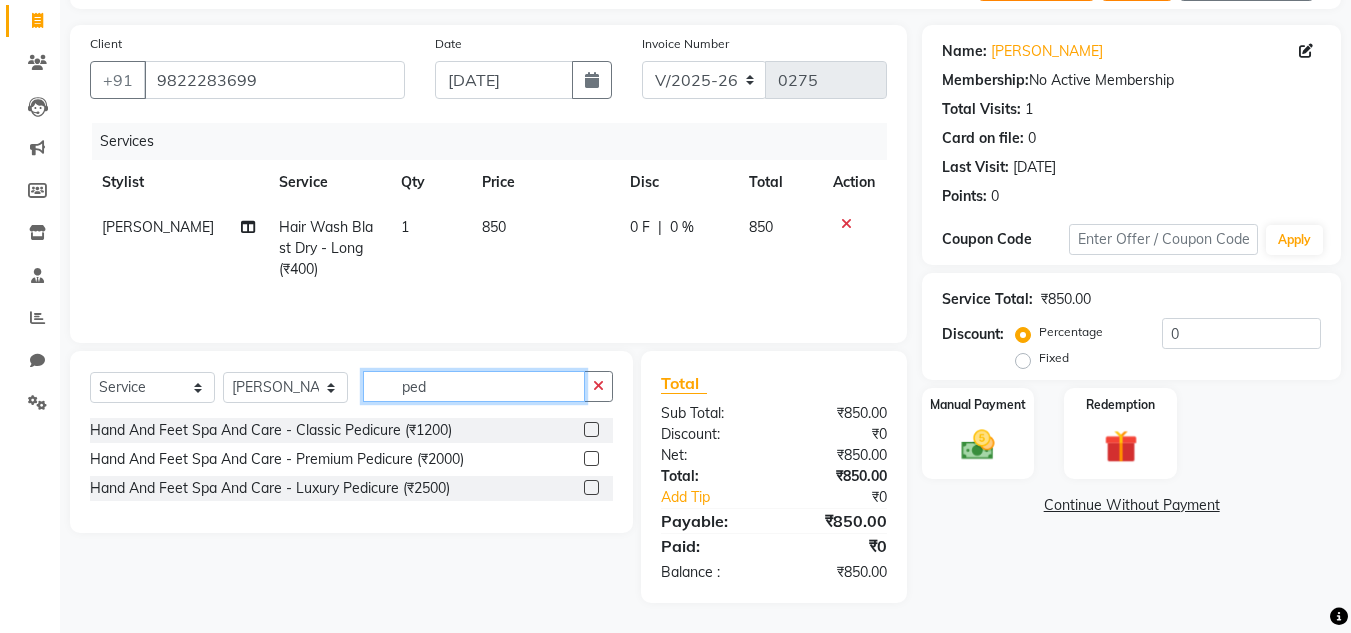 type on "ped" 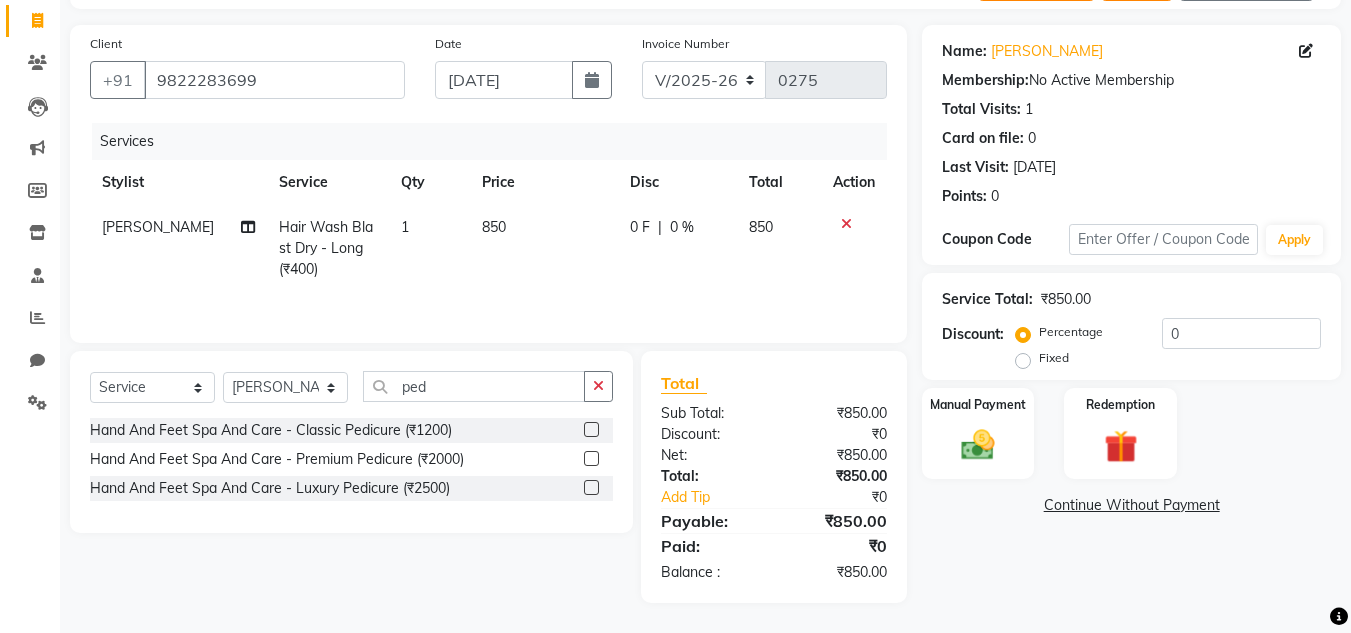 click 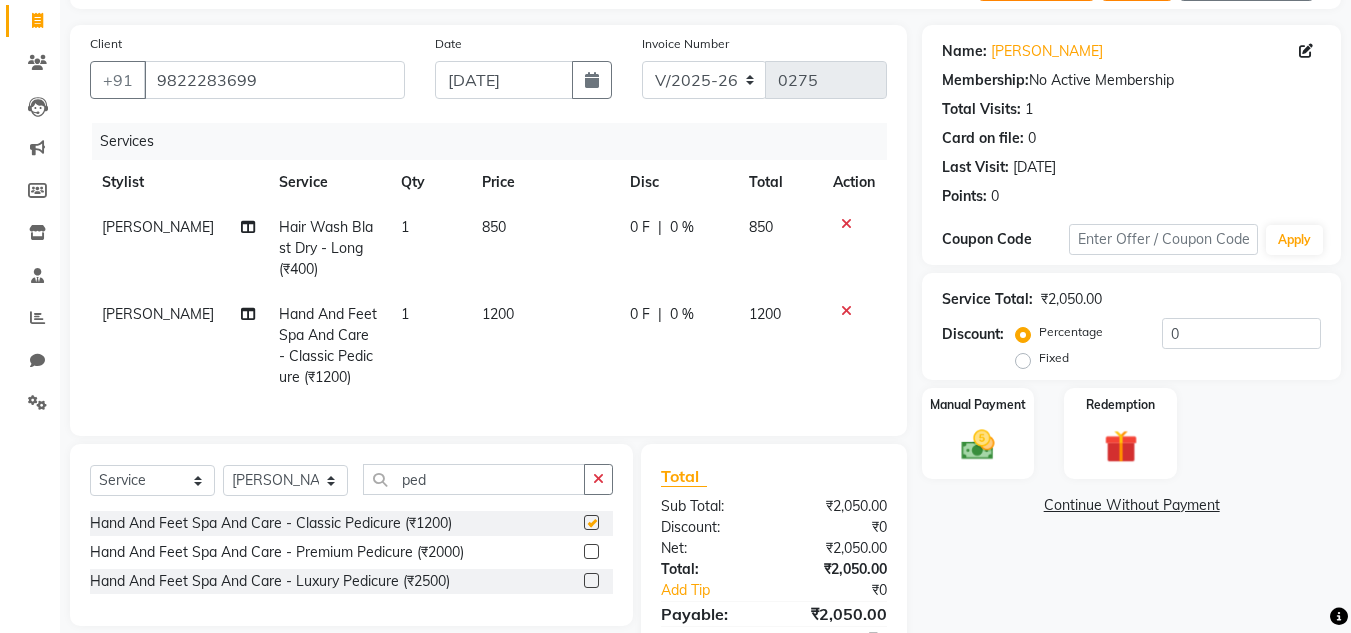 checkbox on "false" 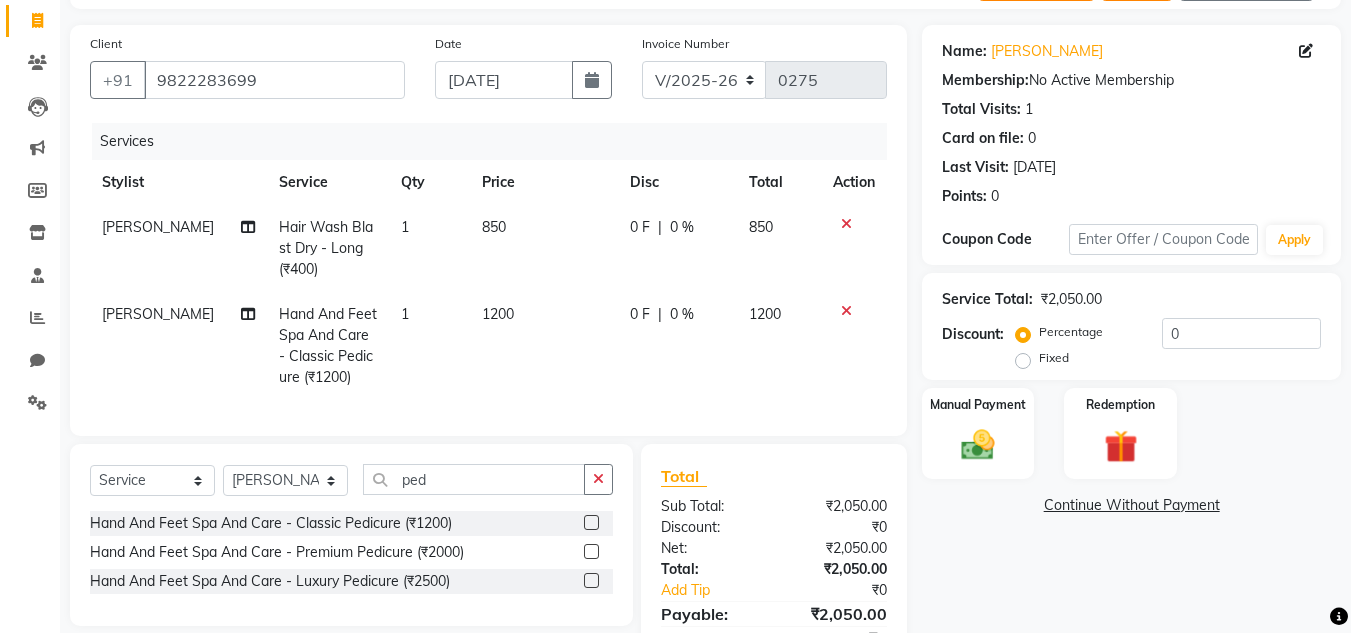 click on "1200" 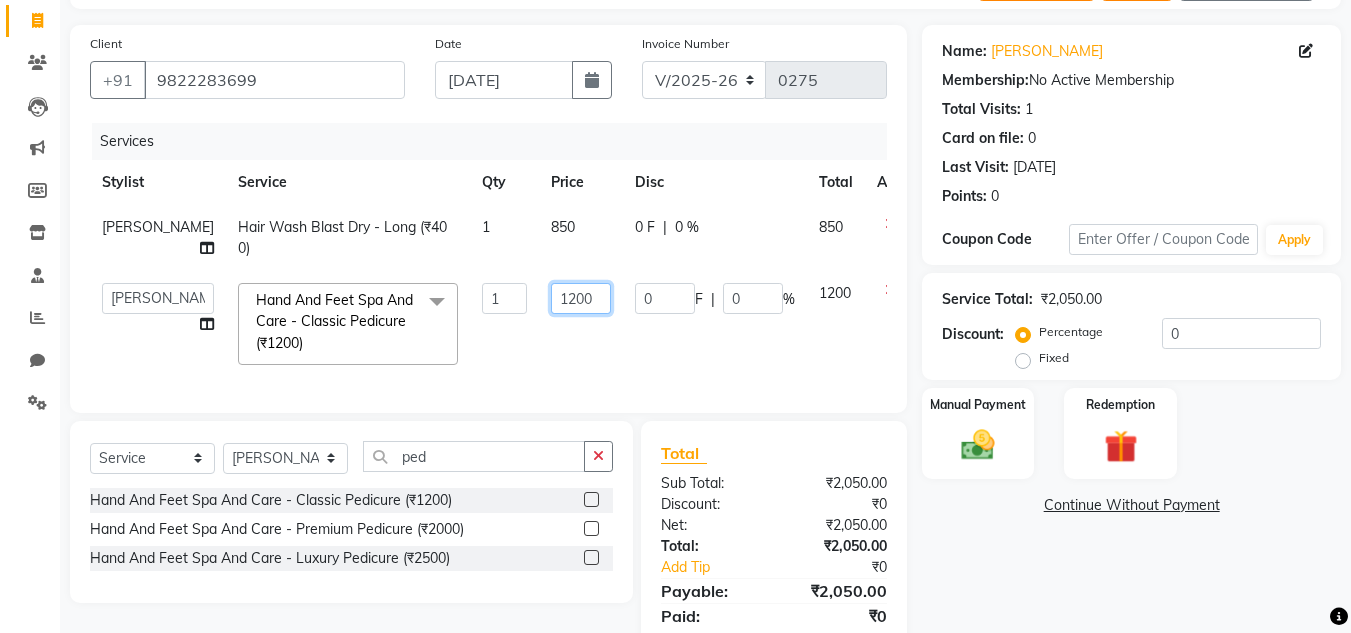click on "1200" 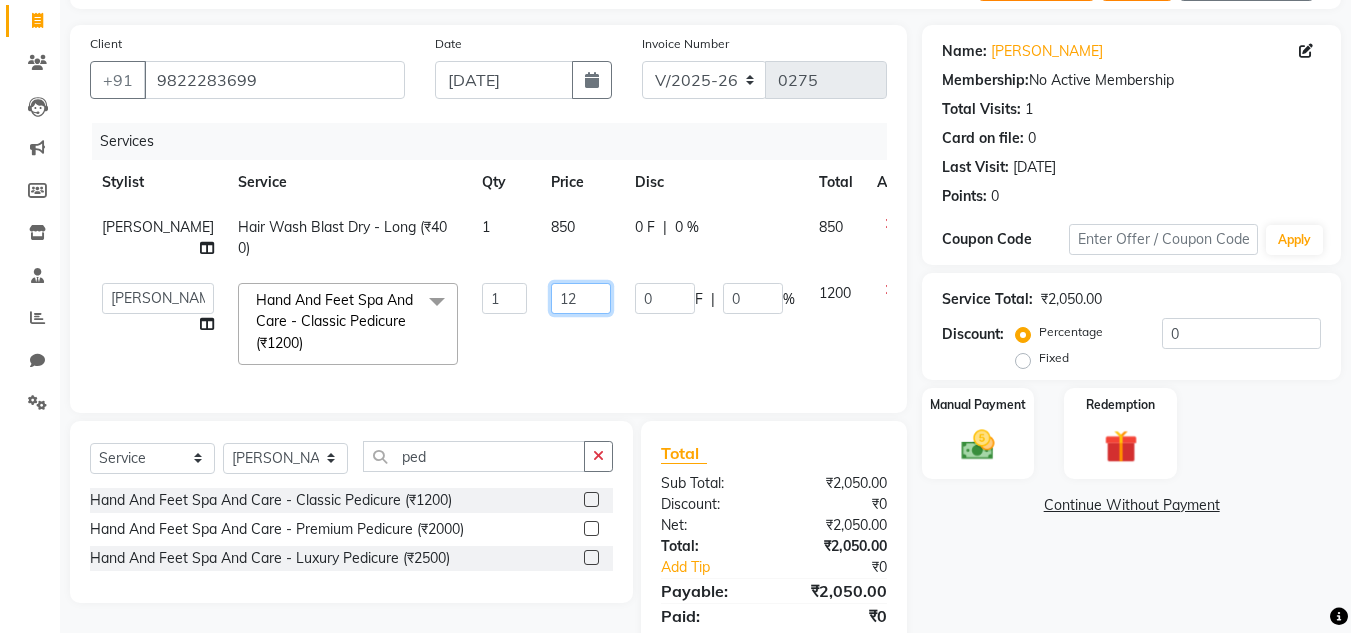 type on "1" 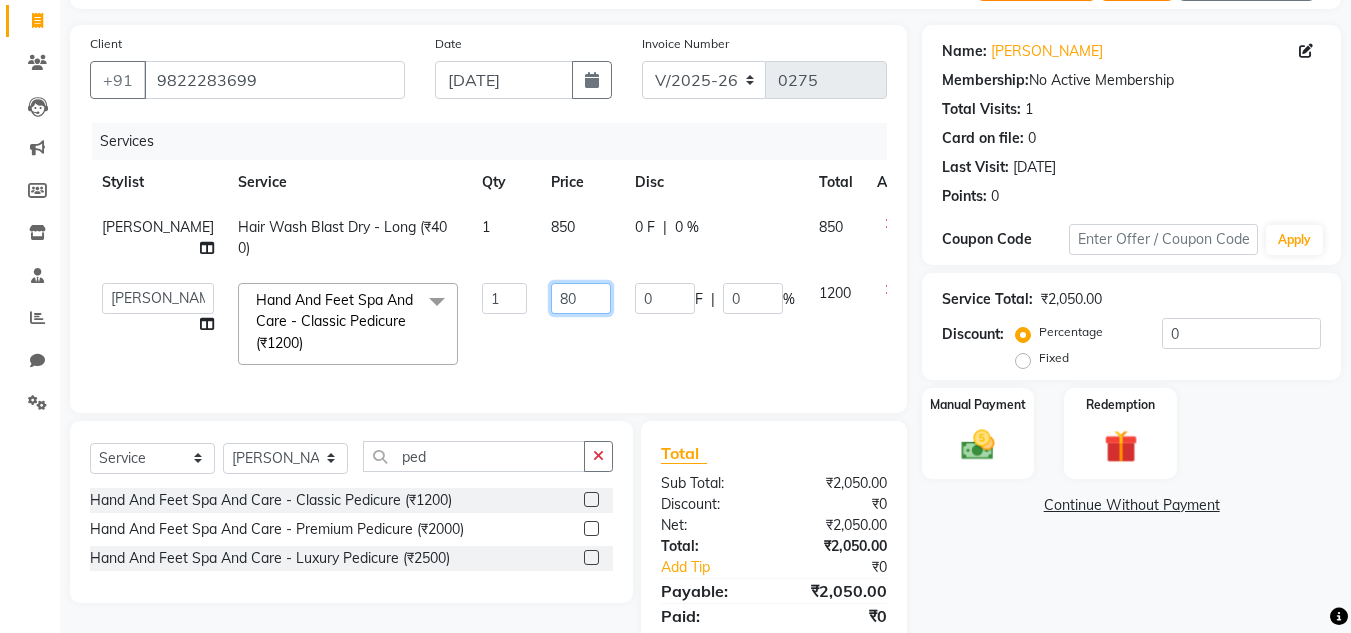 type on "800" 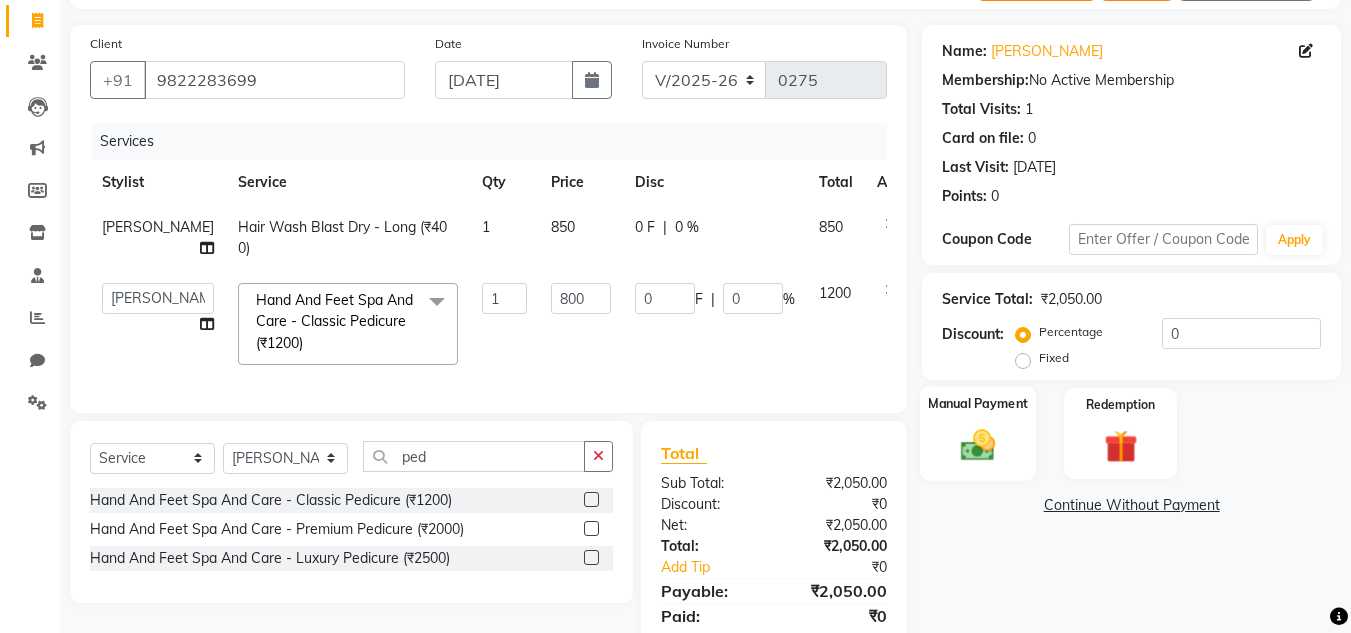click on "Manual Payment" 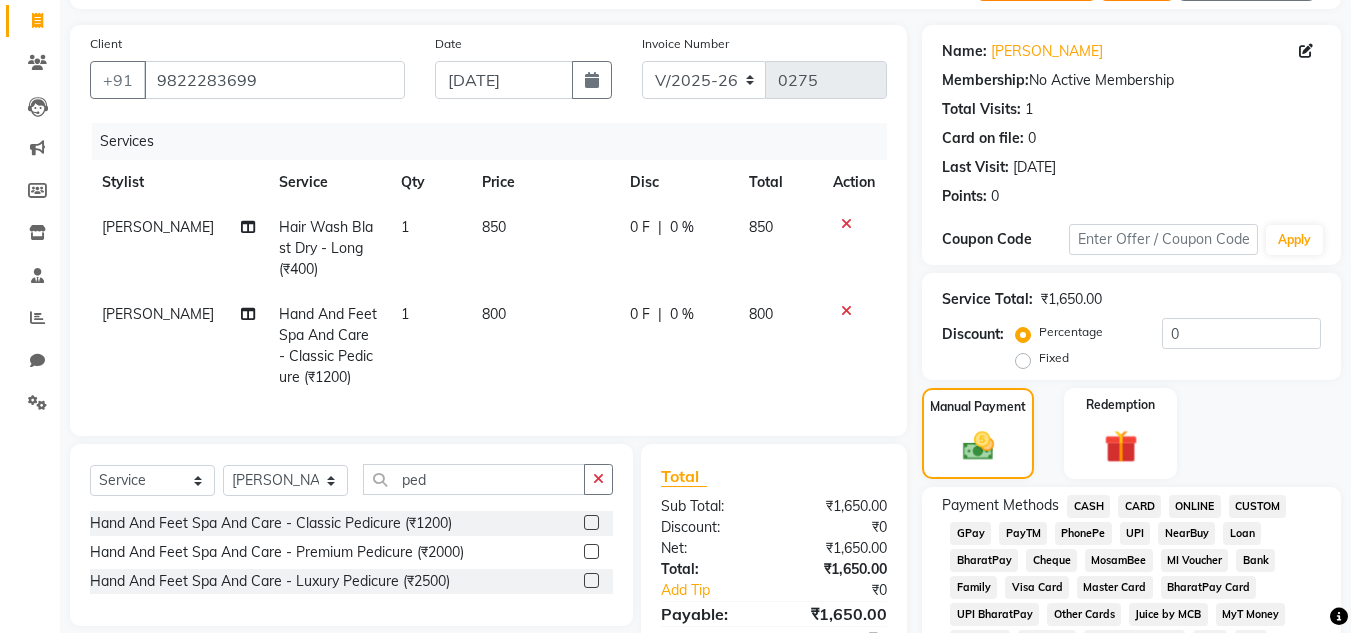 click on "GPay" 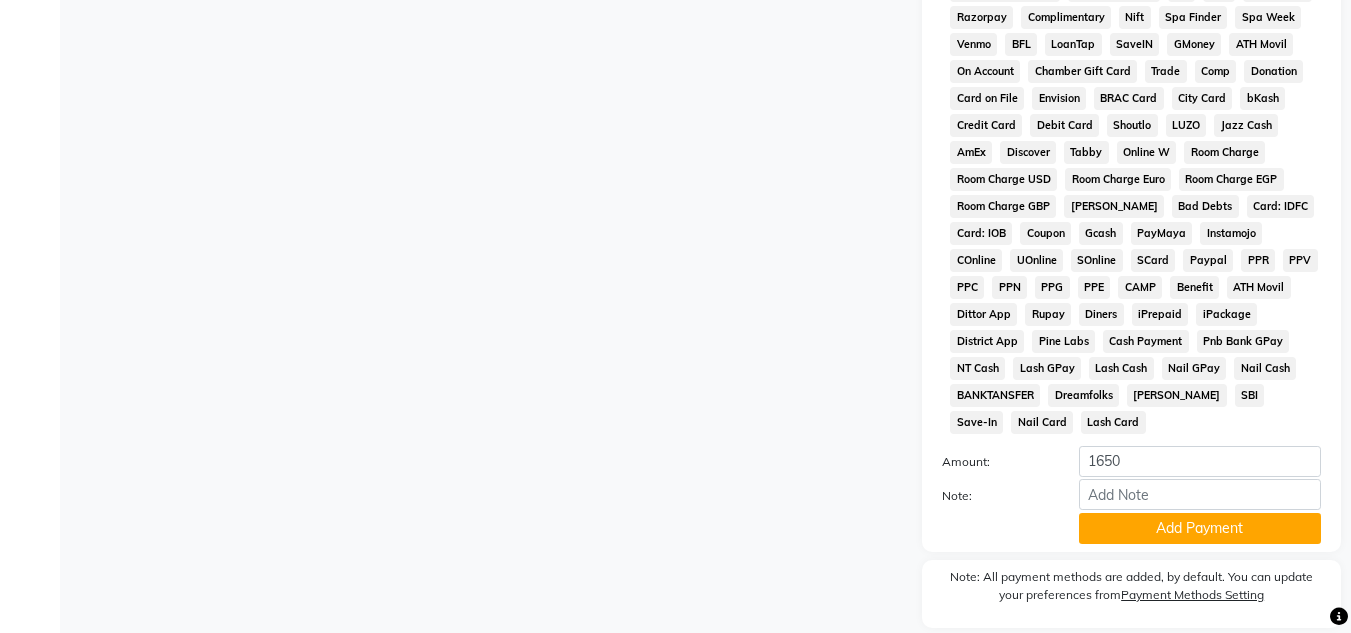 scroll, scrollTop: 869, scrollLeft: 0, axis: vertical 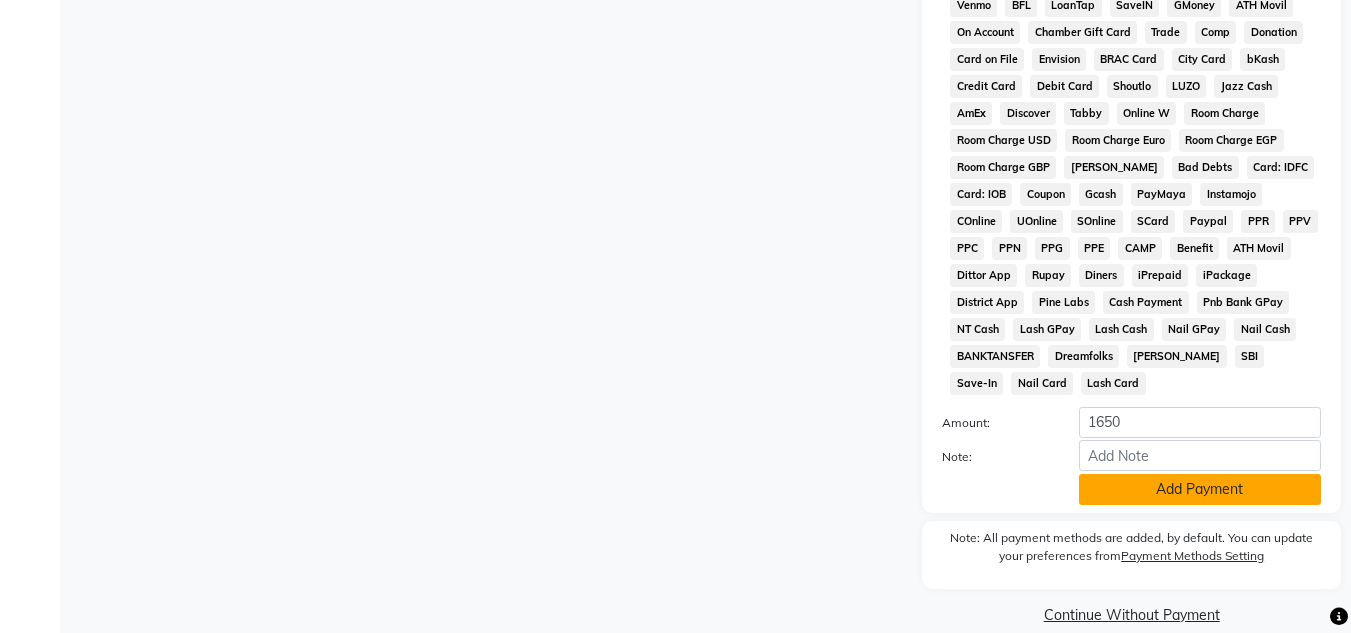 click on "Add Payment" 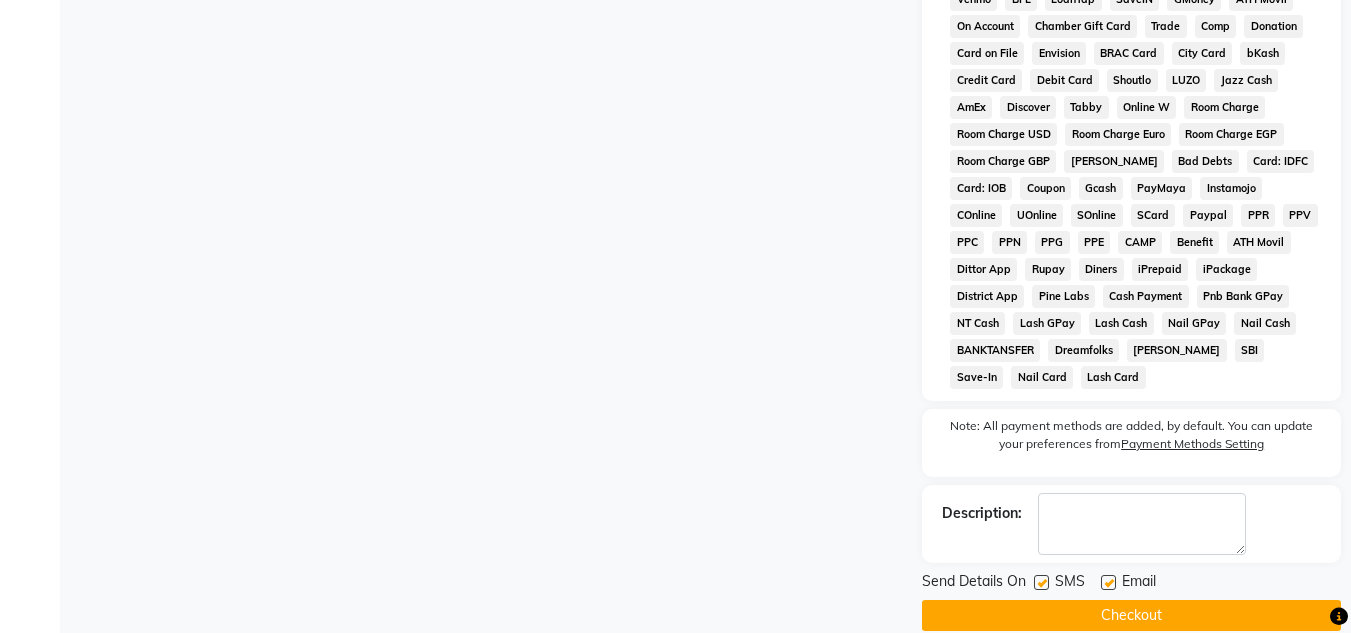 scroll, scrollTop: 876, scrollLeft: 0, axis: vertical 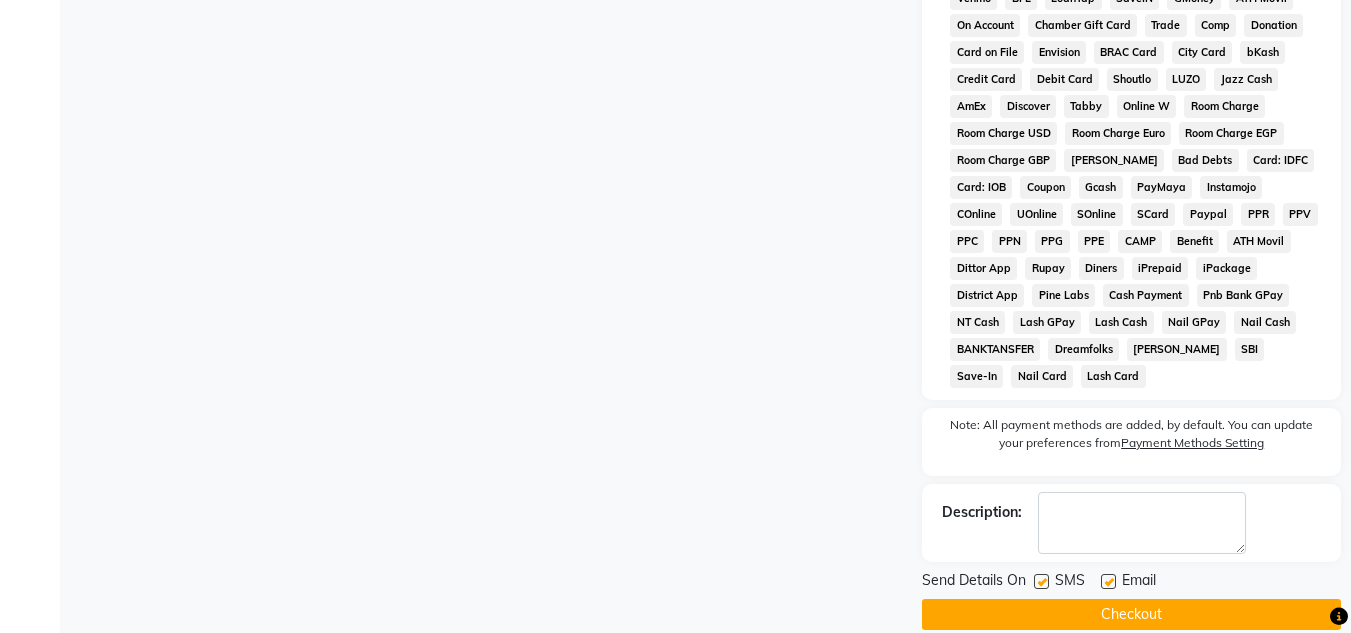 click on "Checkout" 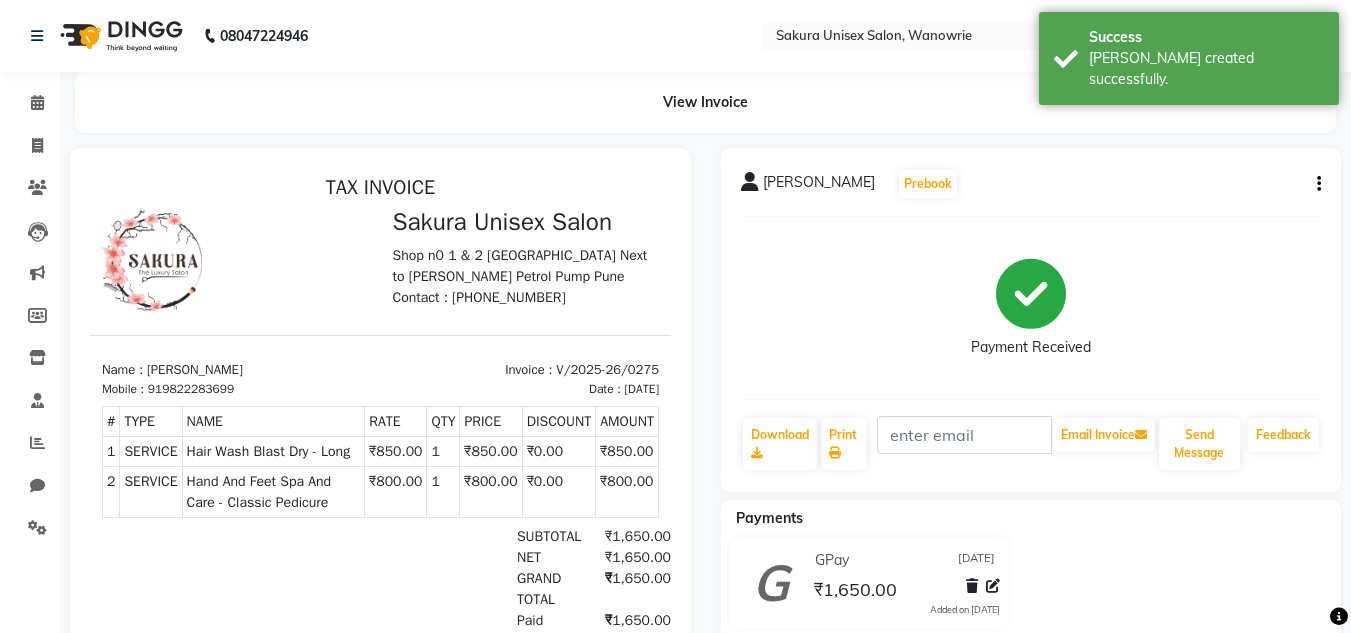 scroll, scrollTop: 0, scrollLeft: 0, axis: both 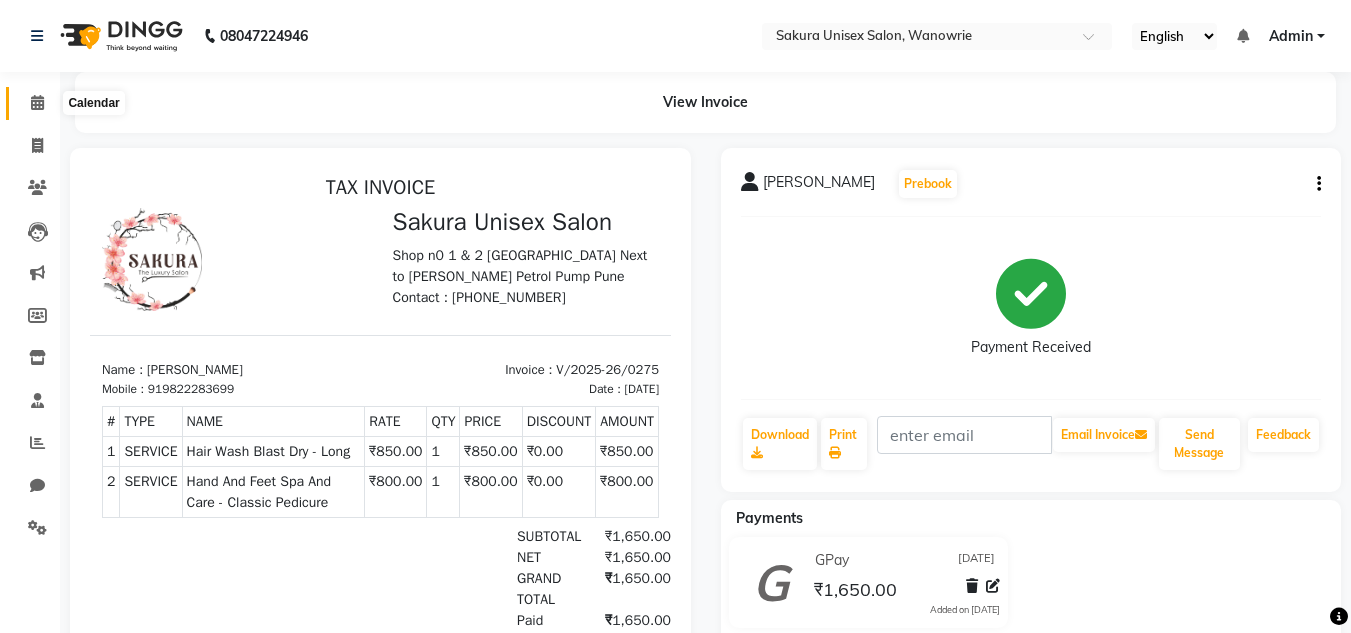 click 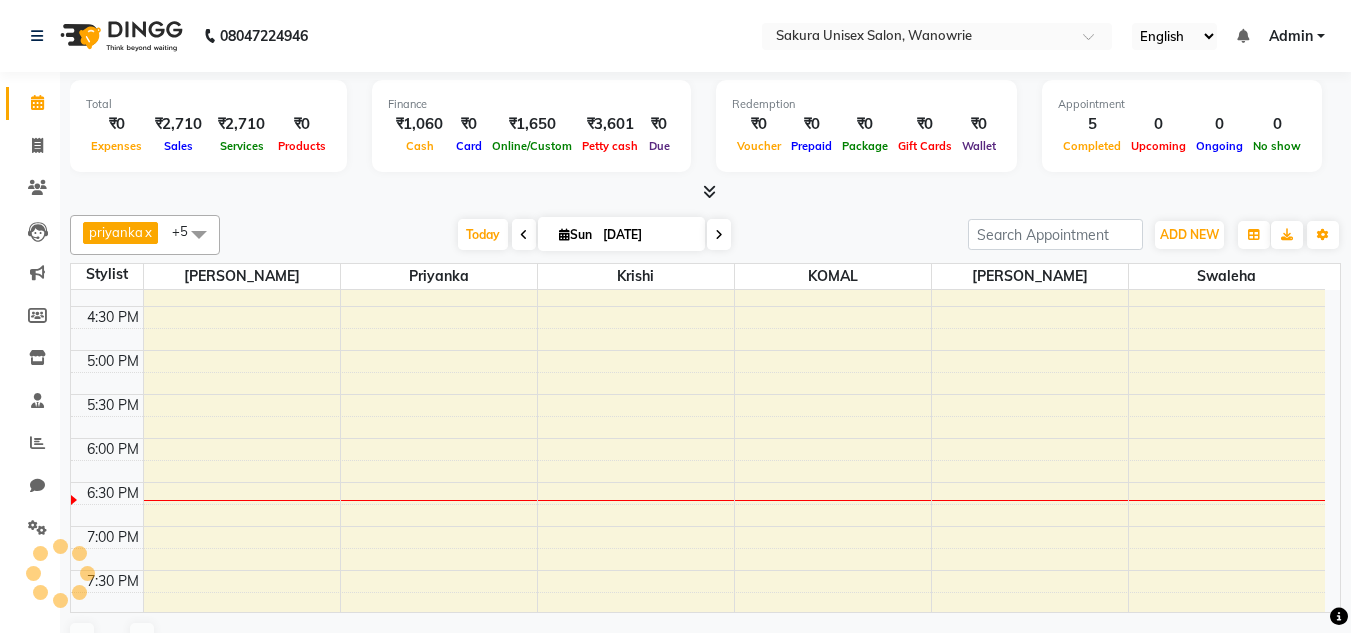 scroll, scrollTop: 733, scrollLeft: 0, axis: vertical 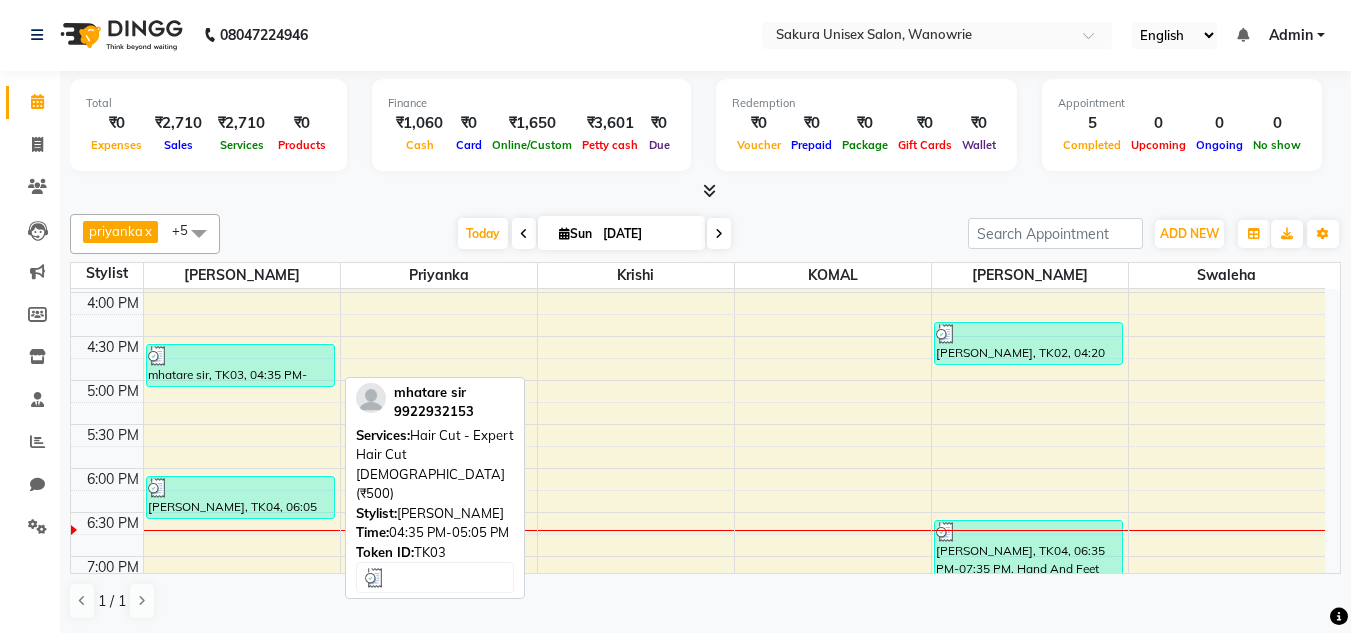 click on "mhatare sir, TK03, 04:35 PM-05:05 PM, Hair Cut - Expert Hair Cut [DEMOGRAPHIC_DATA] (₹500)" at bounding box center (240, 365) 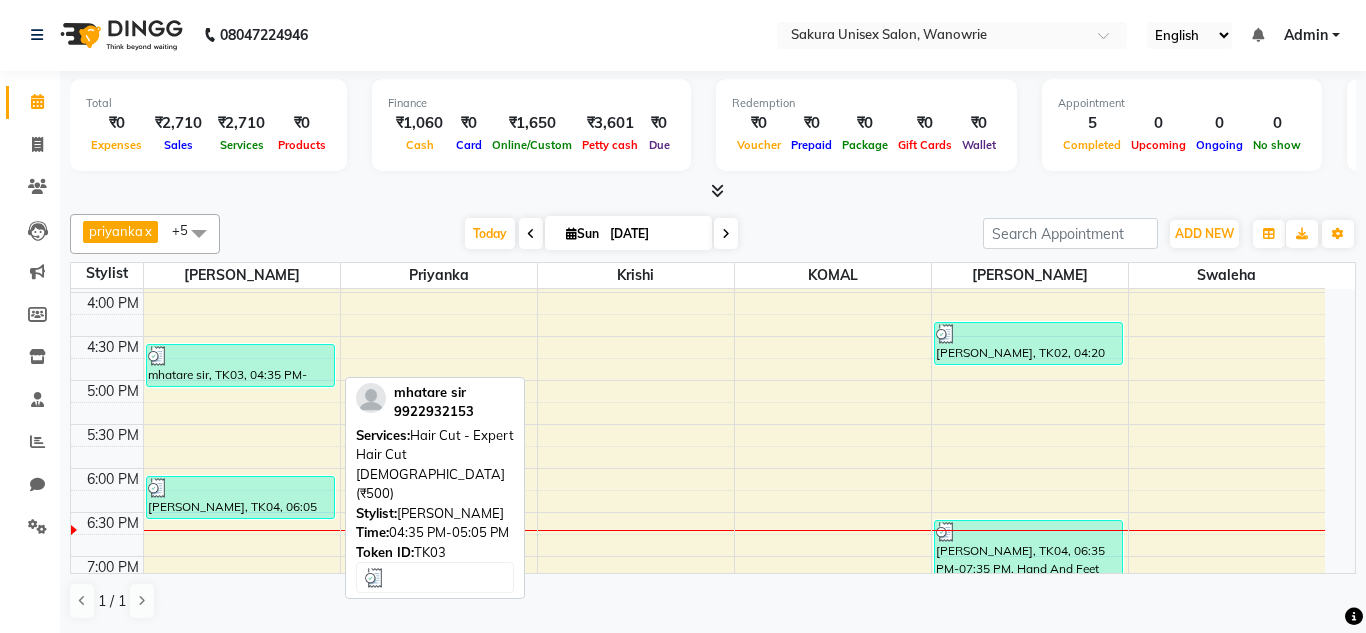 select on "3" 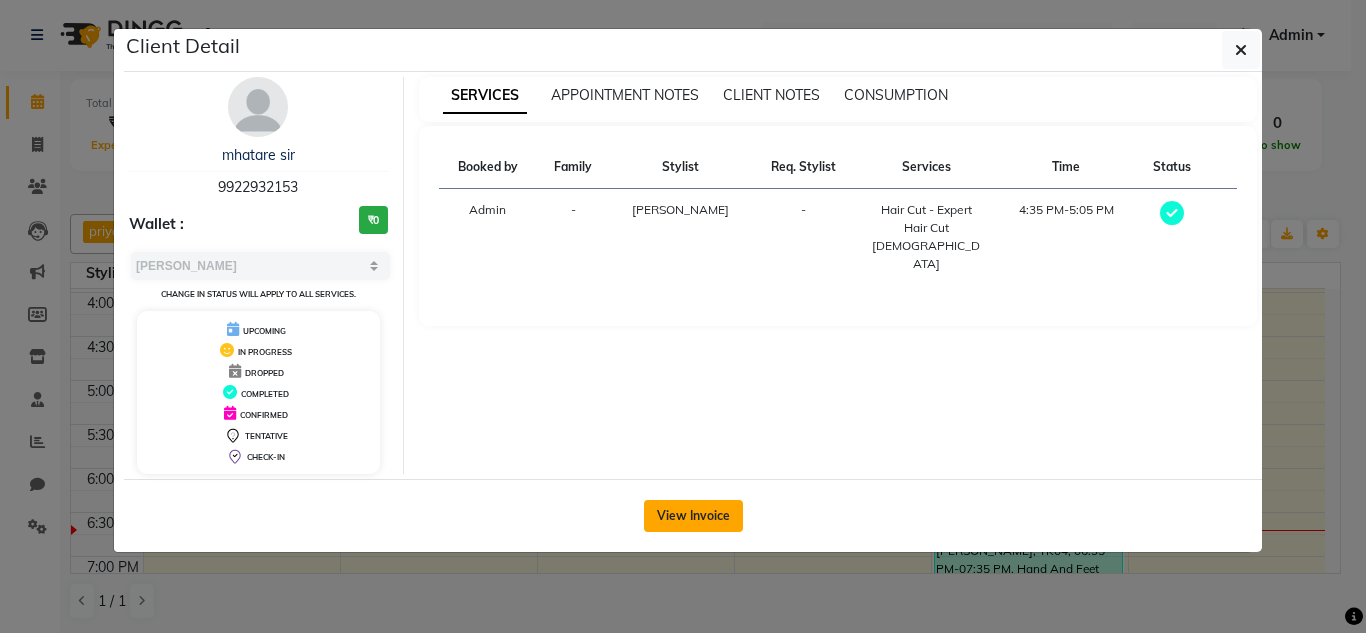 click on "View Invoice" 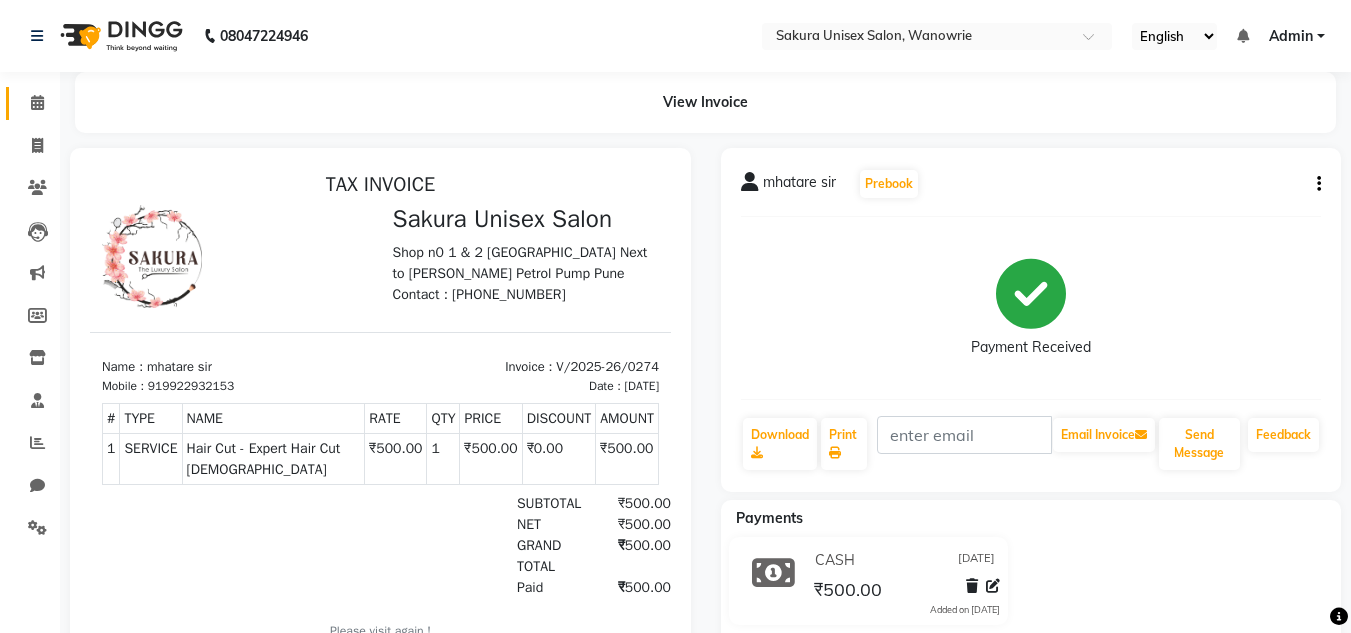 scroll, scrollTop: 0, scrollLeft: 0, axis: both 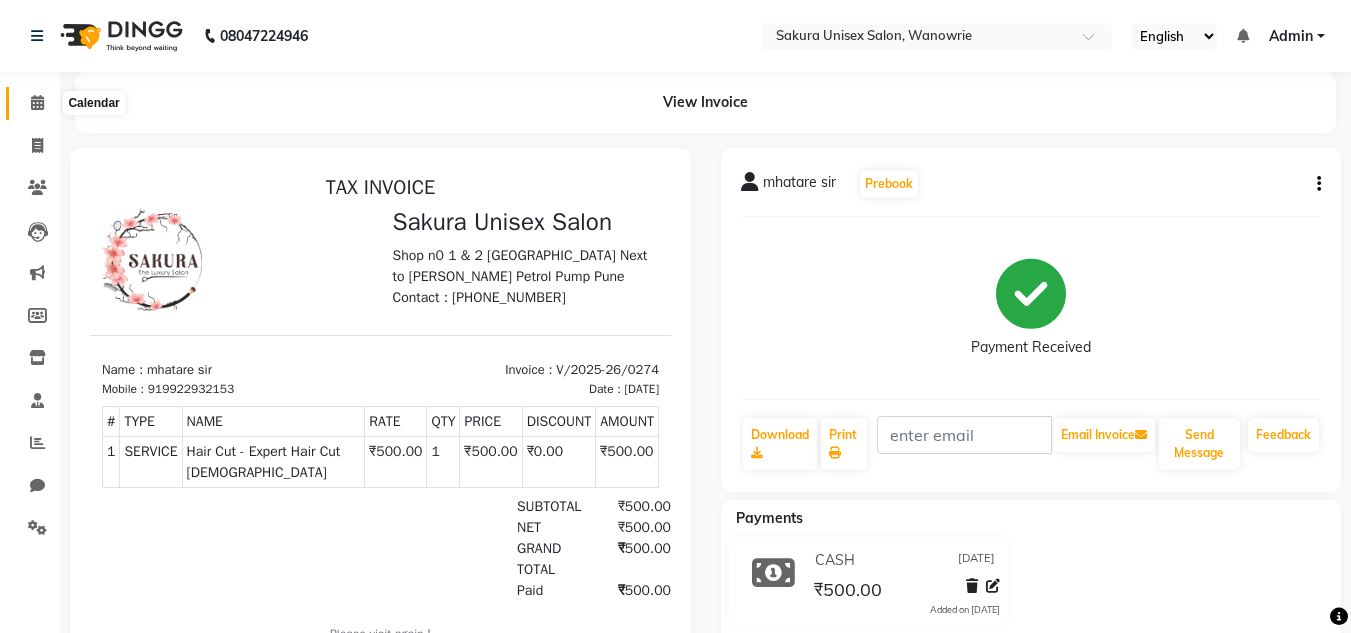 click 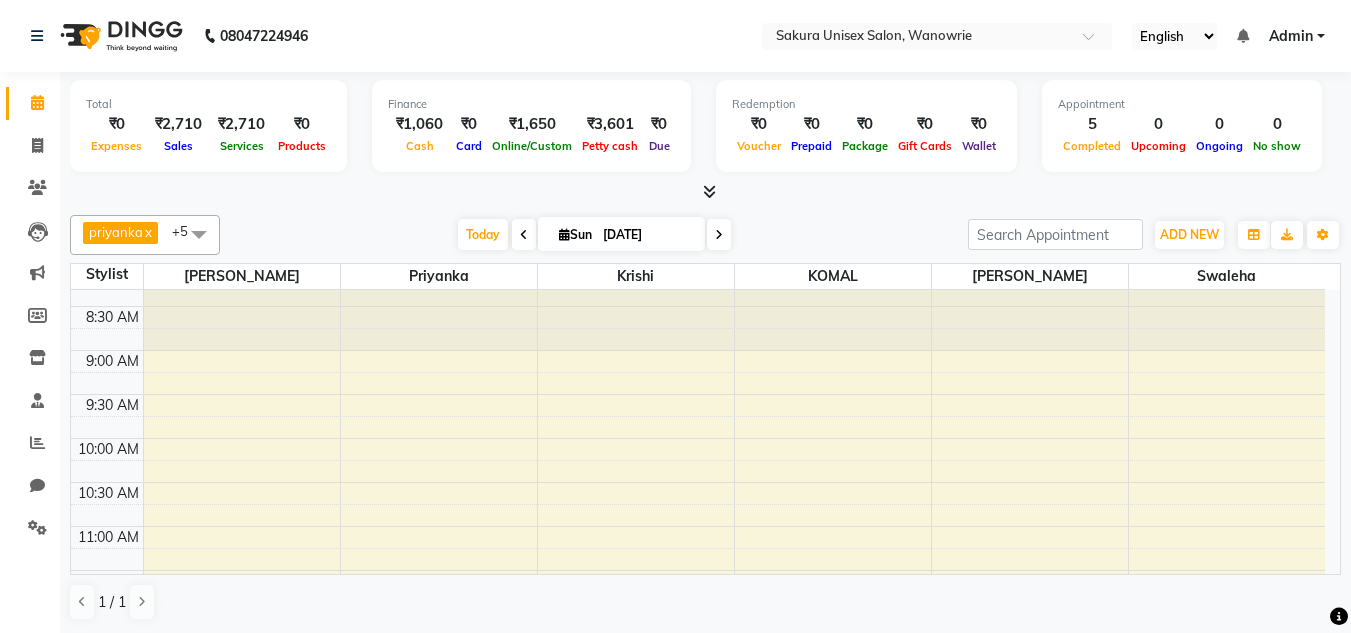 scroll, scrollTop: 0, scrollLeft: 0, axis: both 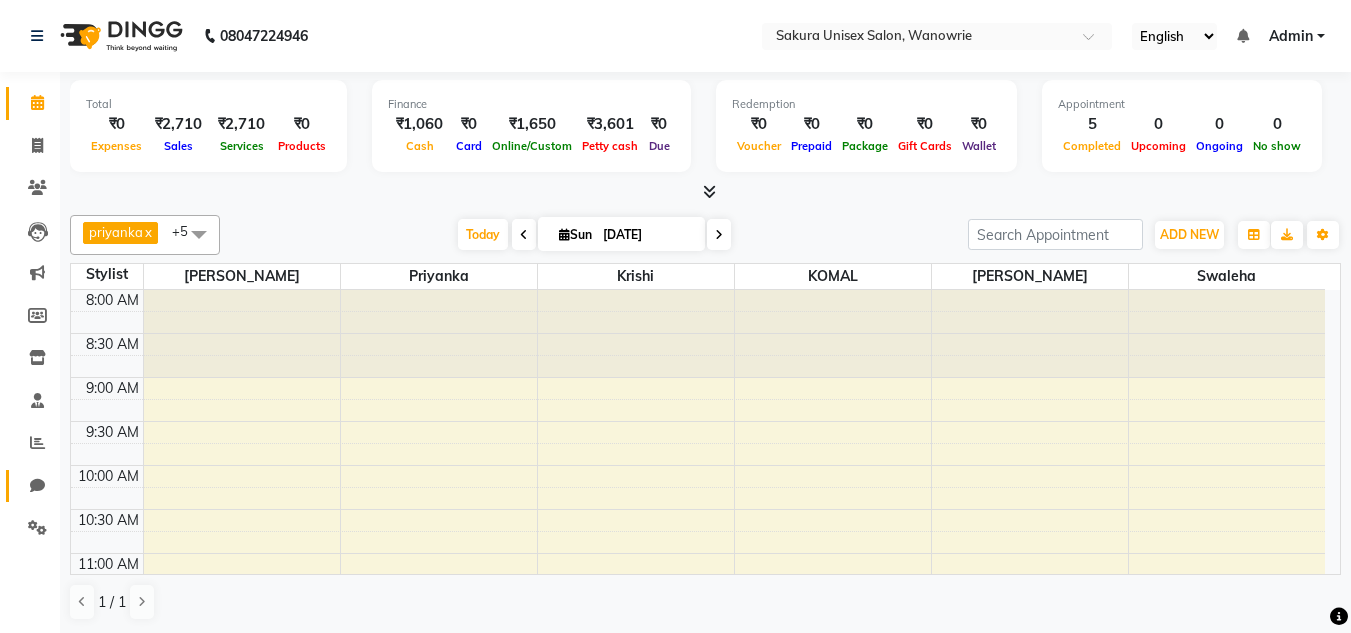 click 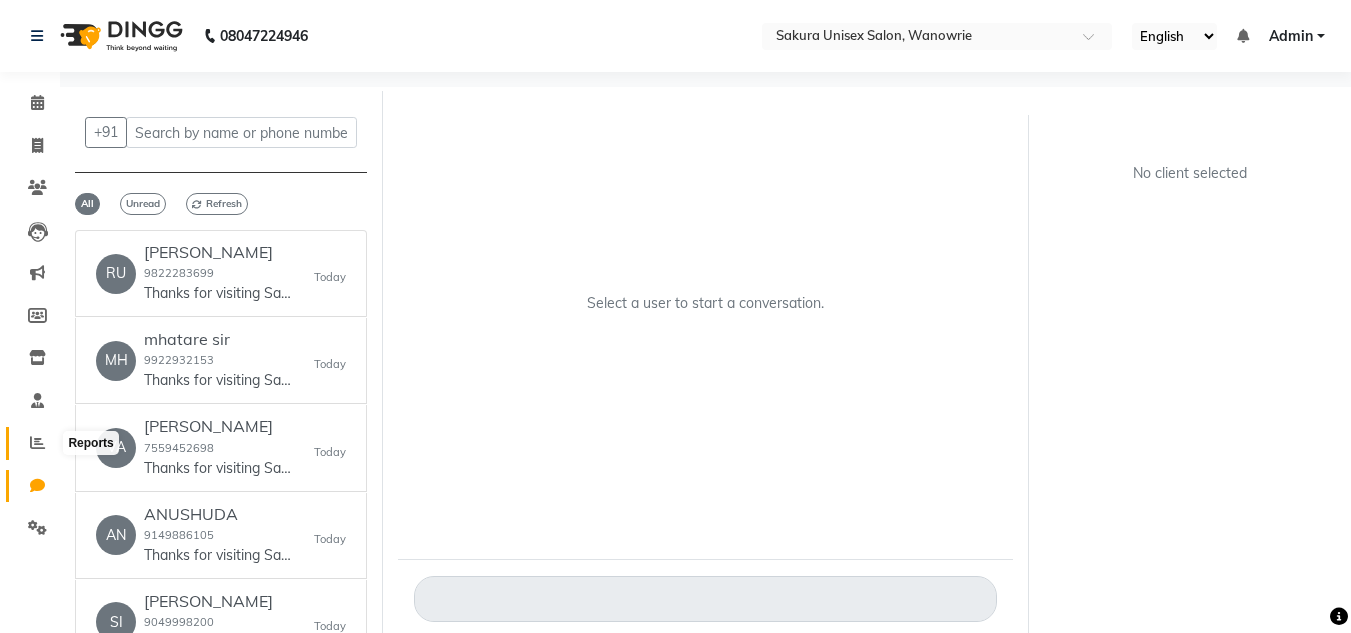 click 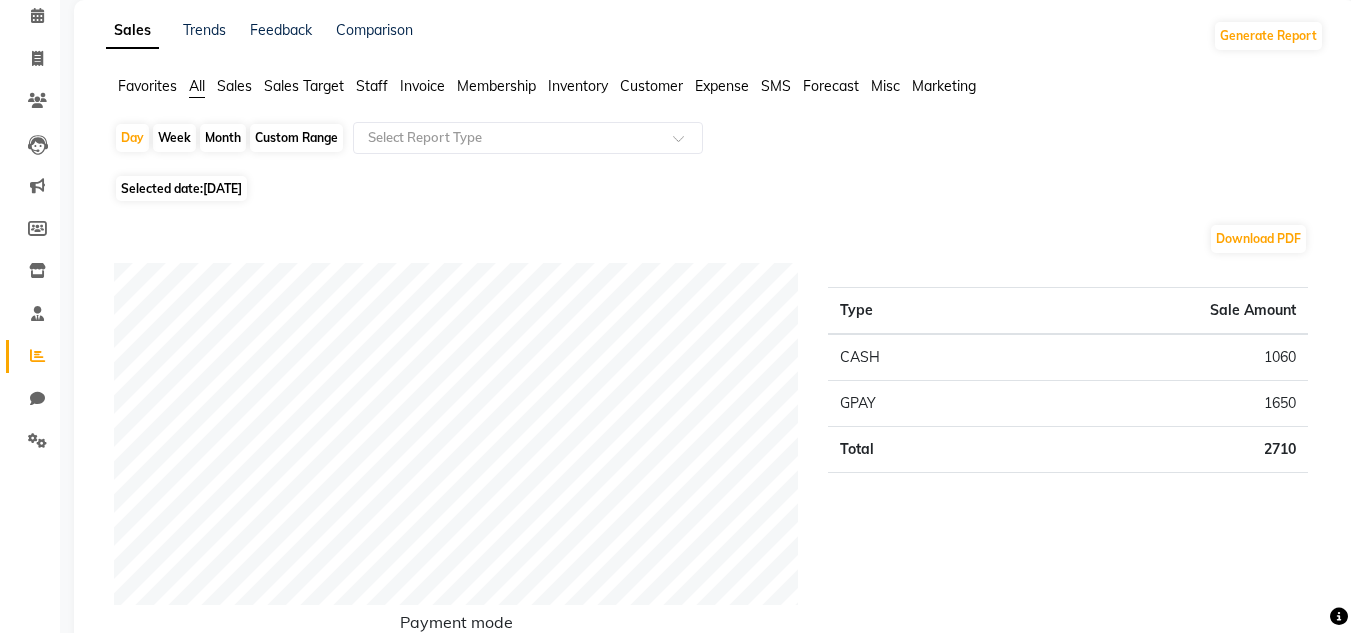 scroll, scrollTop: 0, scrollLeft: 0, axis: both 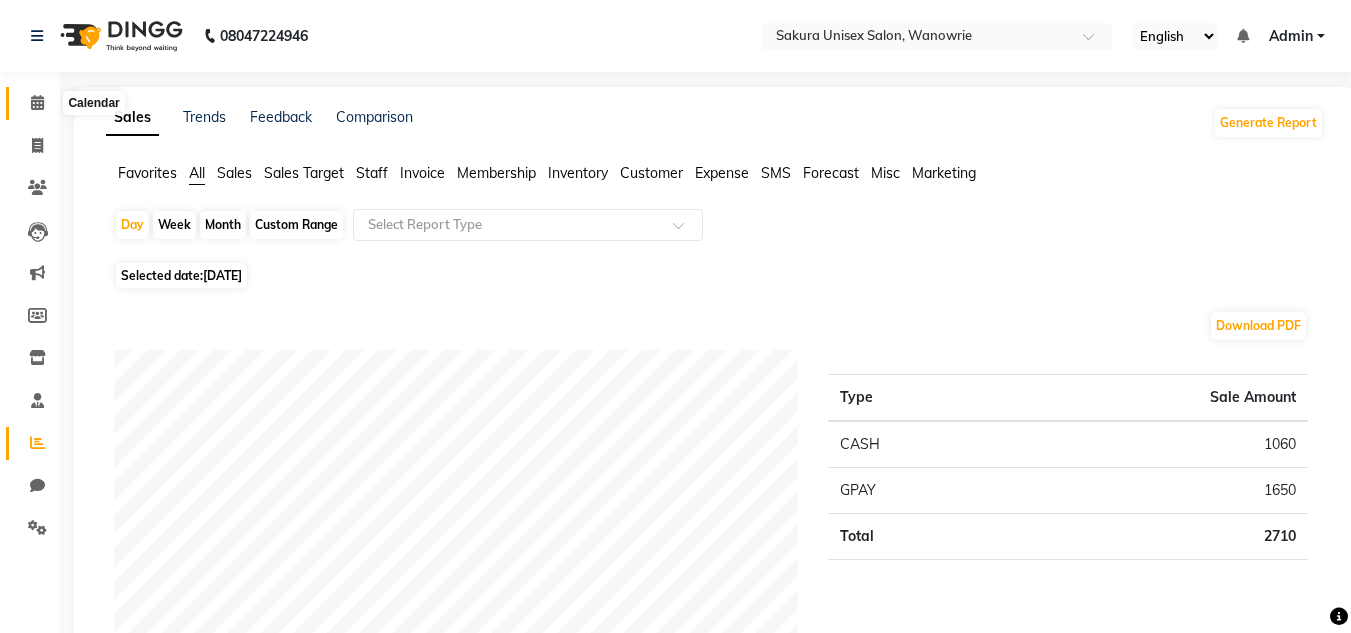 click 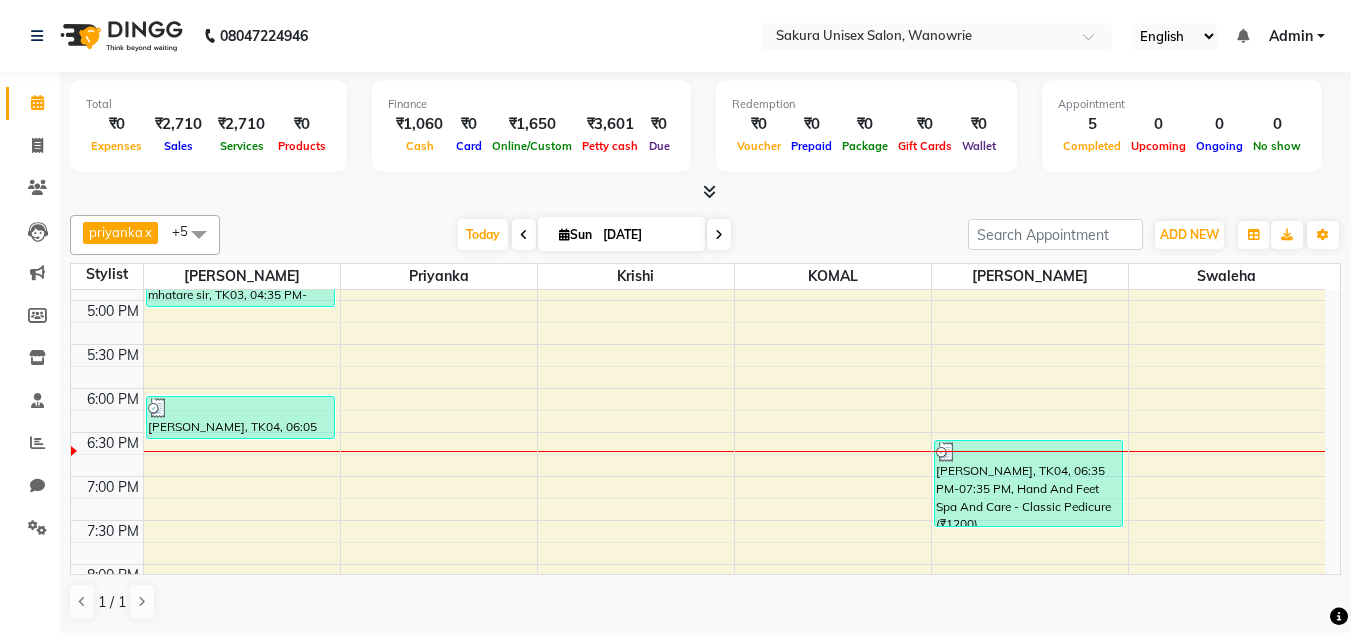 scroll, scrollTop: 800, scrollLeft: 0, axis: vertical 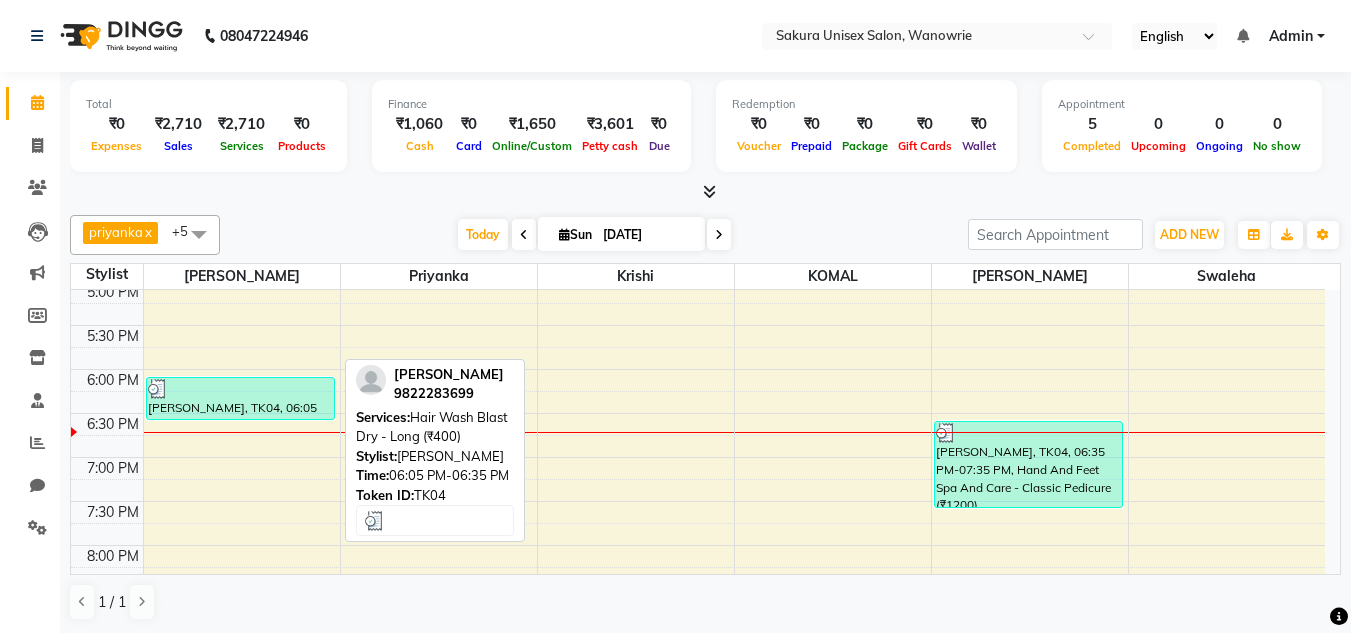 click on "[PERSON_NAME], TK04, 06:05 PM-06:35 PM, Hair Wash Blast Dry
- Long (₹400)" at bounding box center [240, 398] 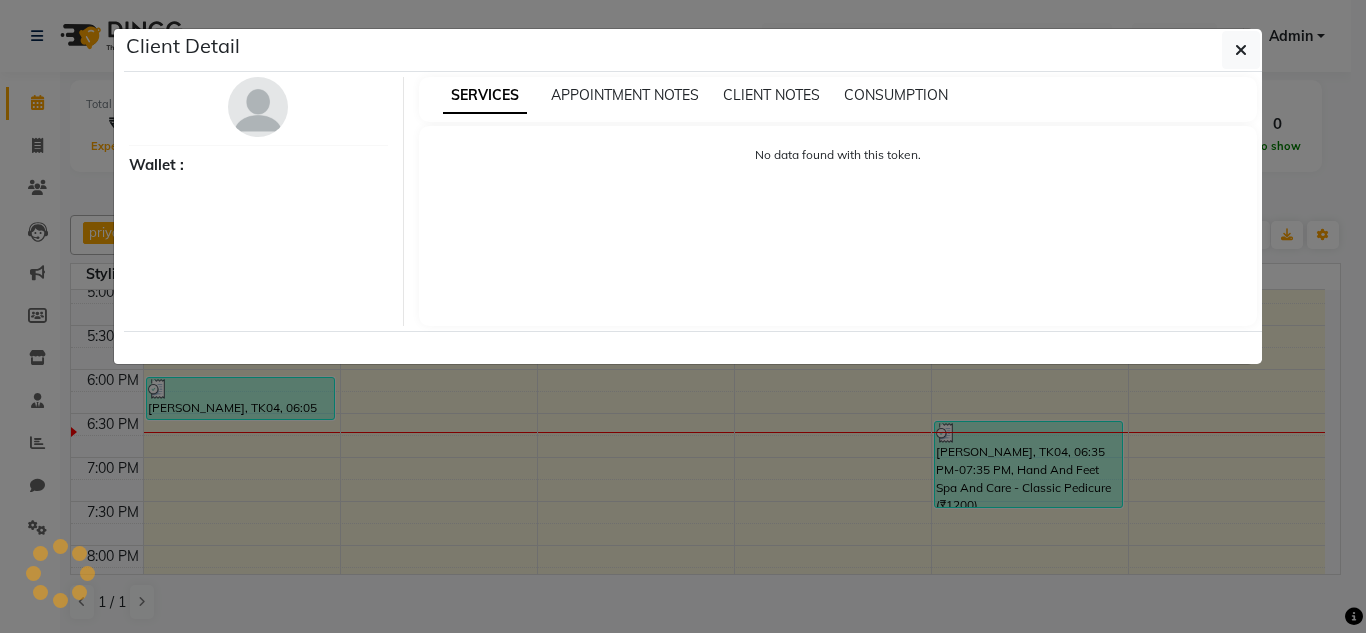 select on "3" 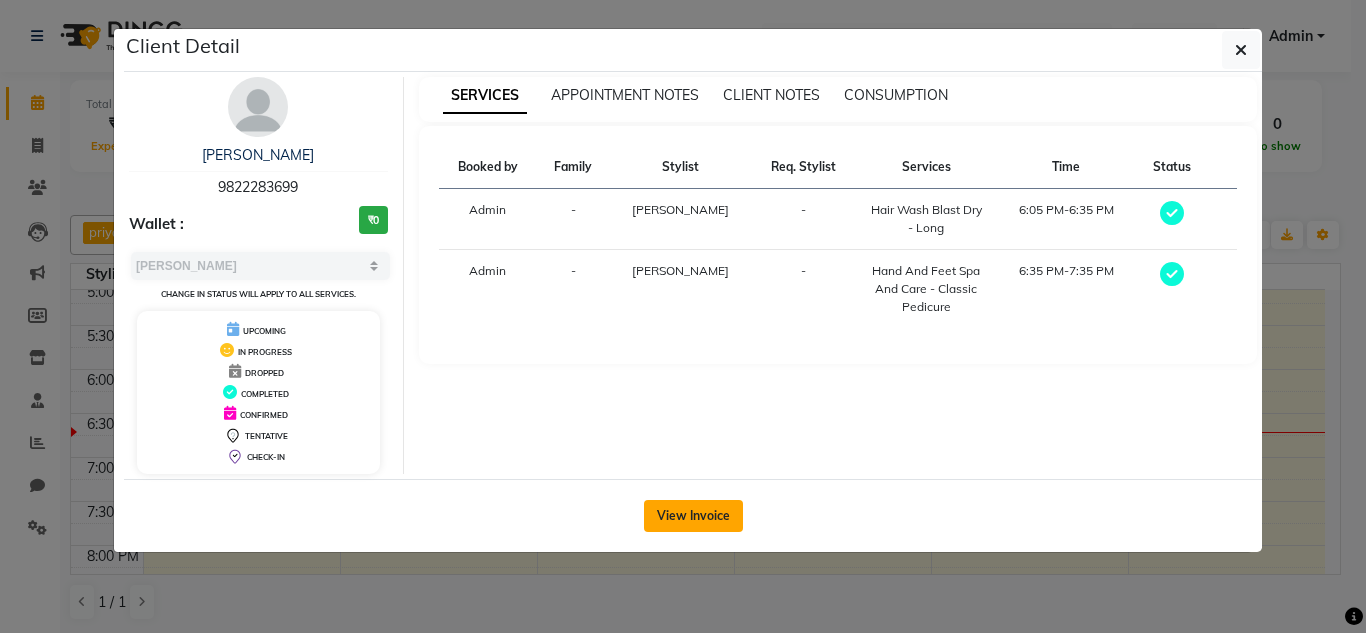 click on "View Invoice" 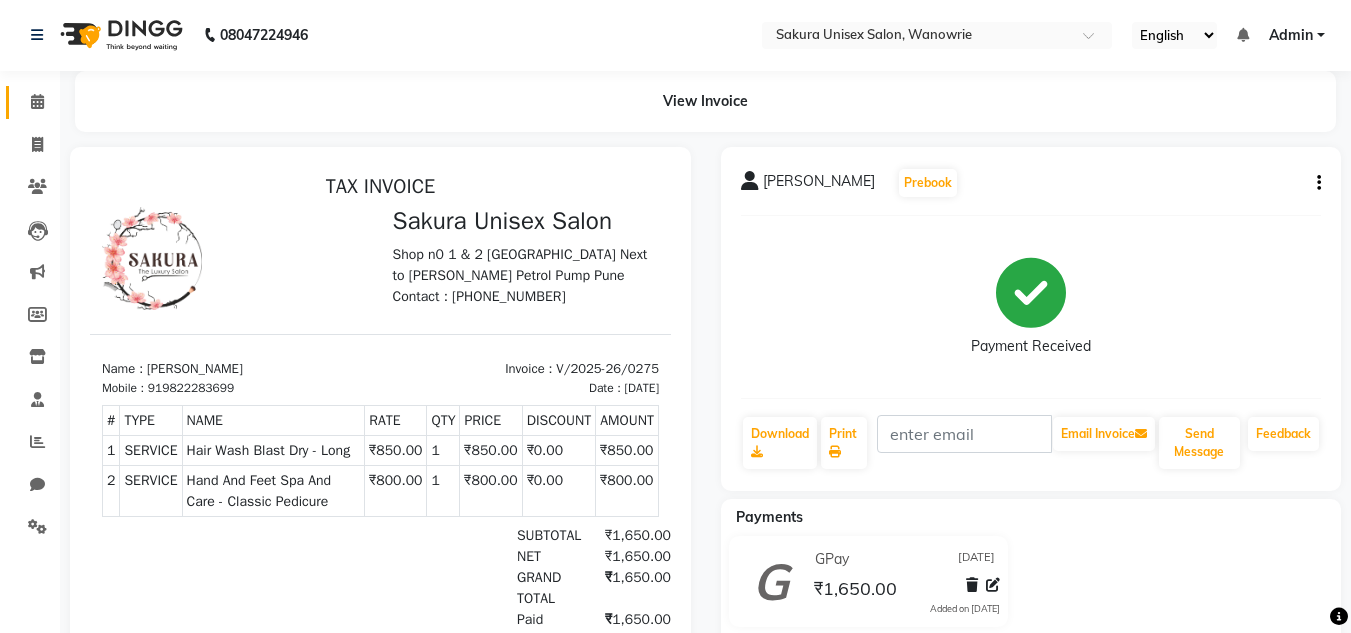 scroll, scrollTop: 0, scrollLeft: 0, axis: both 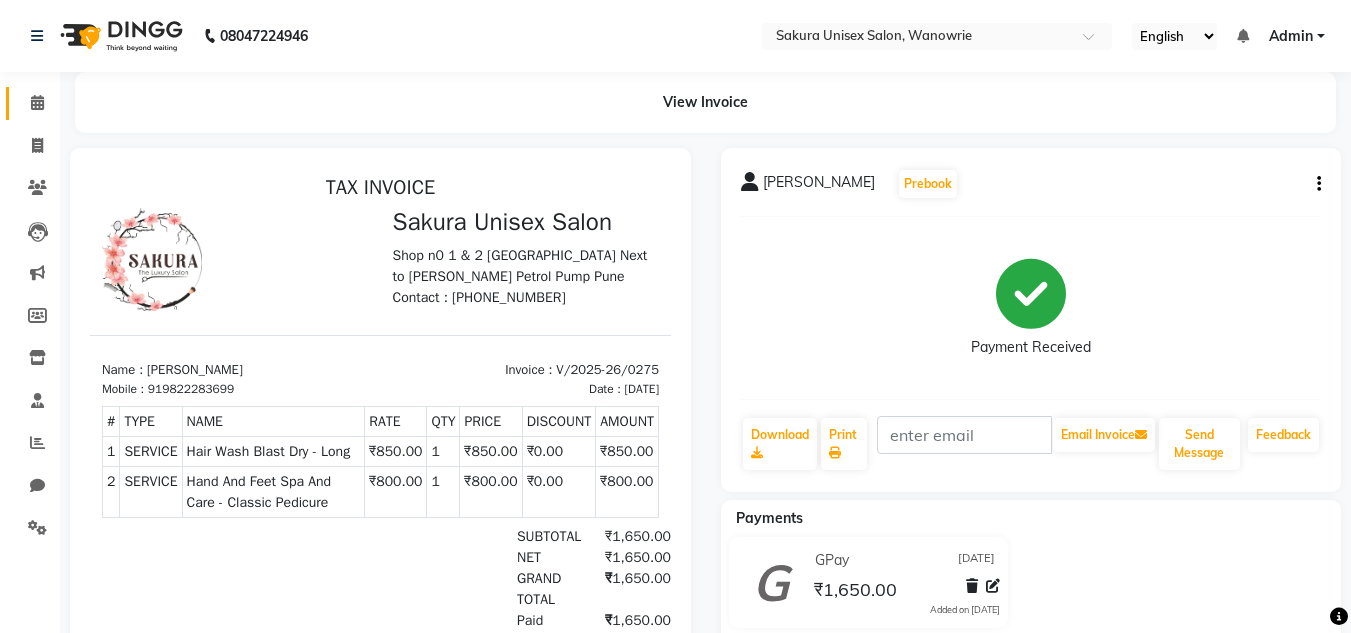 click on "Calendar" 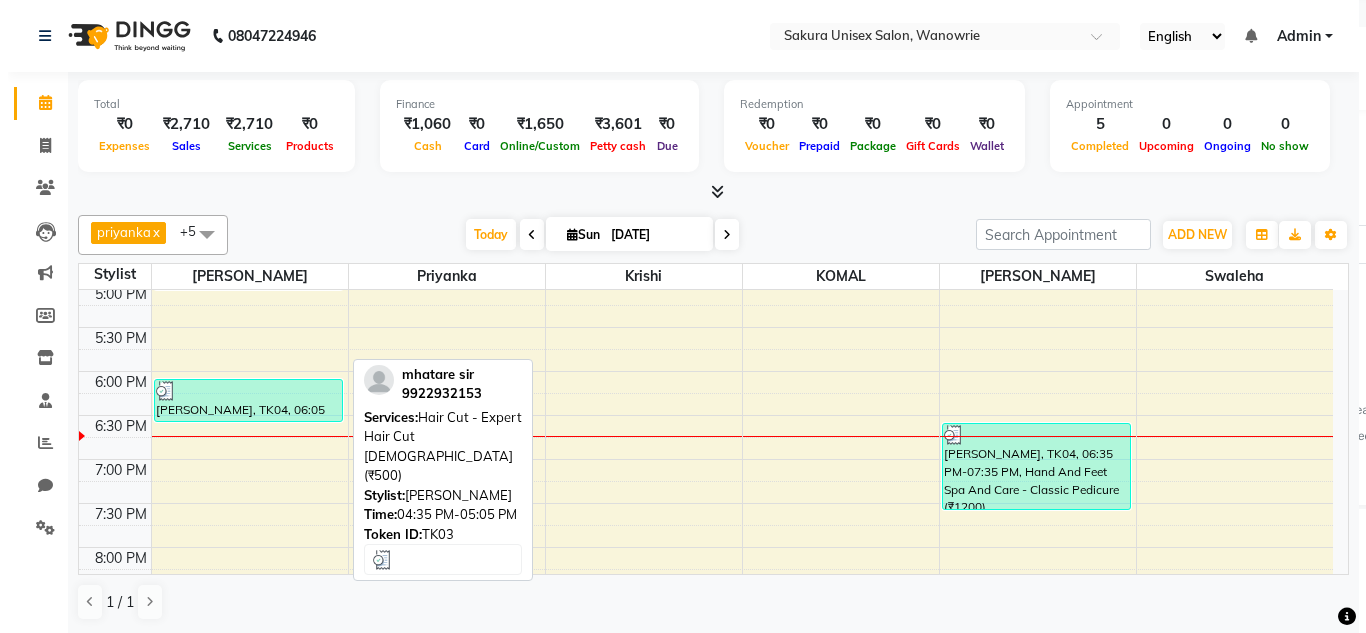 scroll, scrollTop: 800, scrollLeft: 0, axis: vertical 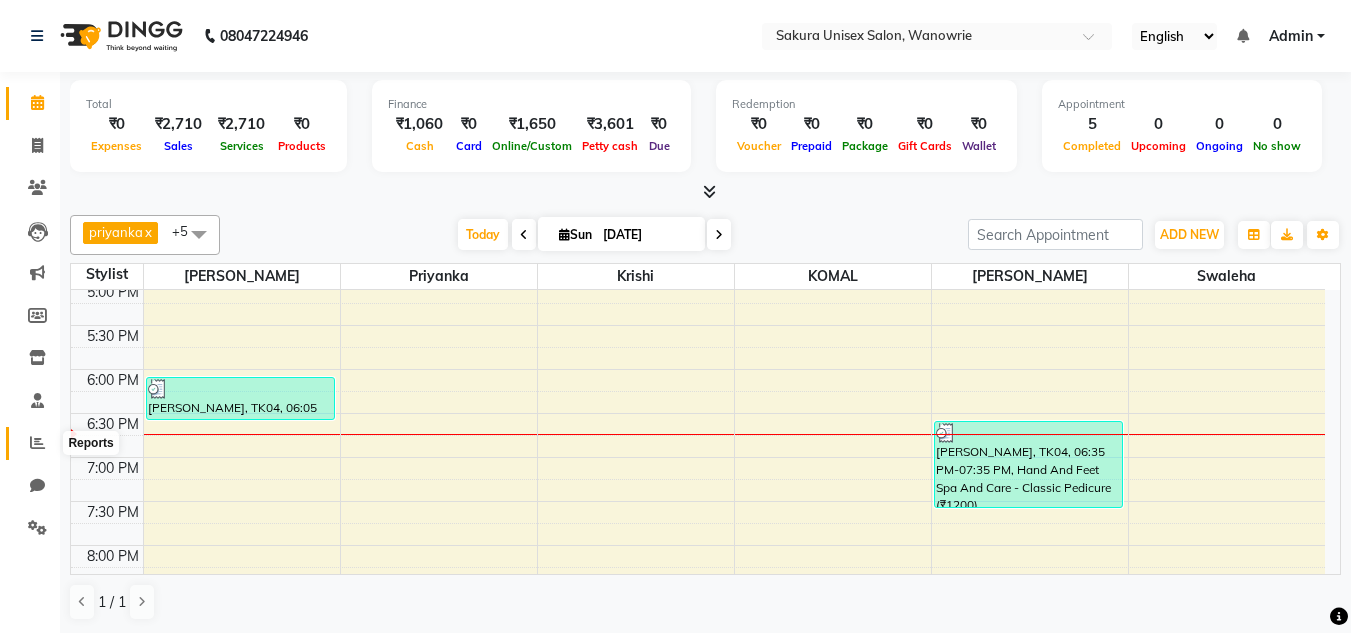 click 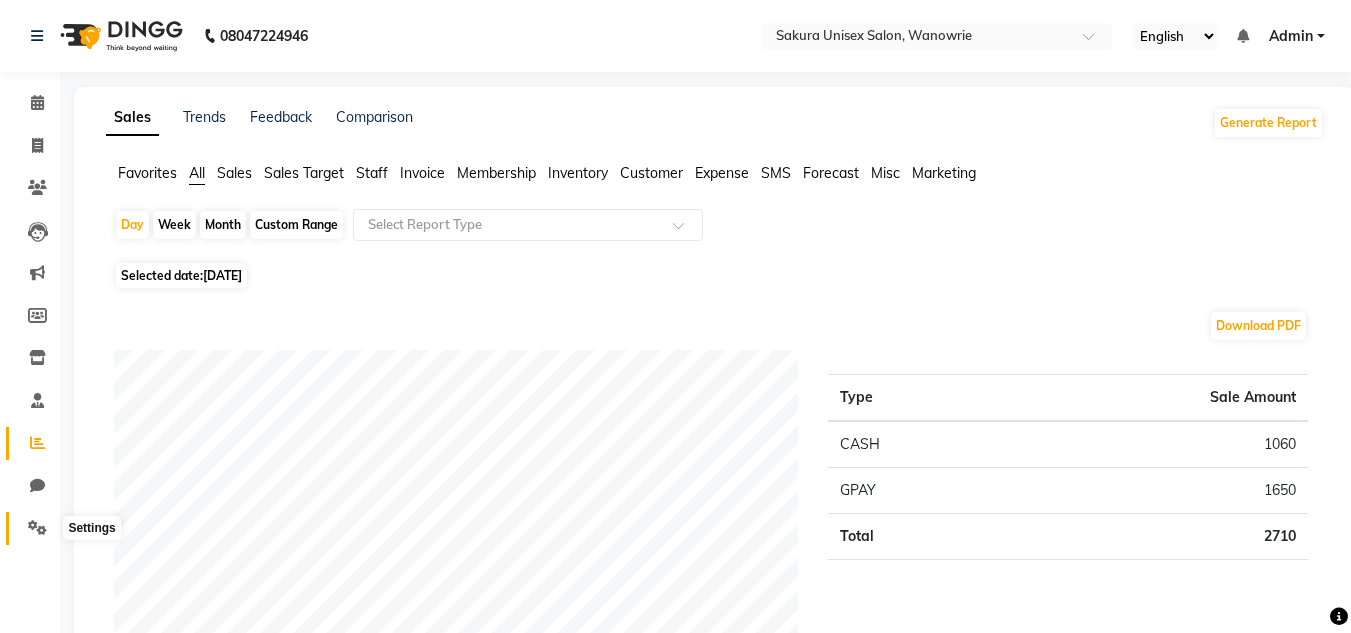 click 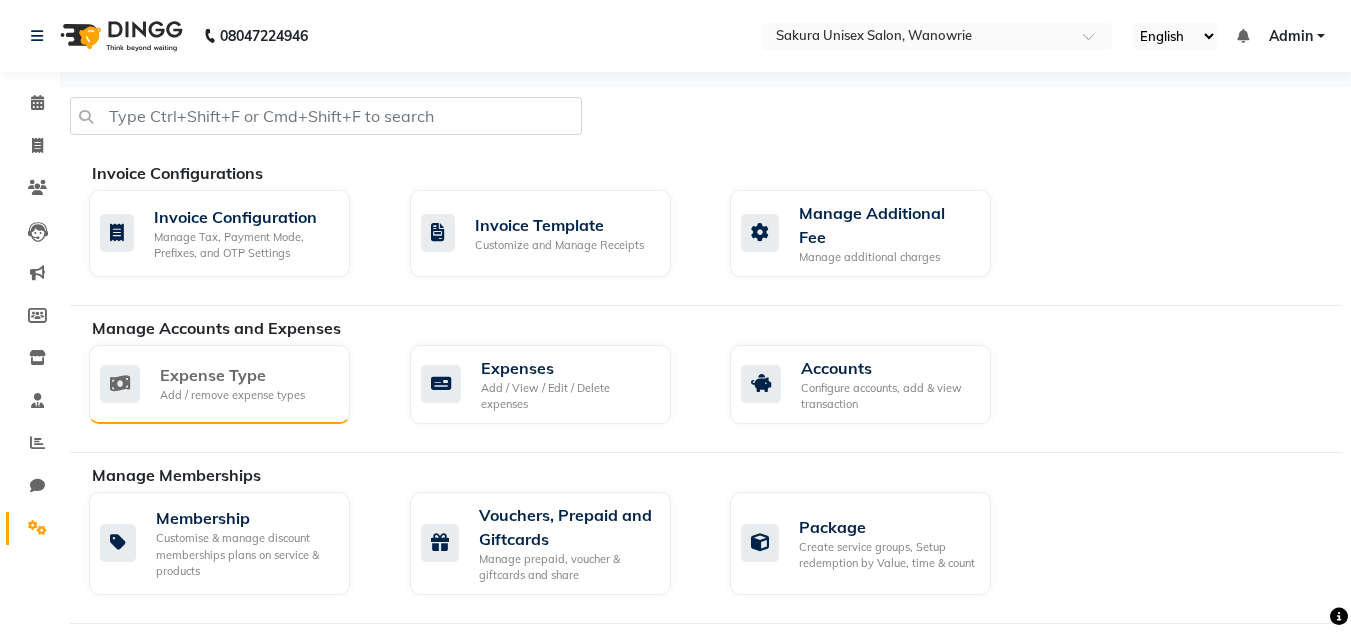 click on "Expense Type" 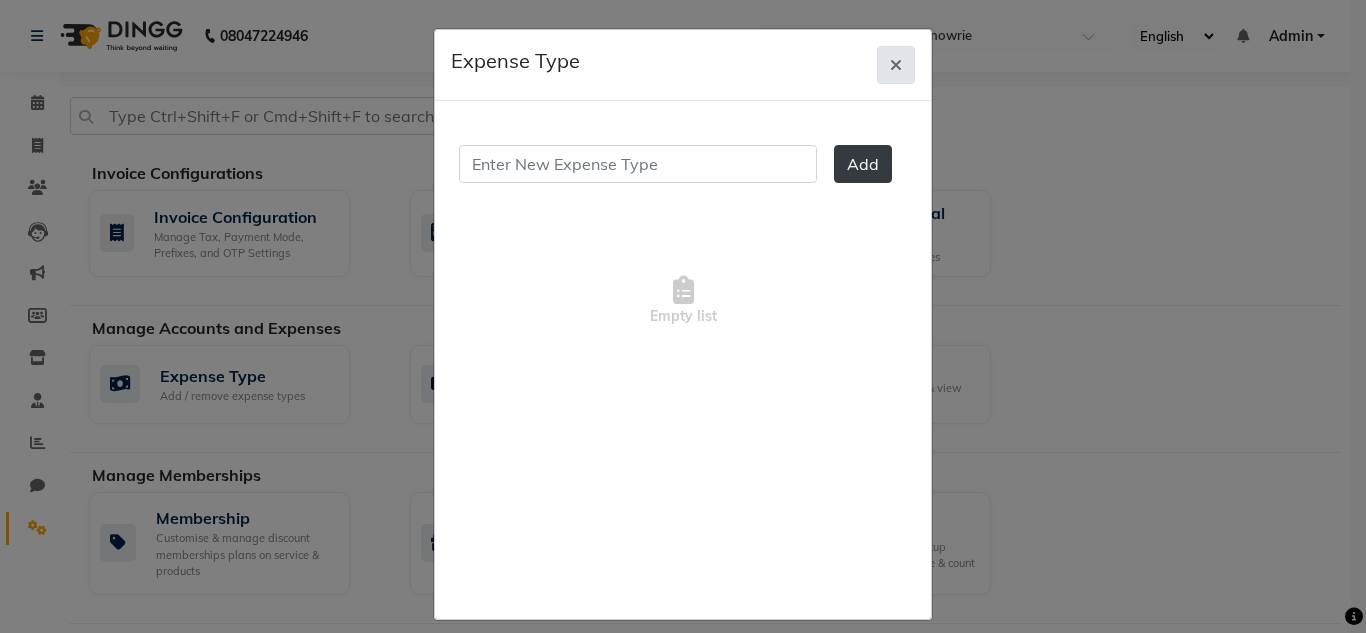 click 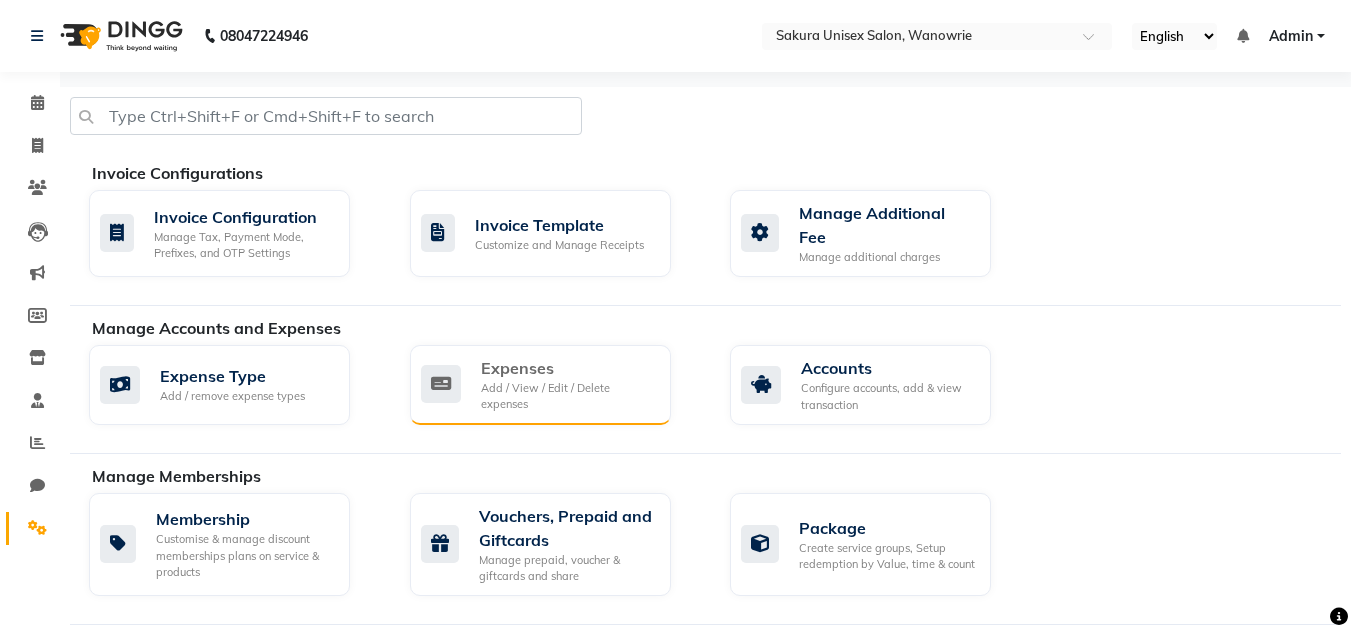 click on "Add / View / Edit / Delete expenses" 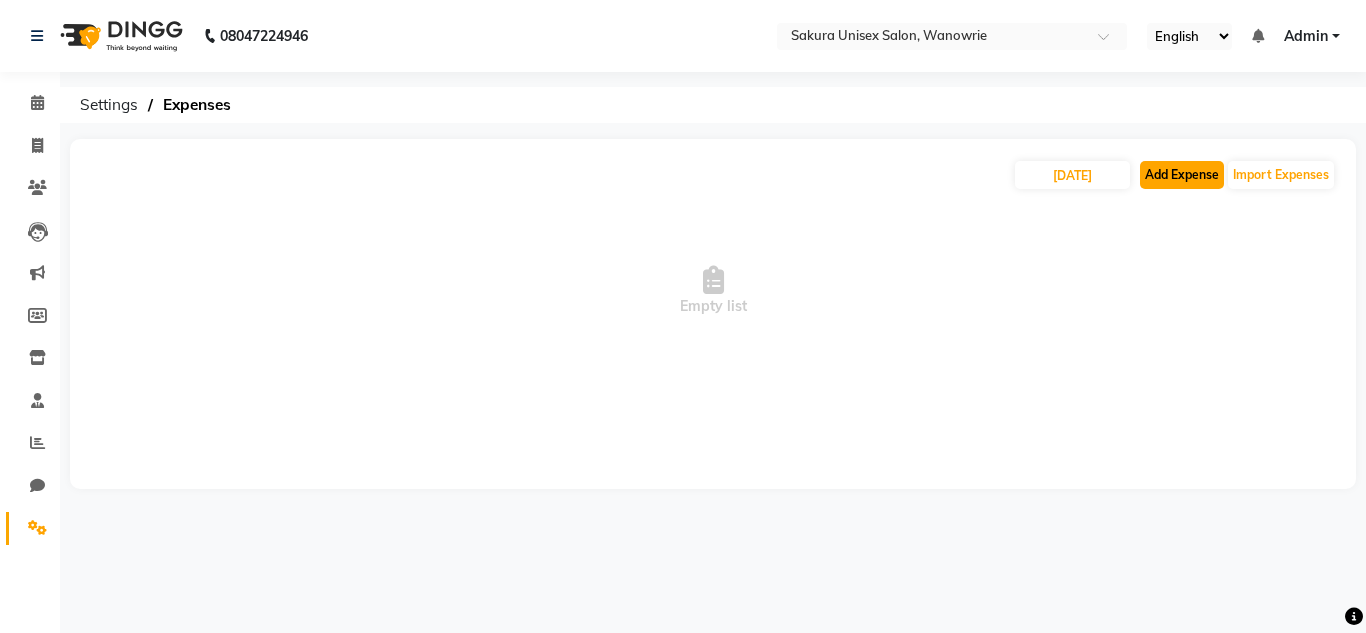 click on "Add Expense" 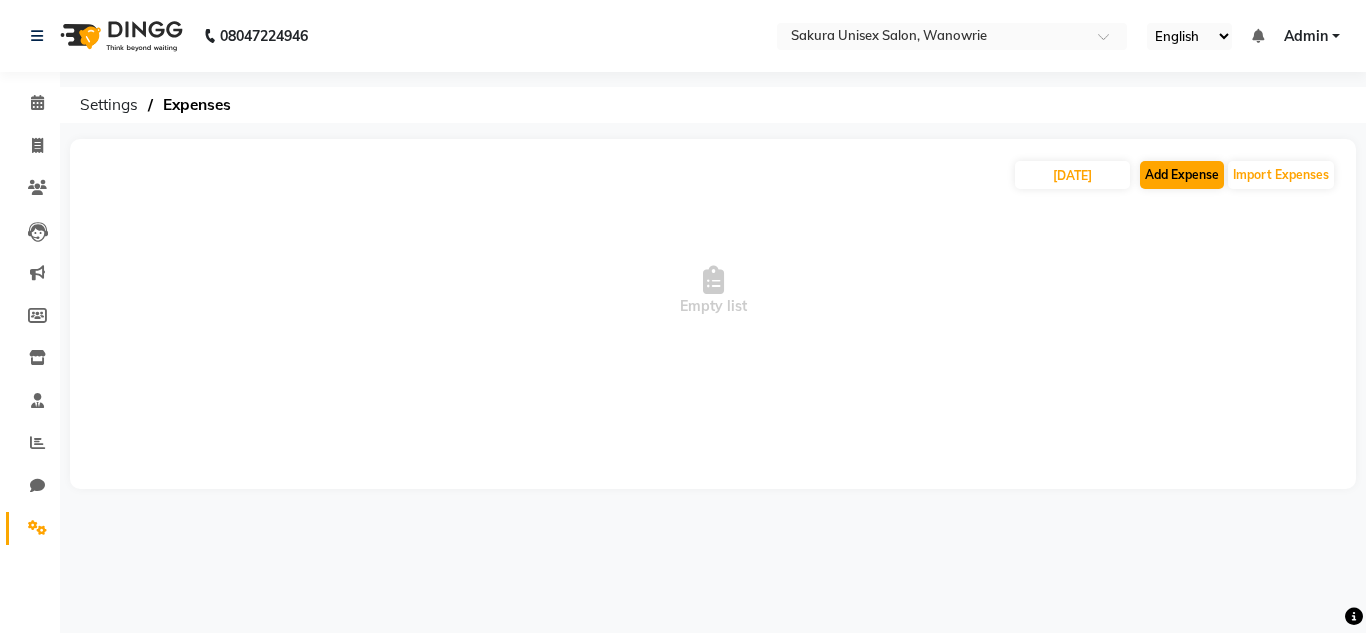 select on "1" 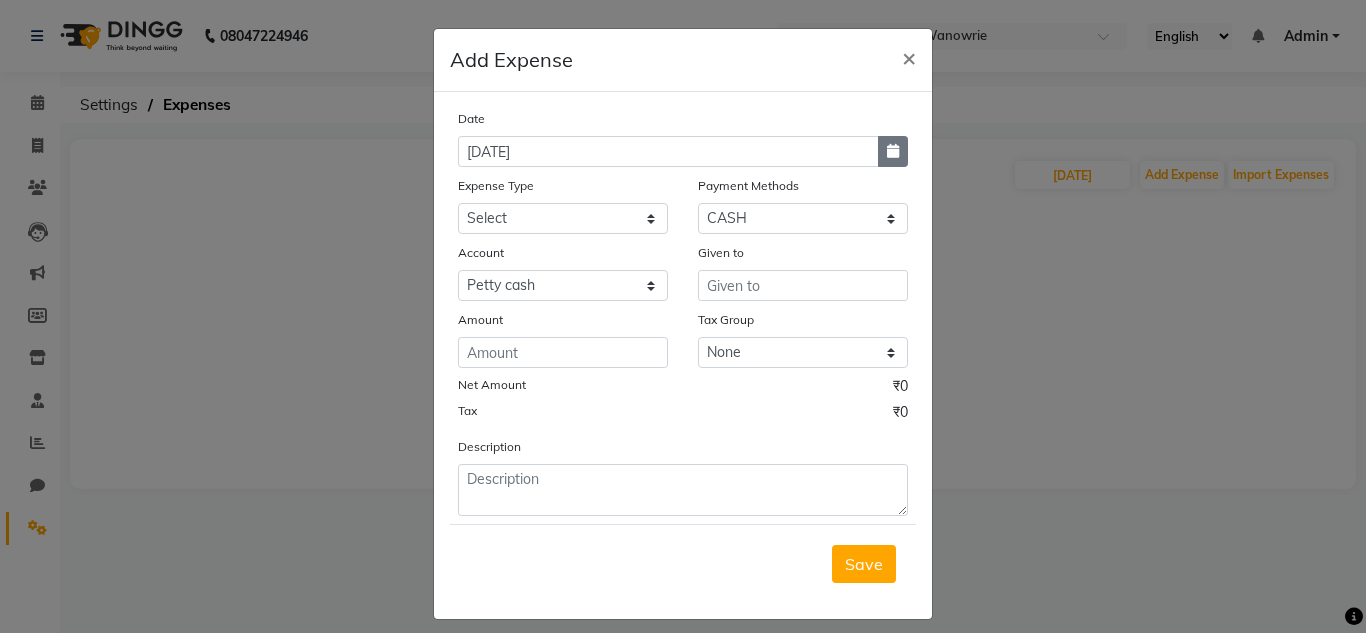 click 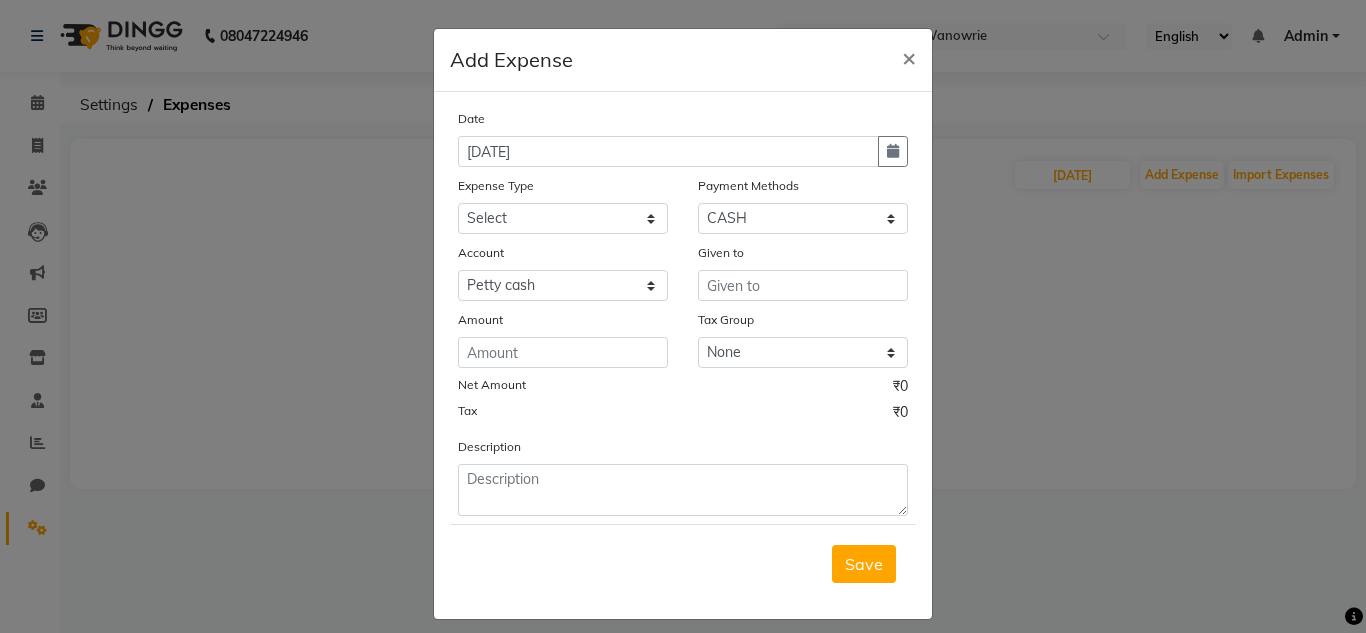 select on "7" 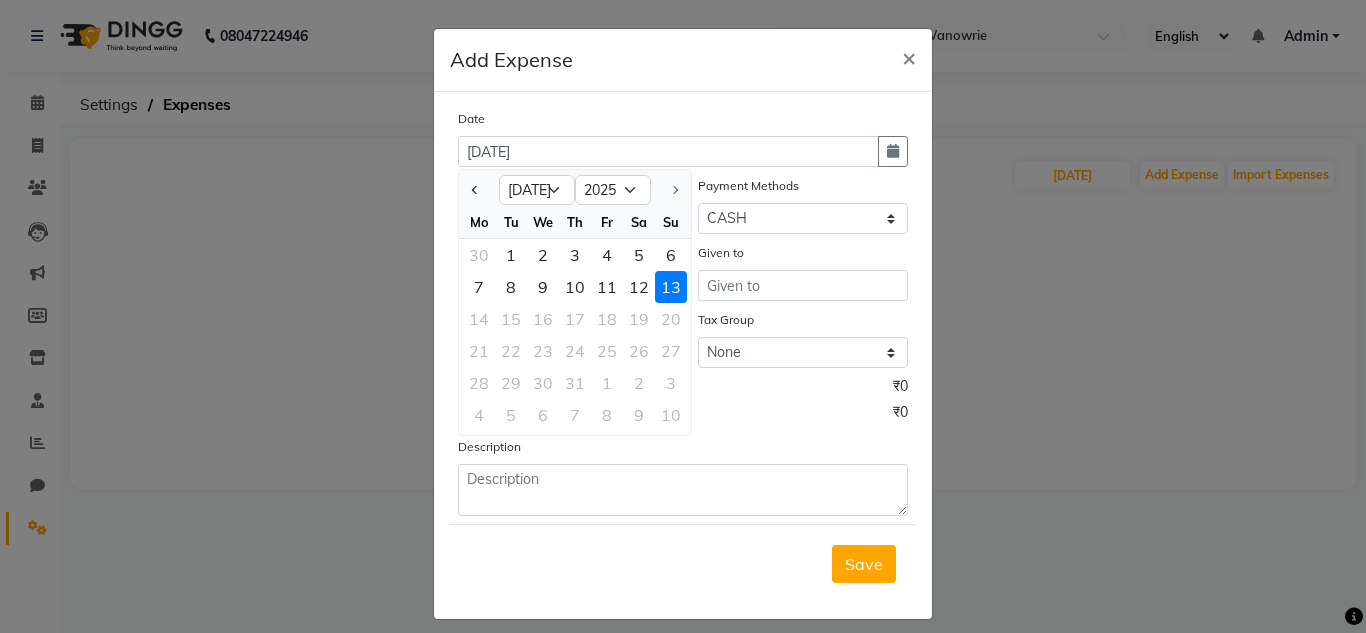 click on "12" 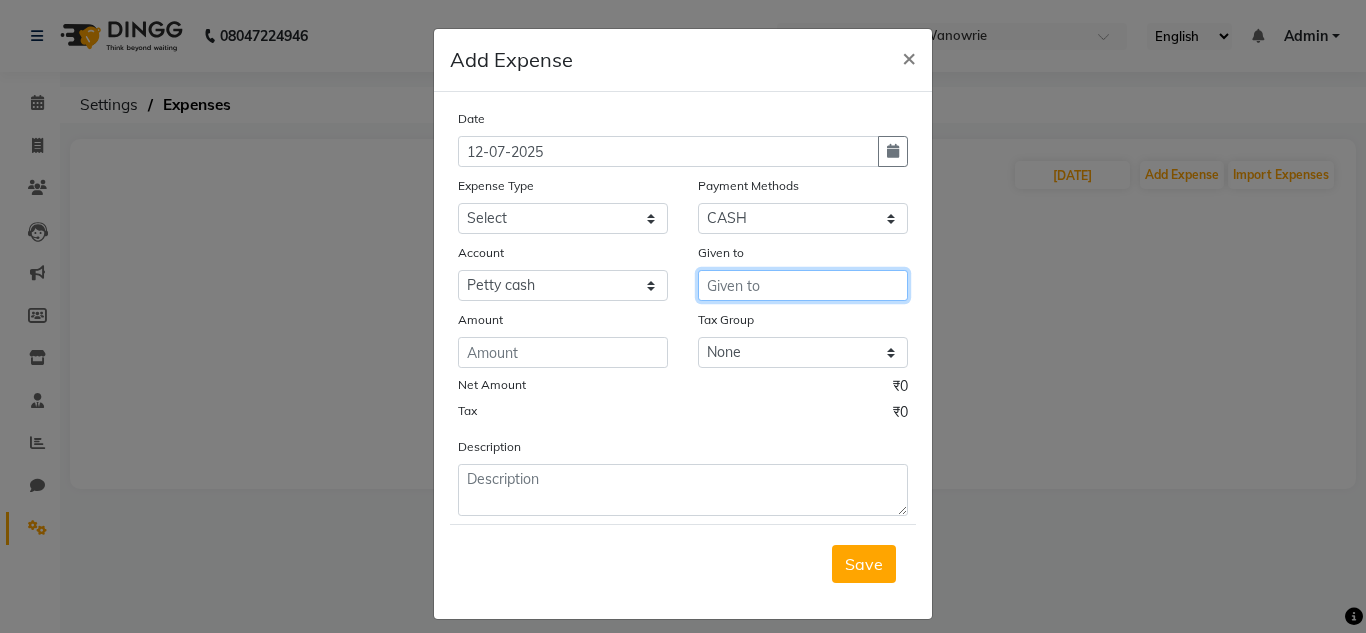 click at bounding box center (803, 285) 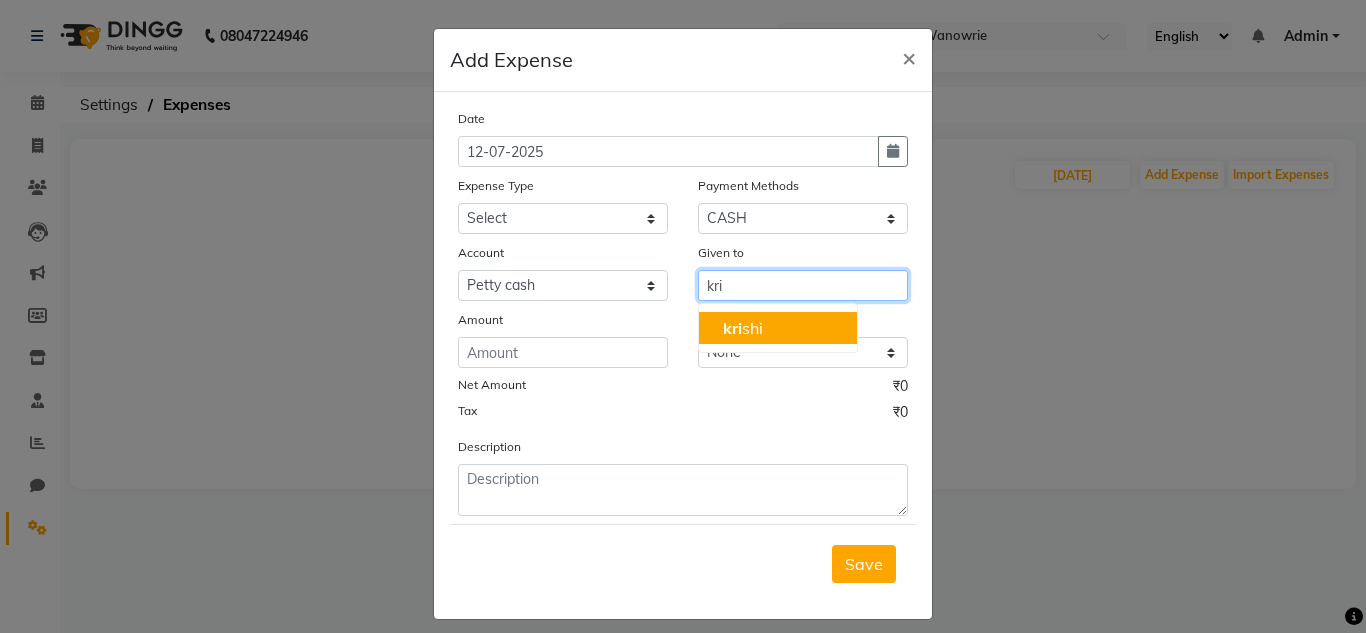 click on "kri shi" at bounding box center (778, 328) 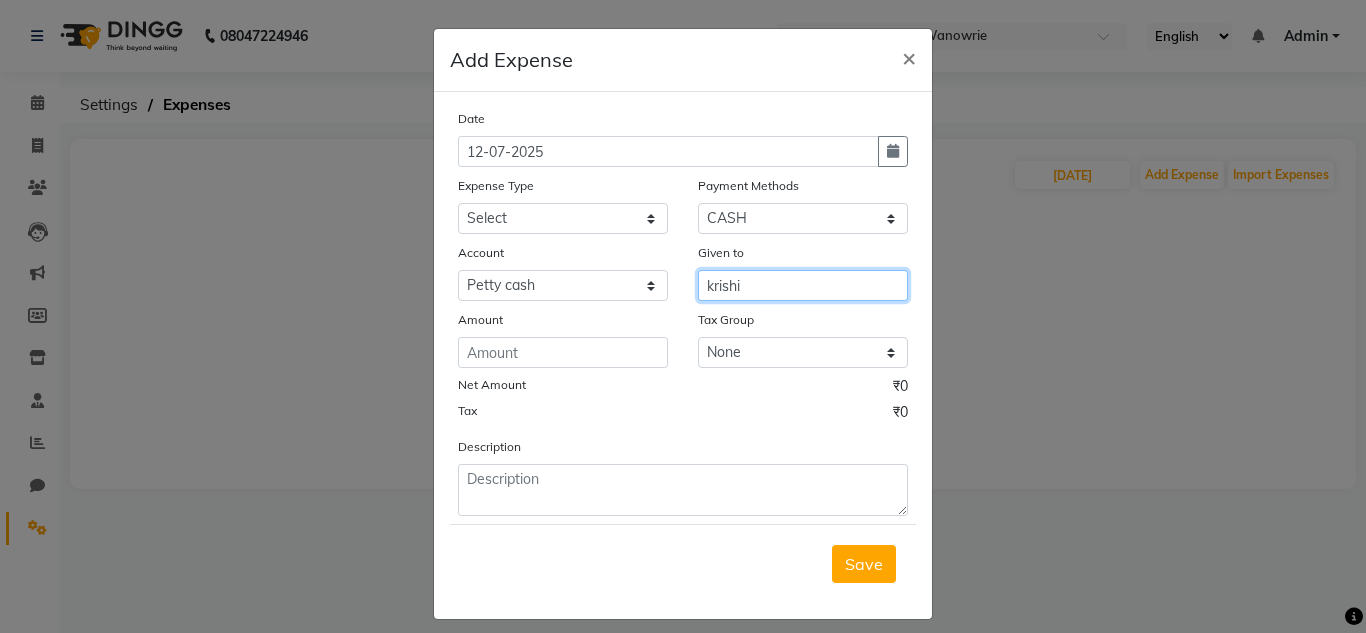type on "krishi" 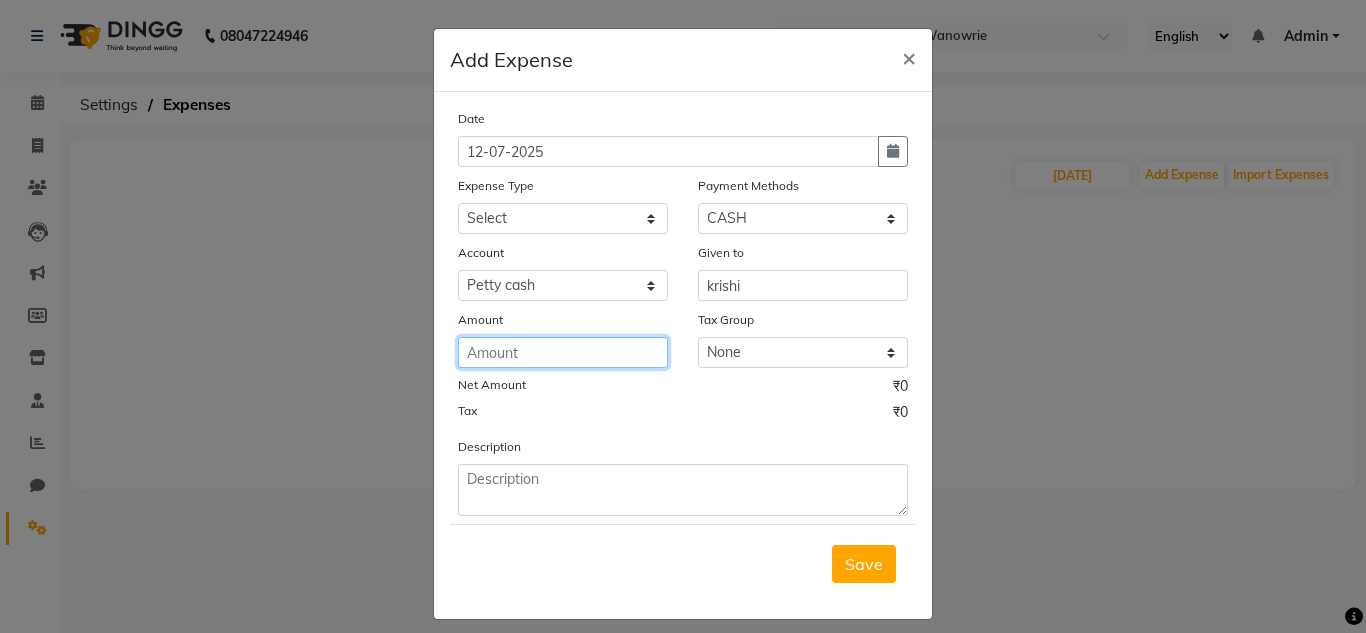 click 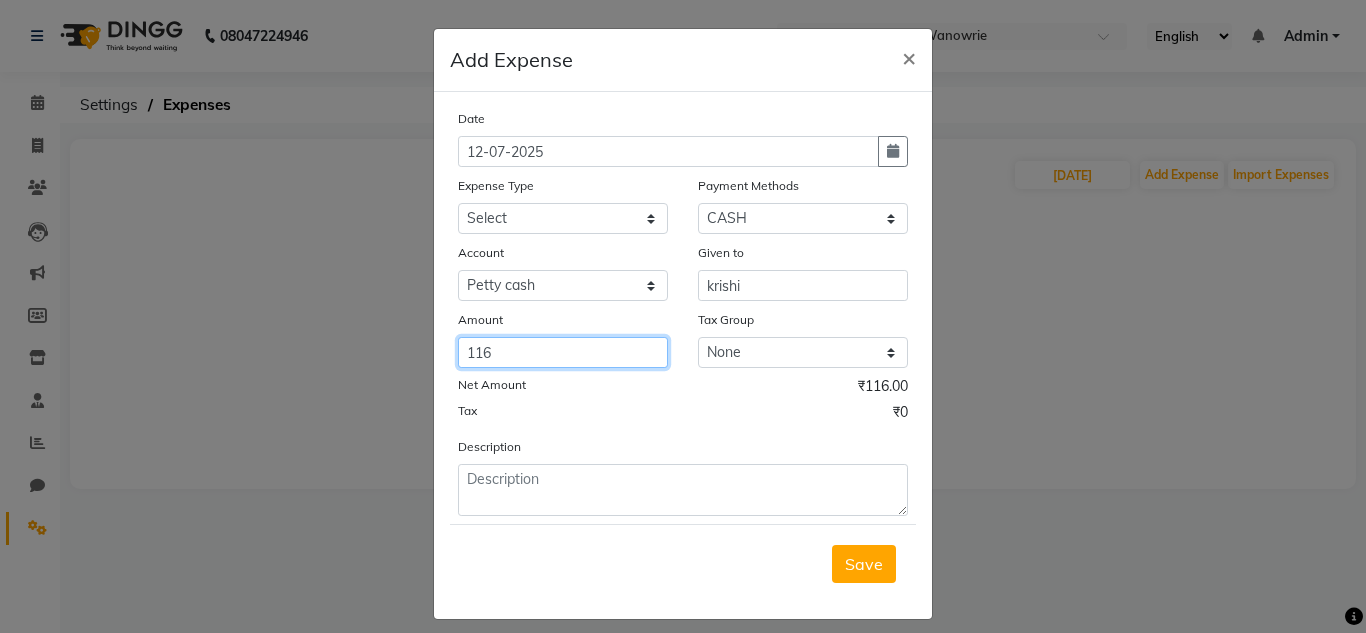 type on "116" 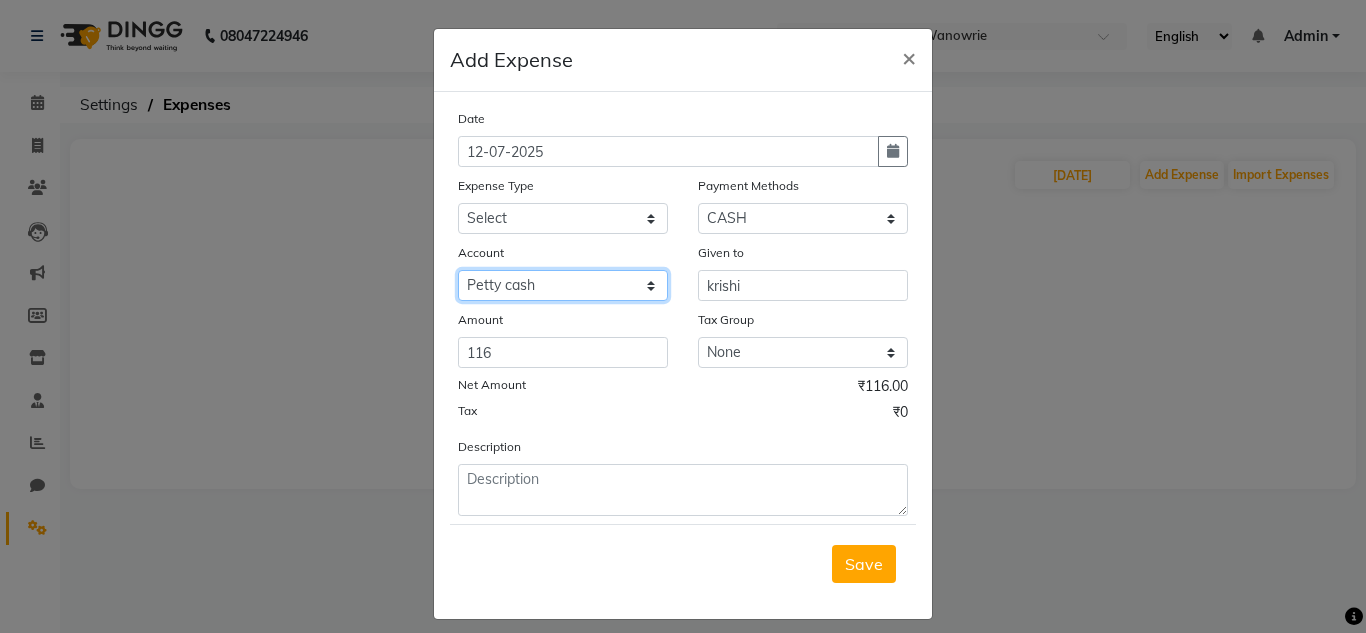 click on "Select [PERSON_NAME] cash Default account" 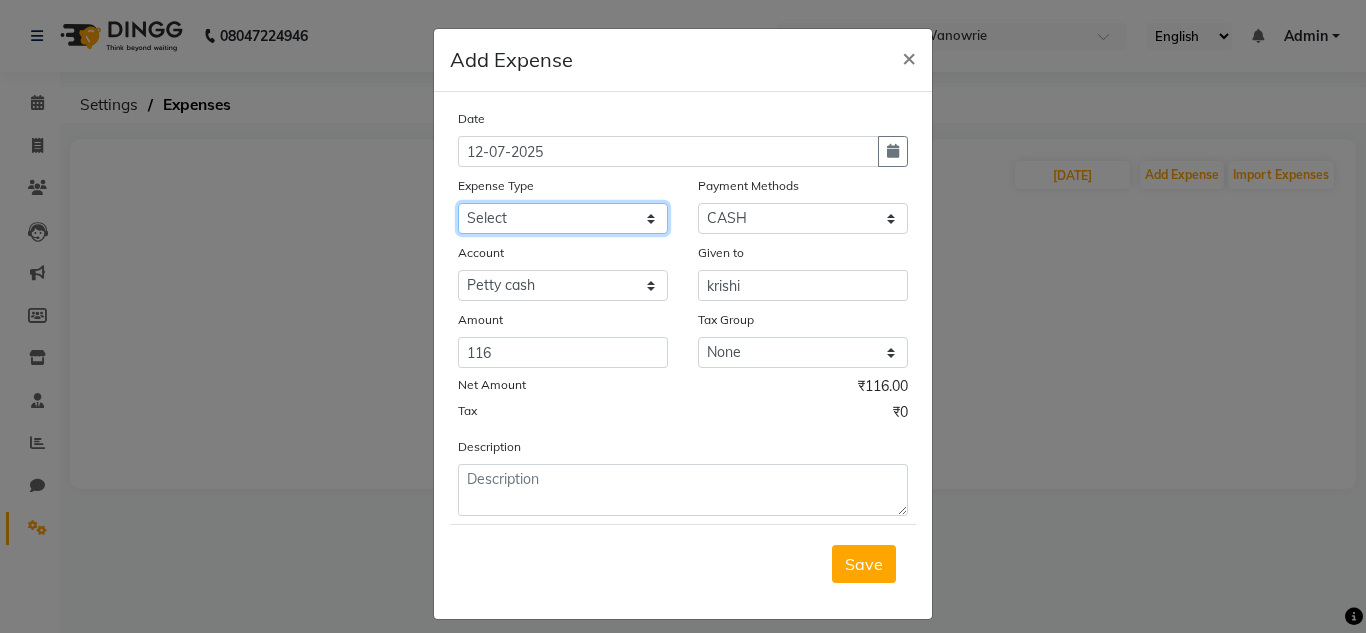 click on "Select Advance Salary Bank charges Car maintenance  Cash transfer to bank Cash transfer to hub Client Snacks Clinical charges Equipment Fuel Govt fee Incentive Insurance International purchase Loan Repayment Maintenance Marketing Miscellaneous MRA Other Pantry Product Rent Salary Staff Snacks Tax Tea & Refreshment Utilities" 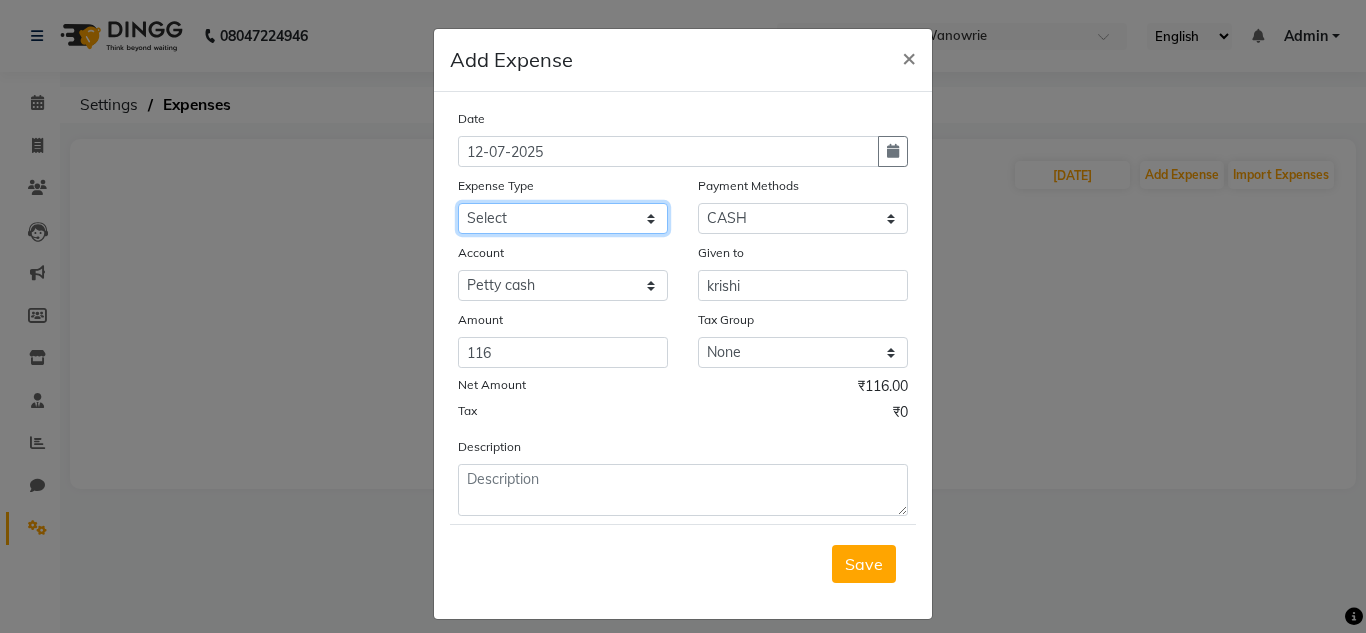 select on "18" 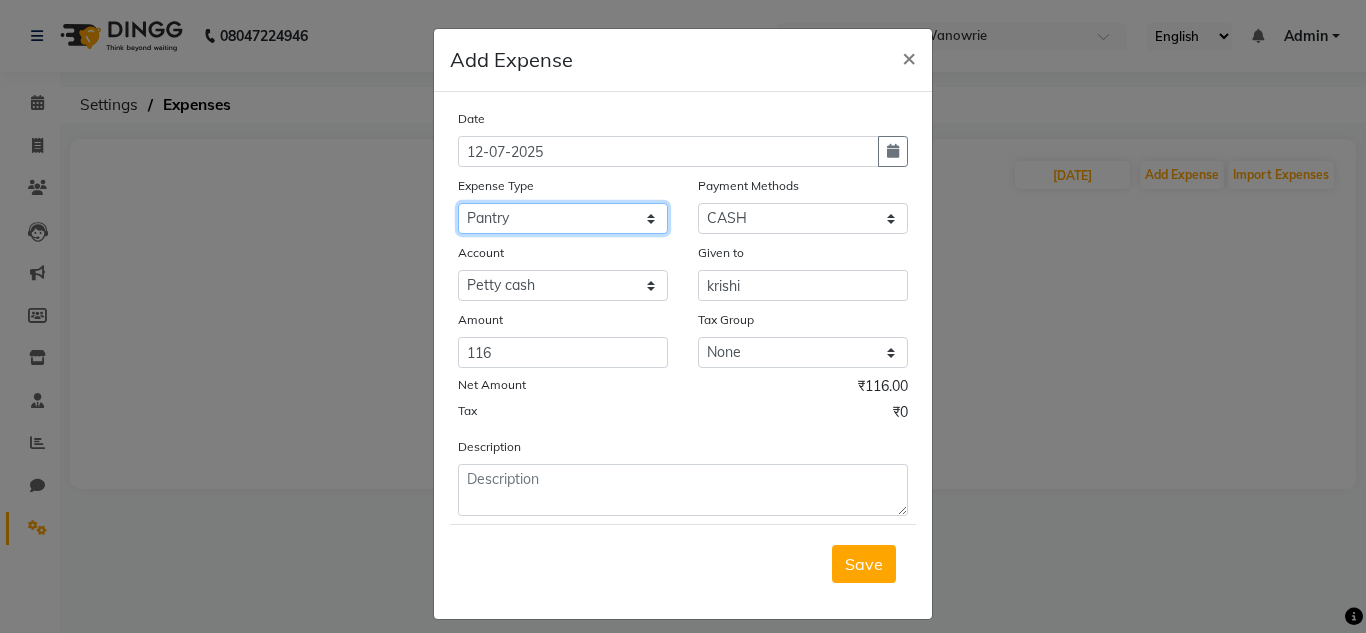 click on "Select Advance Salary Bank charges Car maintenance  Cash transfer to bank Cash transfer to hub Client Snacks Clinical charges Equipment Fuel Govt fee Incentive Insurance International purchase Loan Repayment Maintenance Marketing Miscellaneous MRA Other Pantry Product Rent Salary Staff Snacks Tax Tea & Refreshment Utilities" 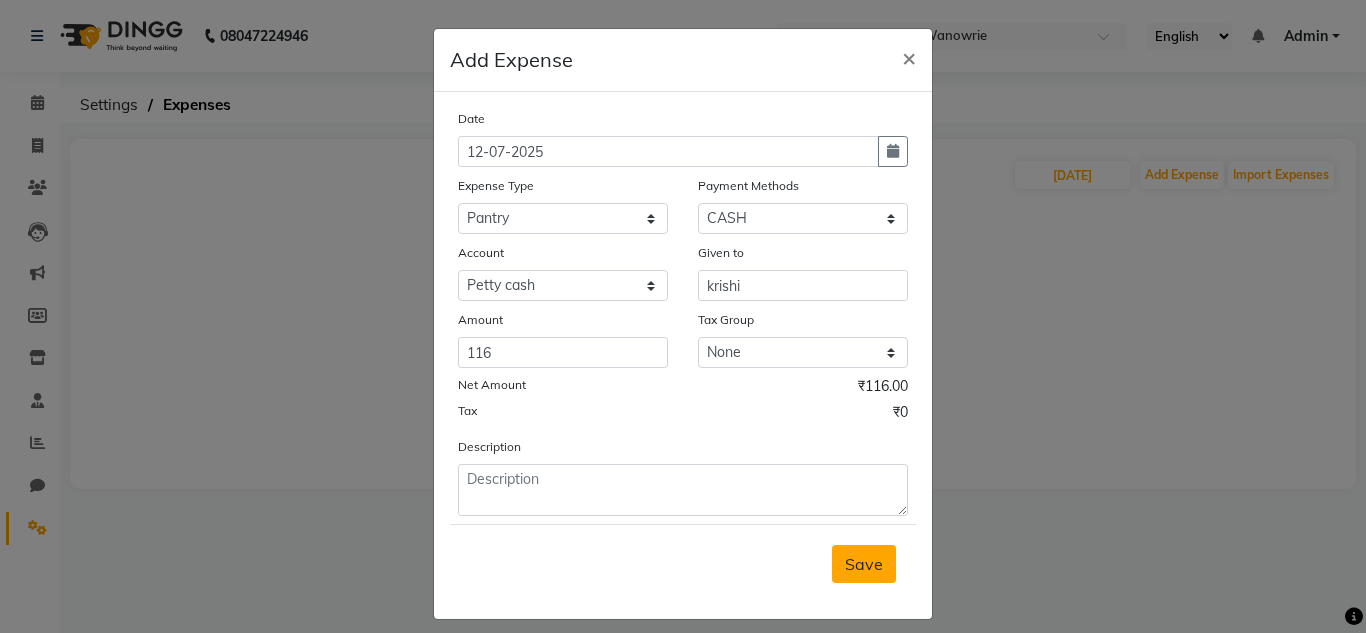 click on "Save" at bounding box center [864, 564] 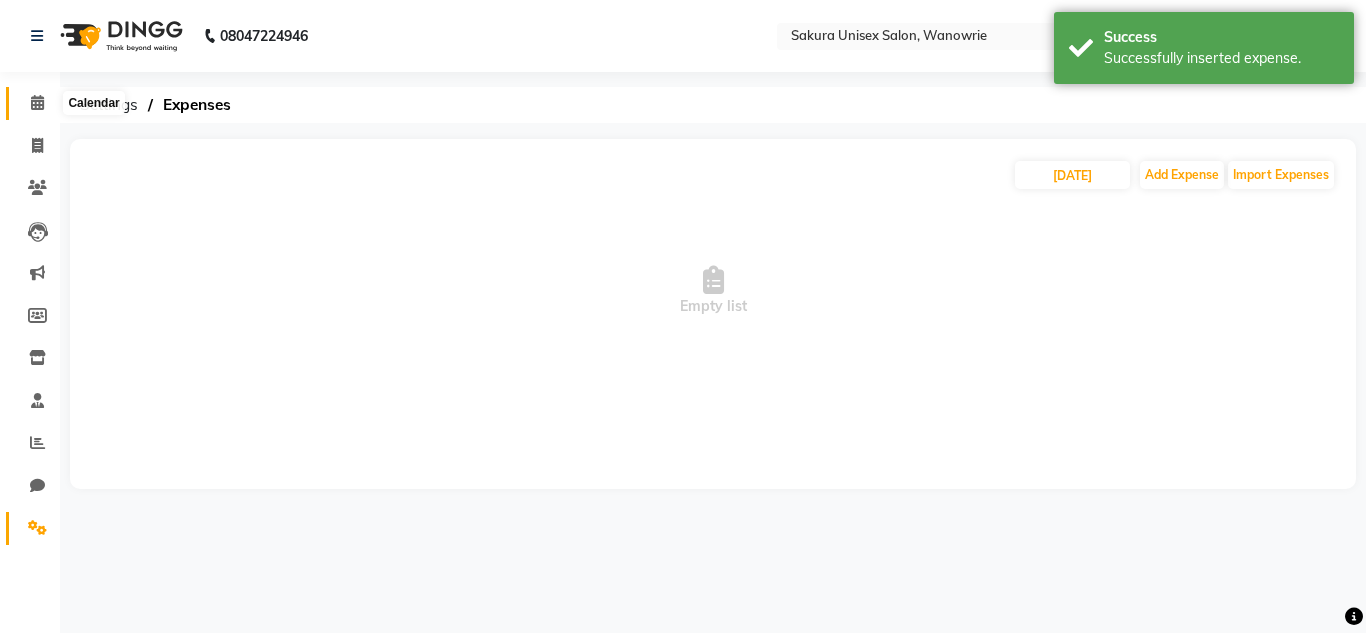 click 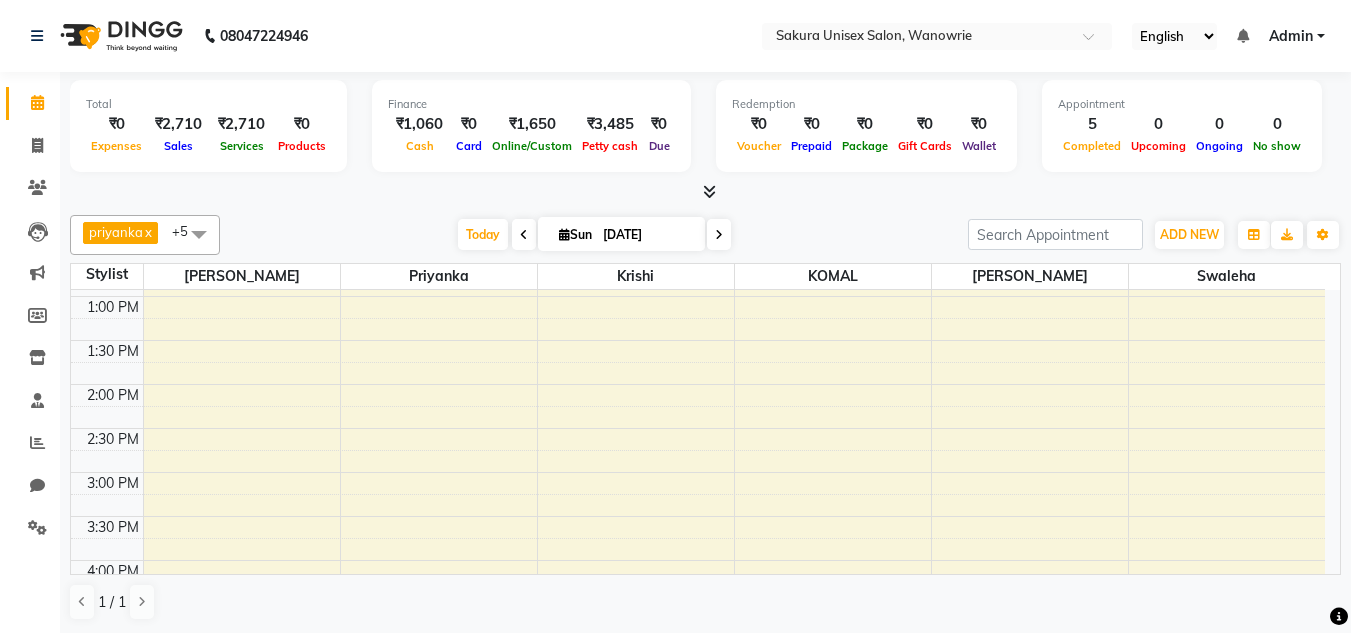 scroll, scrollTop: 323, scrollLeft: 0, axis: vertical 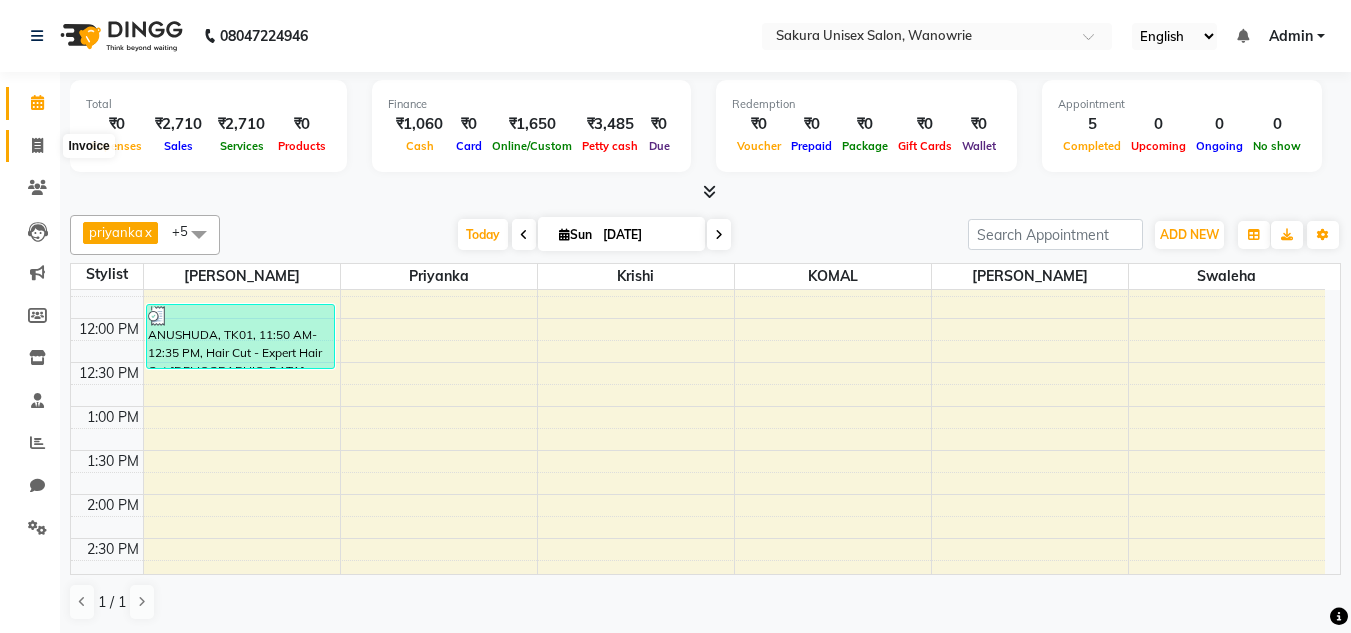 click 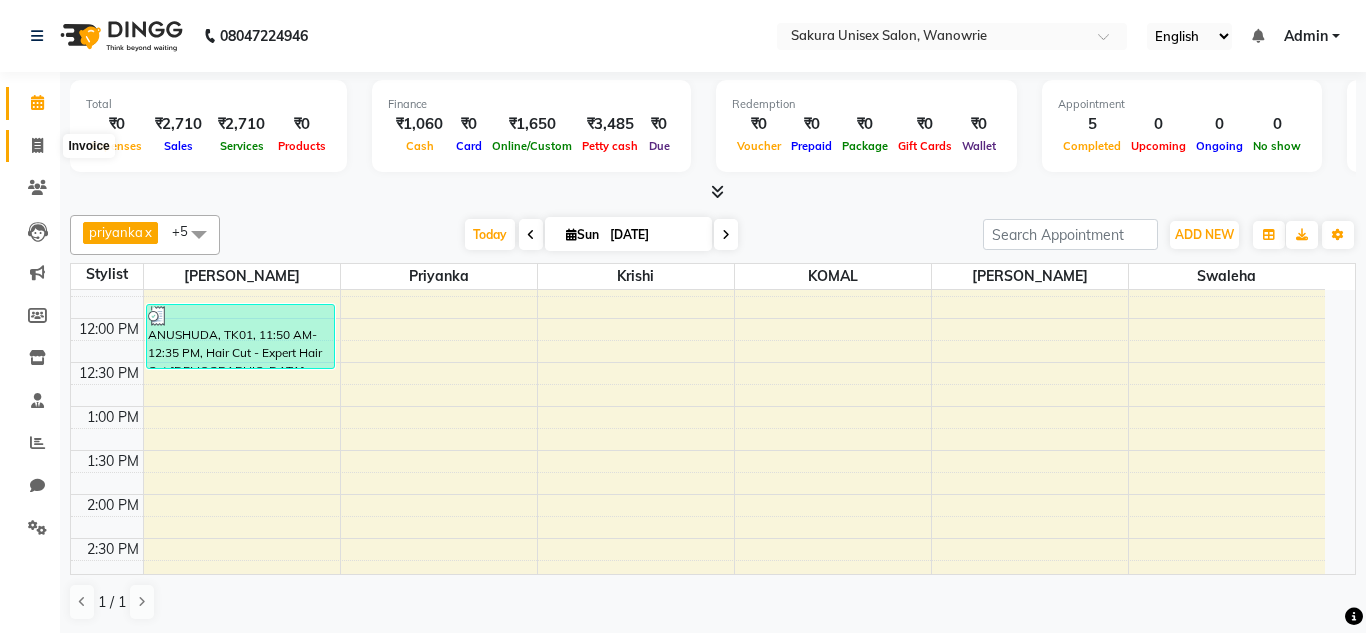 select on "7662" 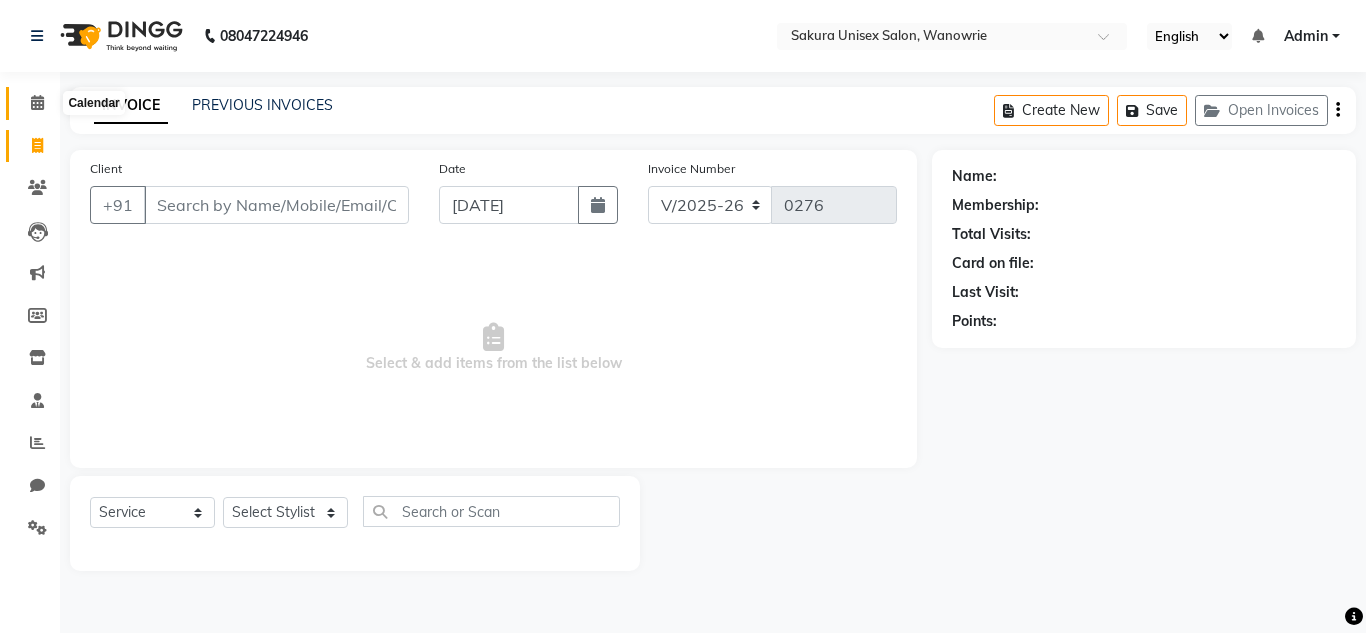 click 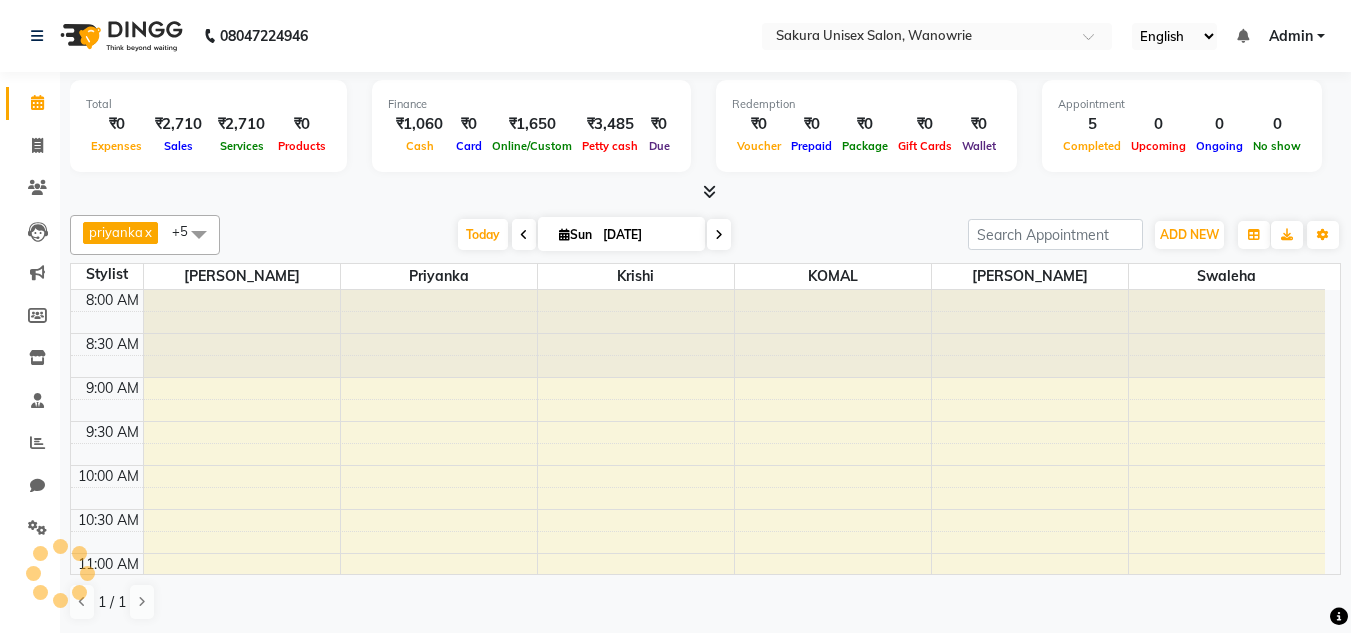 scroll, scrollTop: 881, scrollLeft: 0, axis: vertical 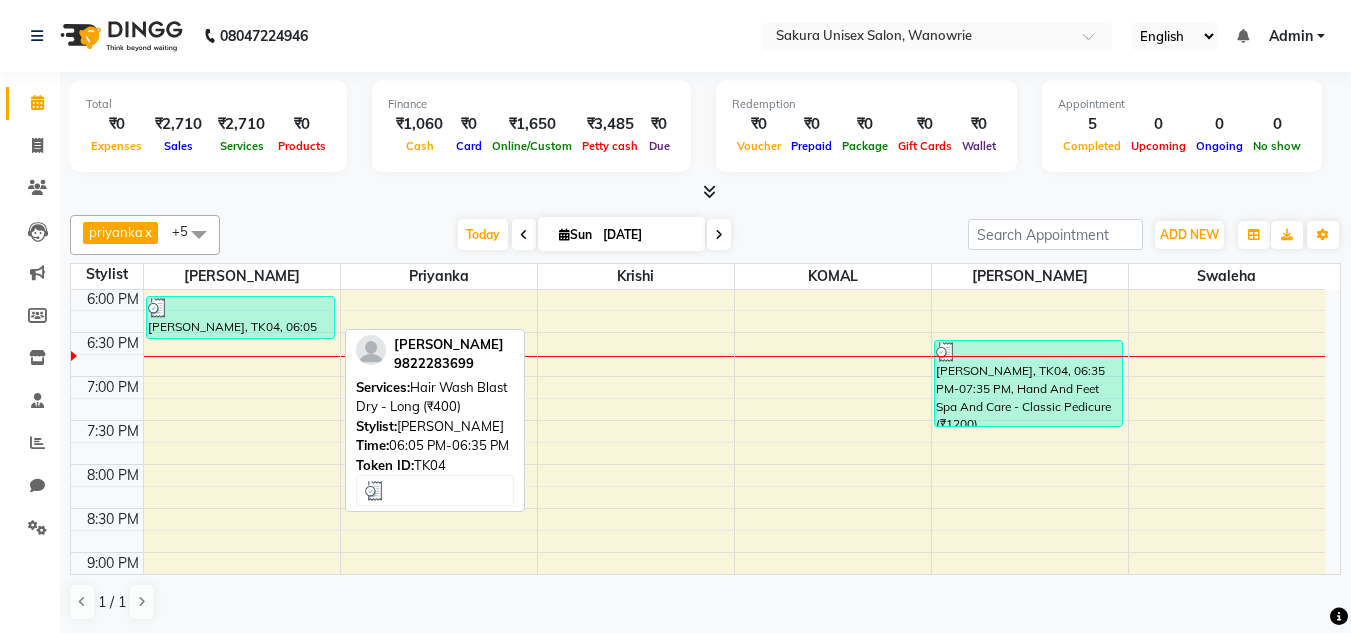 click on "[PERSON_NAME], TK04, 06:05 PM-06:35 PM, Hair Wash Blast Dry
- Long (₹400)" at bounding box center (240, 317) 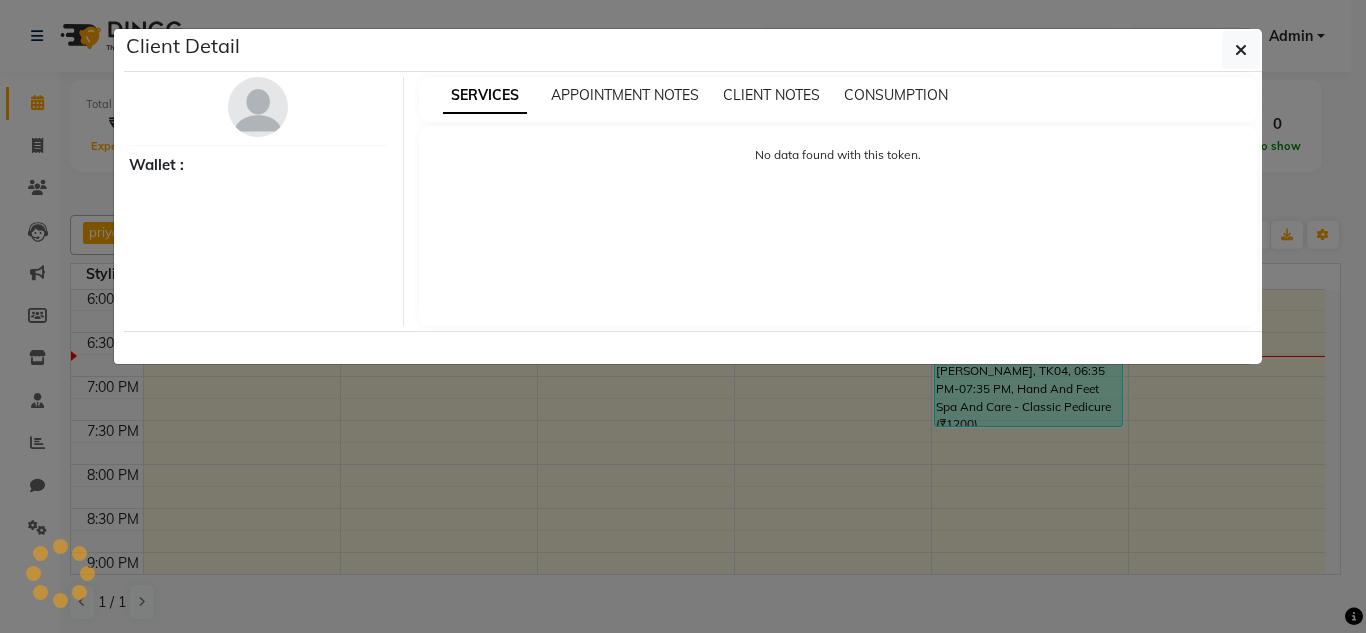 select on "3" 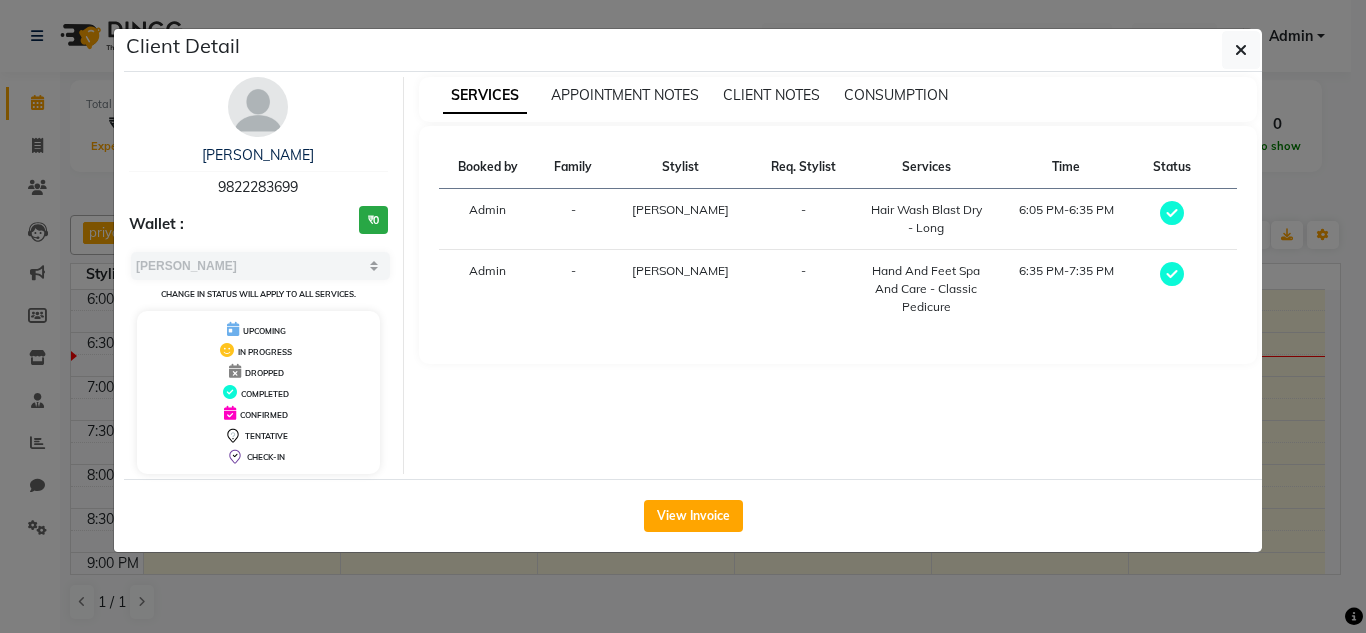click 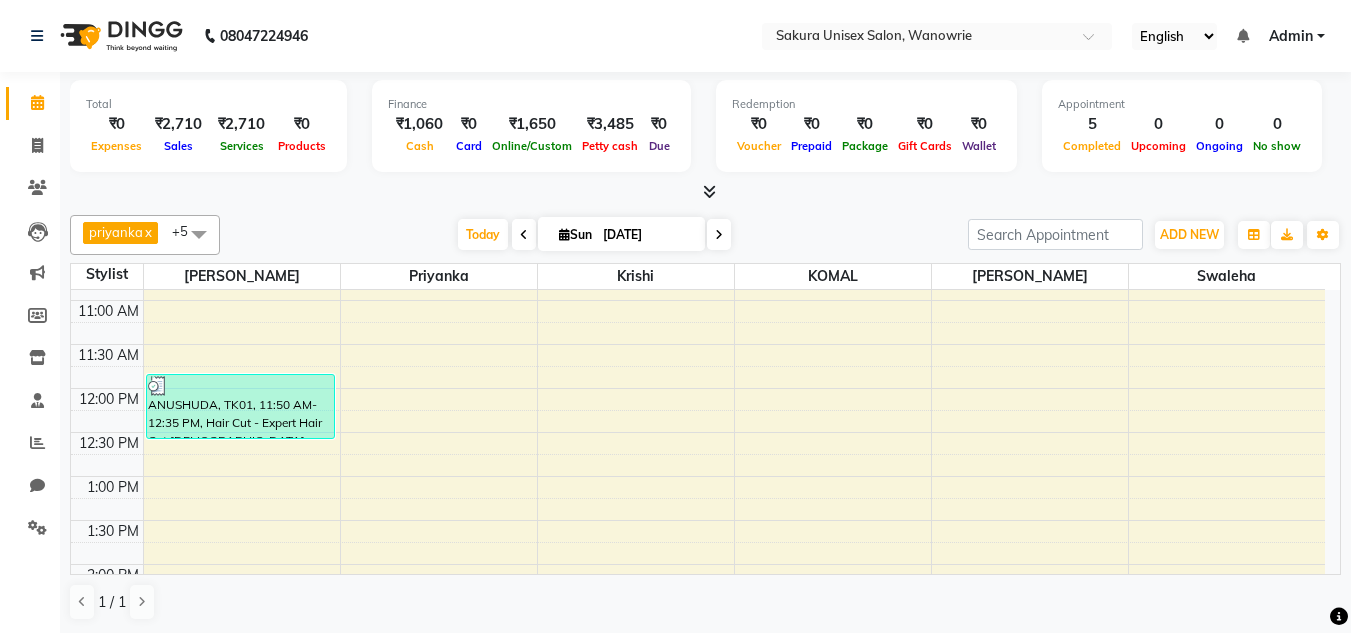 scroll, scrollTop: 200, scrollLeft: 0, axis: vertical 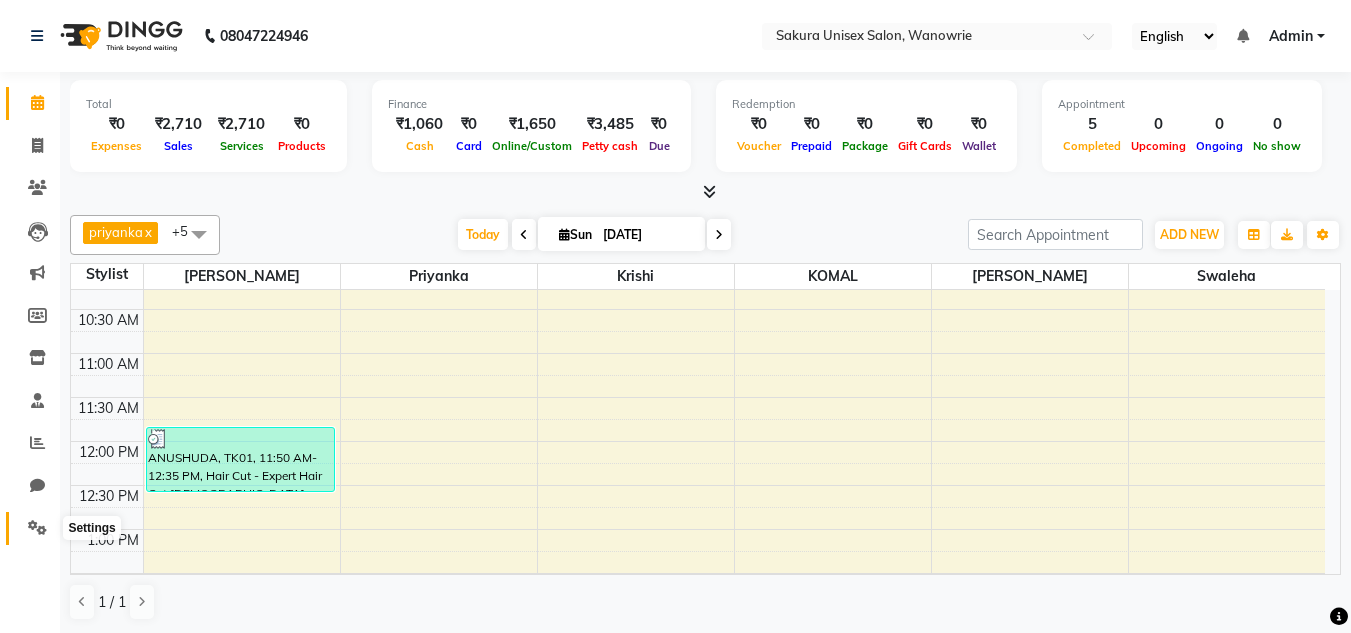 click 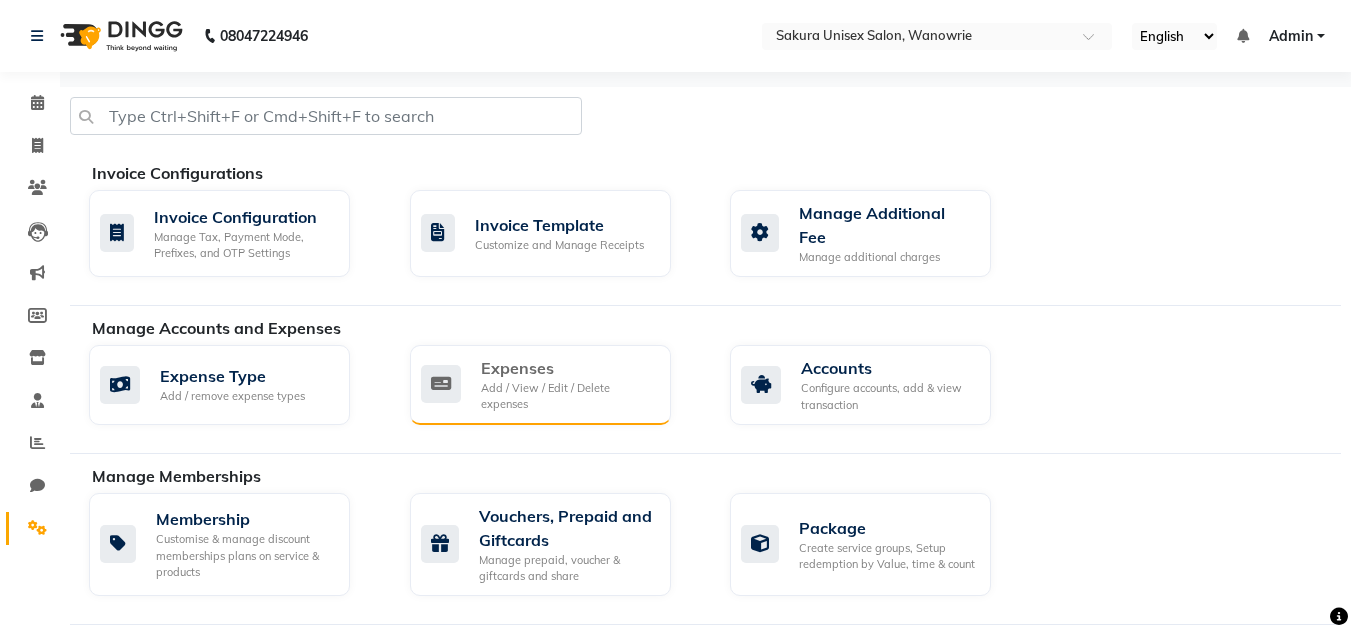 click on "Add / View / Edit / Delete expenses" 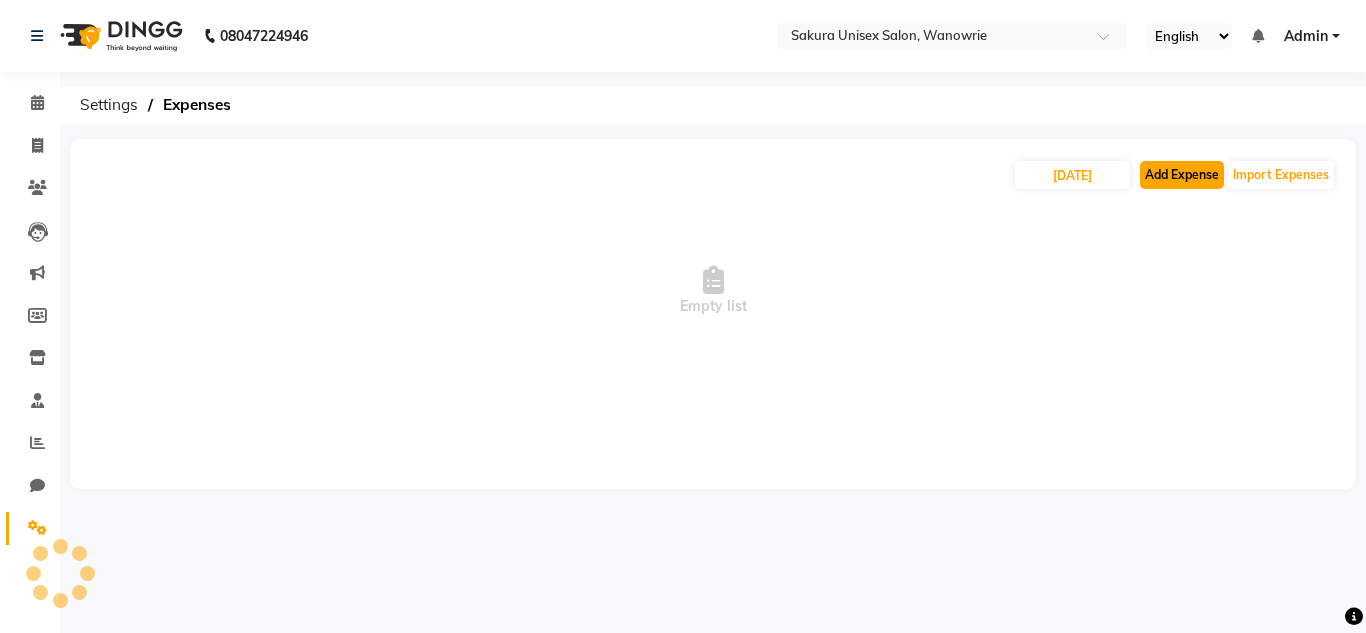 click on "Add Expense" 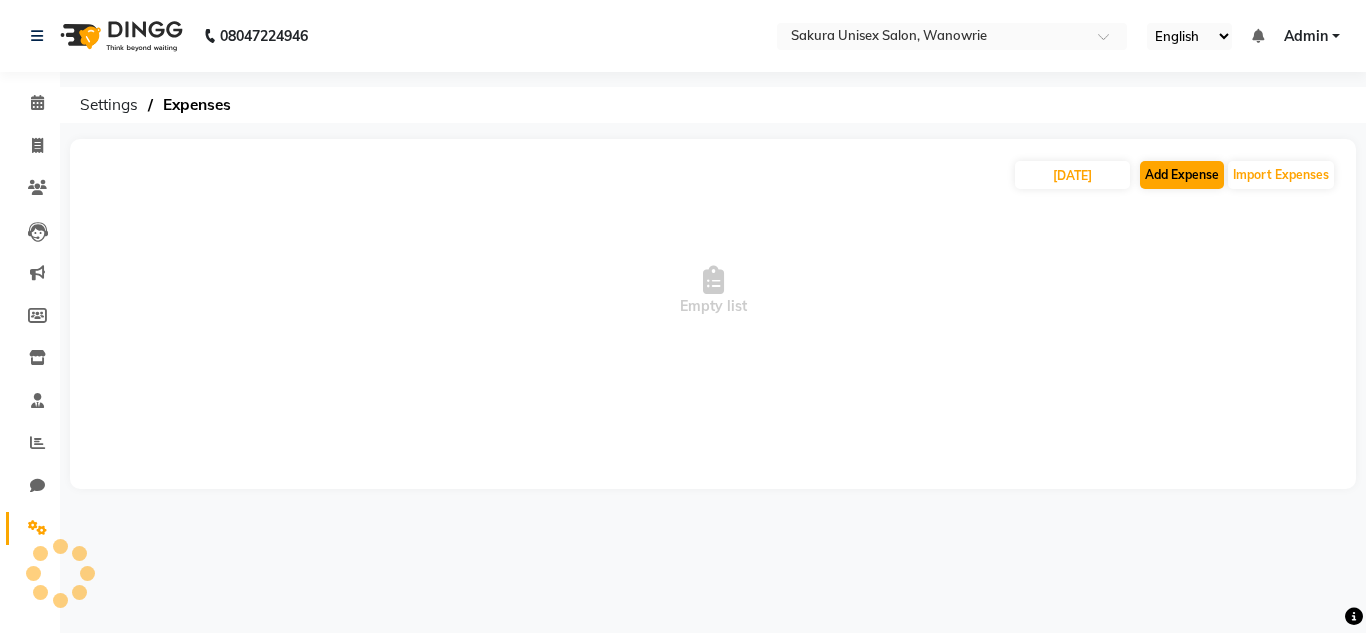 select on "1" 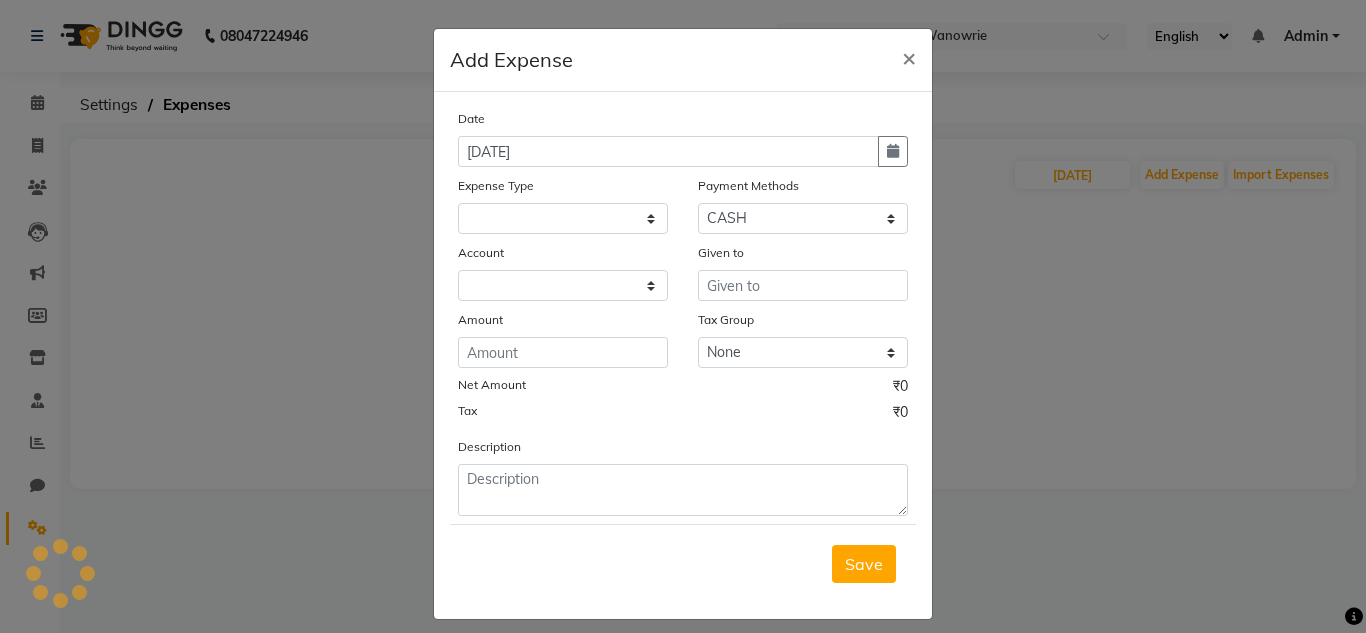 select on "6793" 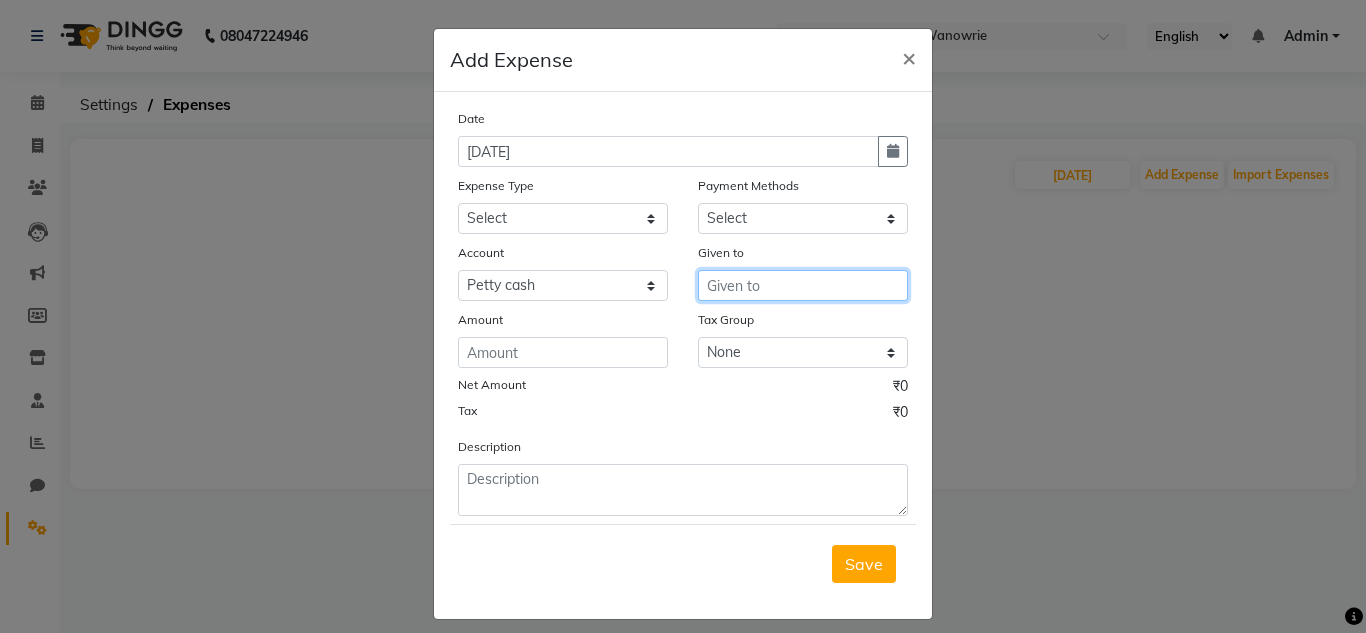 click at bounding box center (803, 285) 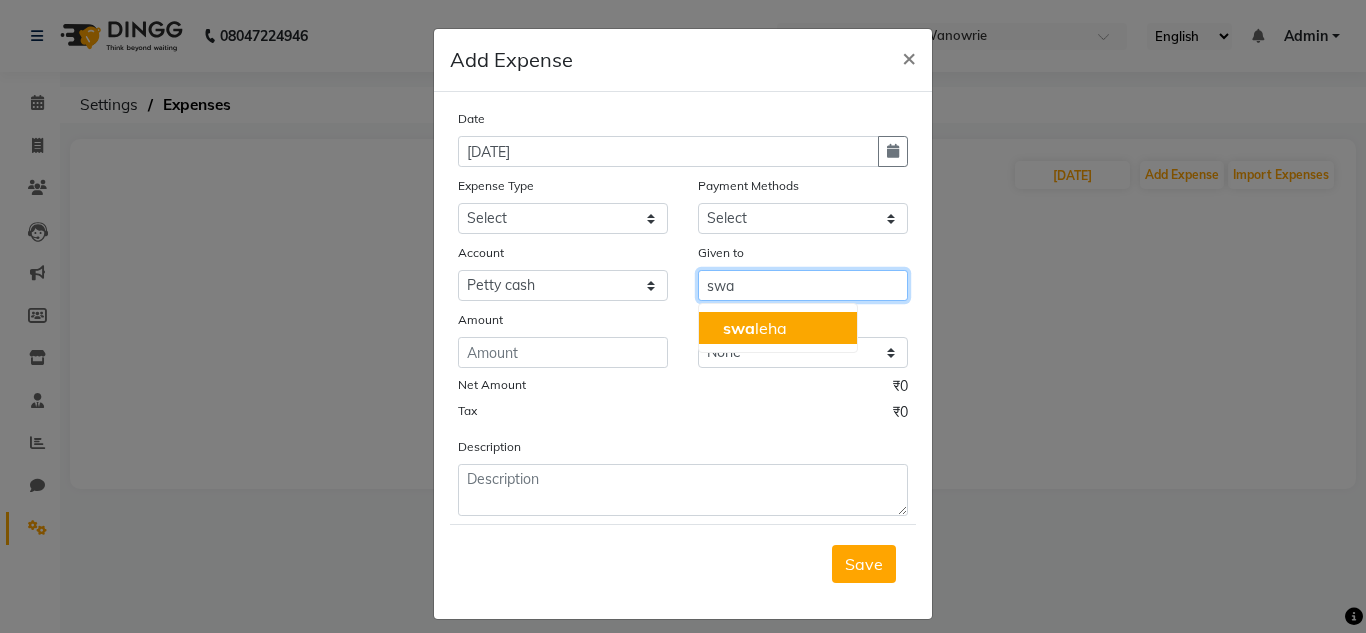 click on "swa leha" at bounding box center (778, 328) 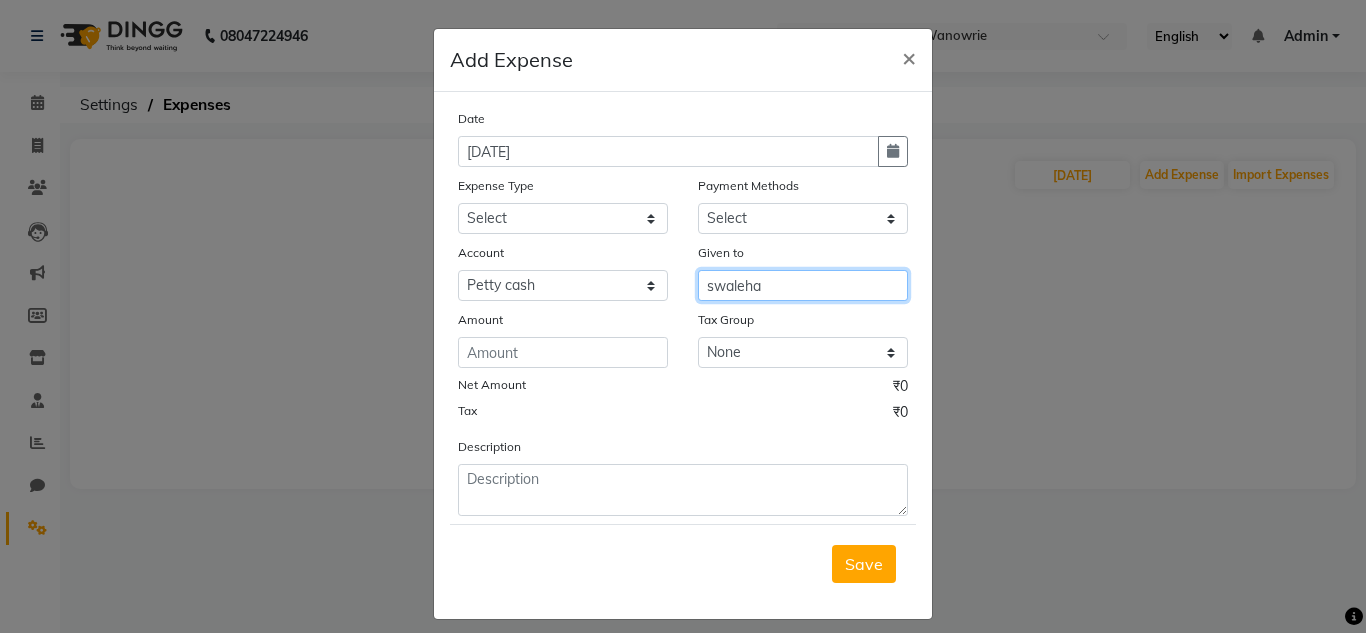 type on "swaleha" 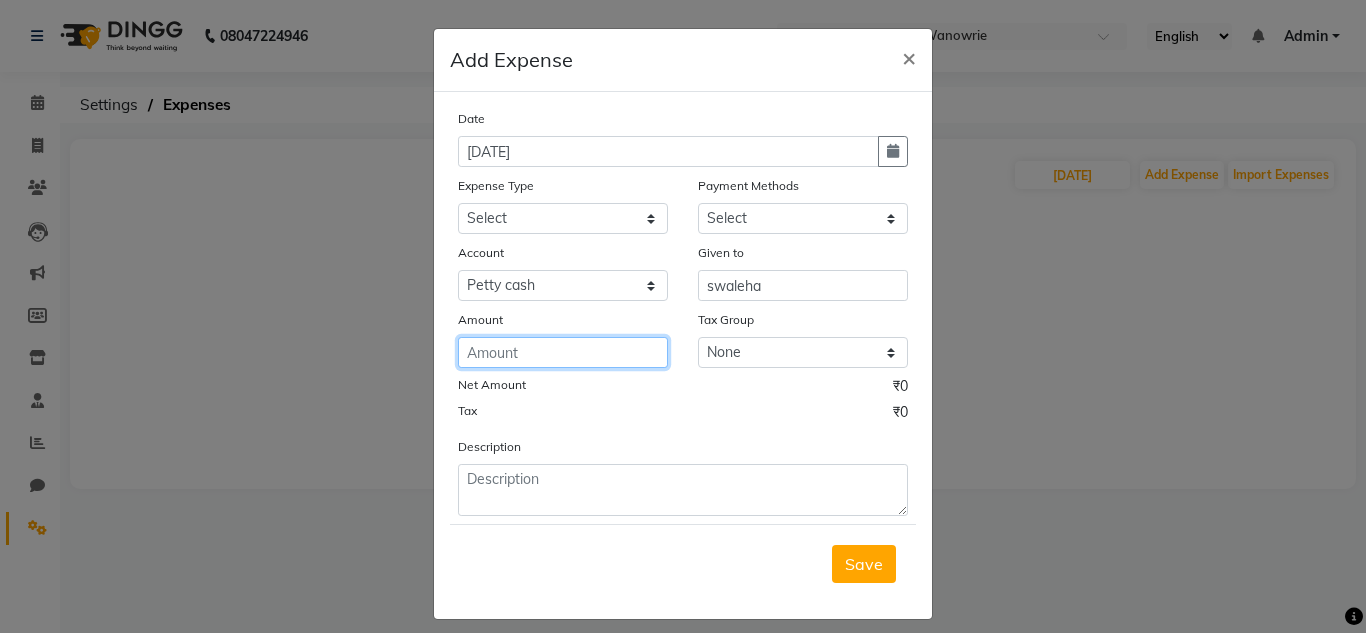 click 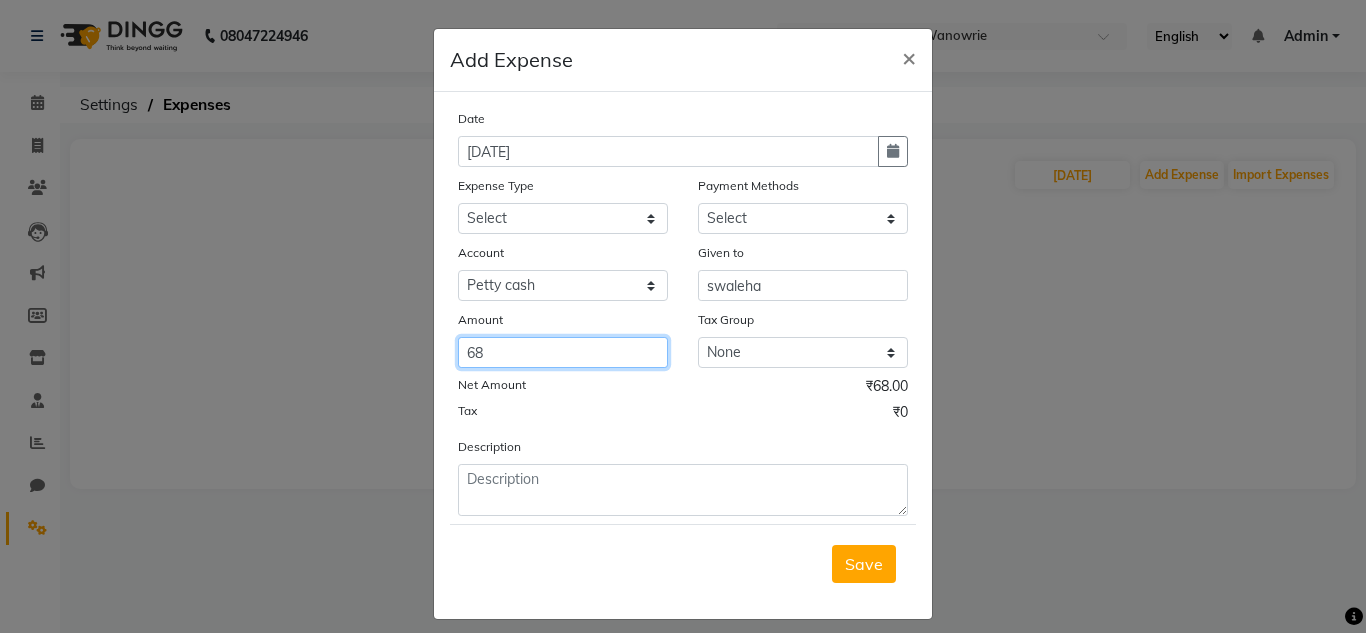 type on "68" 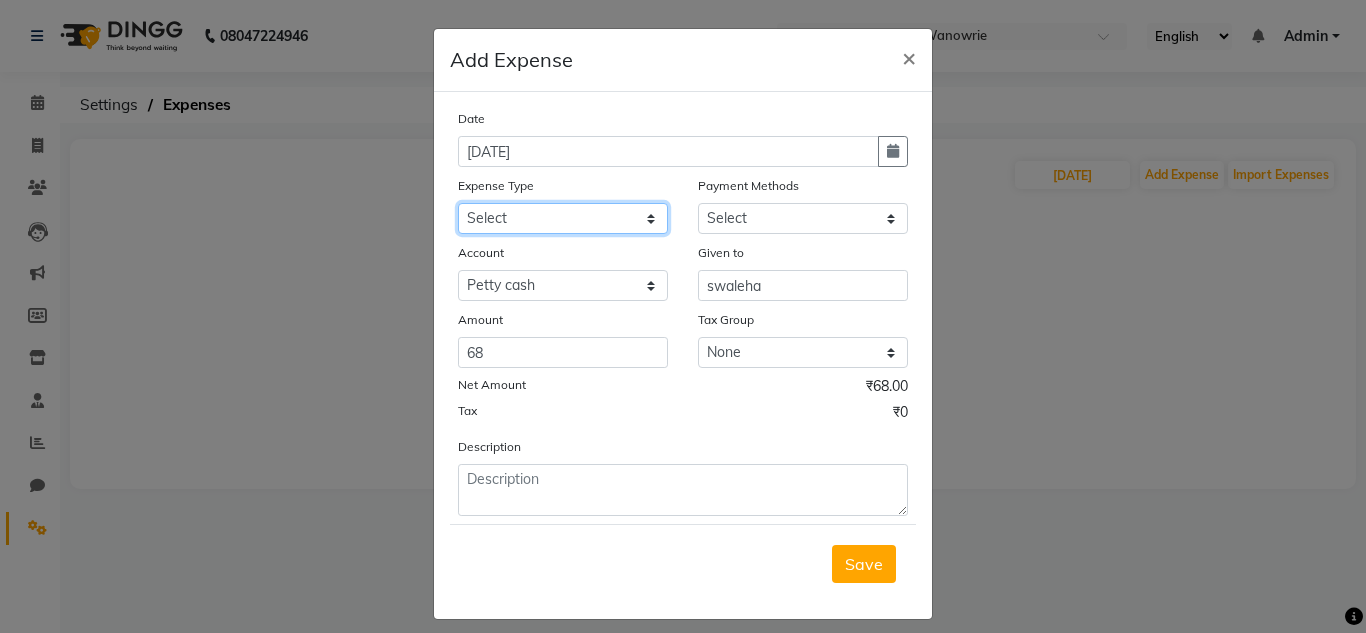 click on "Select Advance Salary Bank charges Car maintenance  Cash transfer to bank Cash transfer to hub Client Snacks Clinical charges Equipment Fuel Govt fee Incentive Insurance International purchase Loan Repayment Maintenance Marketing Miscellaneous MRA Other Pantry Product Rent Salary Staff Snacks Tax Tea & Refreshment Utilities" 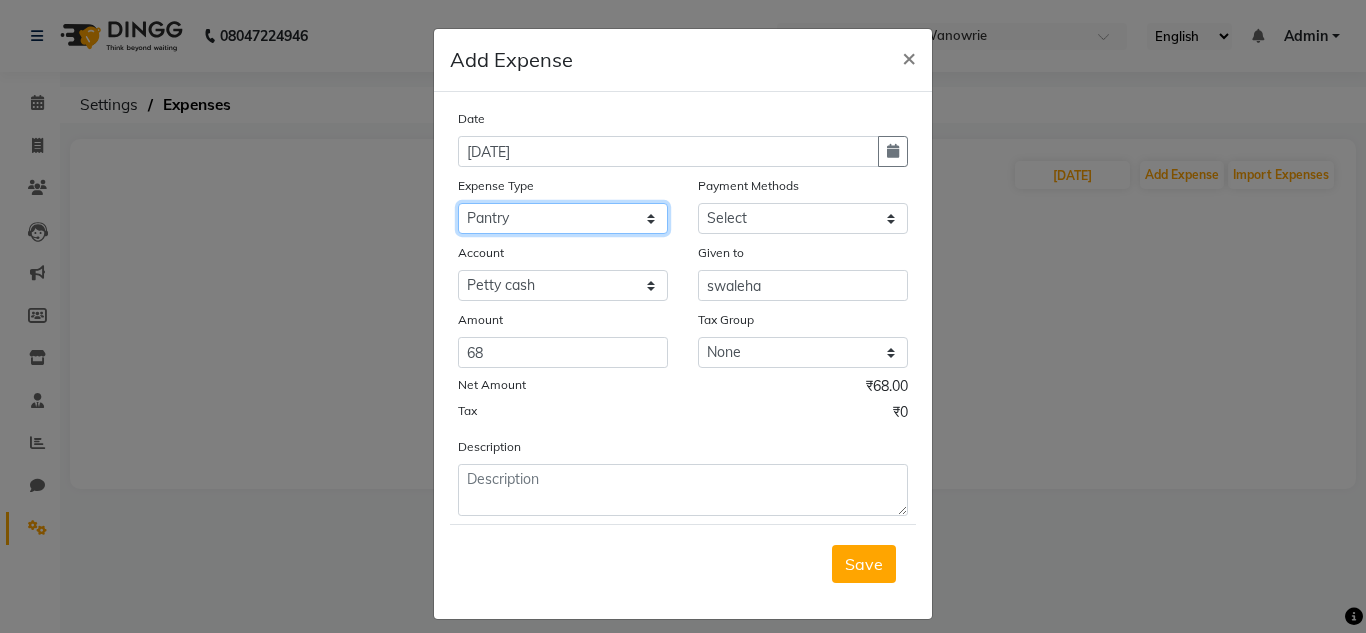 click on "Select Advance Salary Bank charges Car maintenance  Cash transfer to bank Cash transfer to hub Client Snacks Clinical charges Equipment Fuel Govt fee Incentive Insurance International purchase Loan Repayment Maintenance Marketing Miscellaneous MRA Other Pantry Product Rent Salary Staff Snacks Tax Tea & Refreshment Utilities" 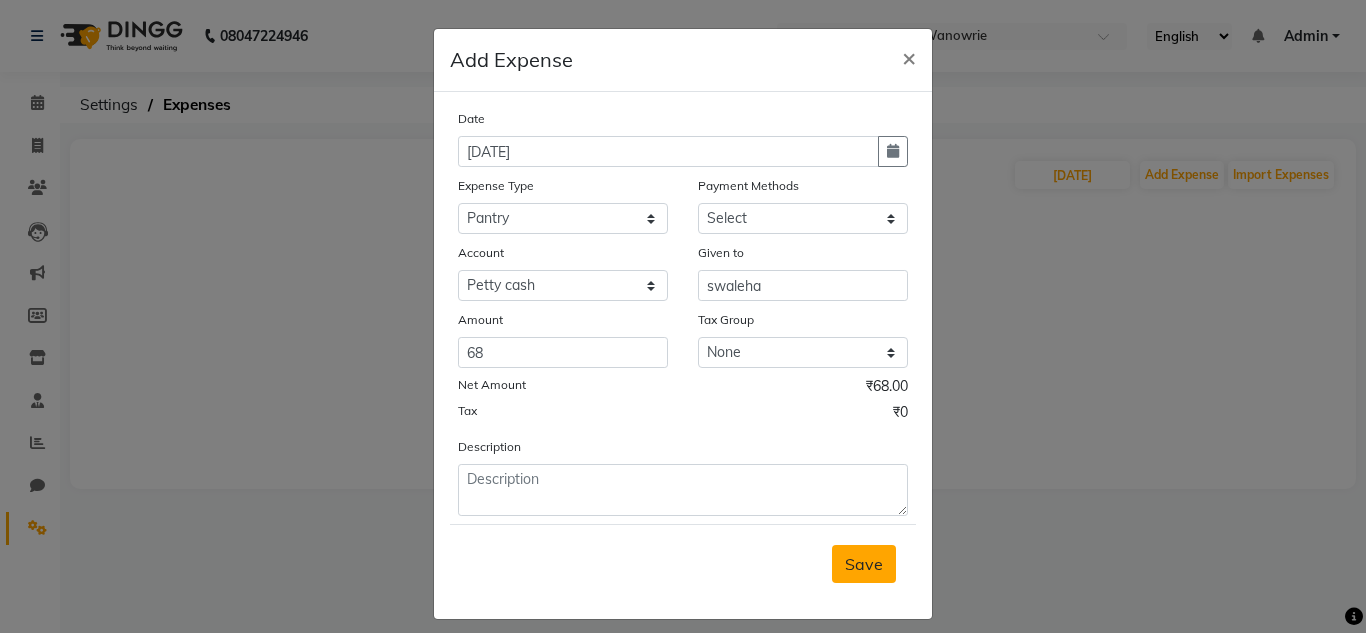 click on "Save" at bounding box center (864, 564) 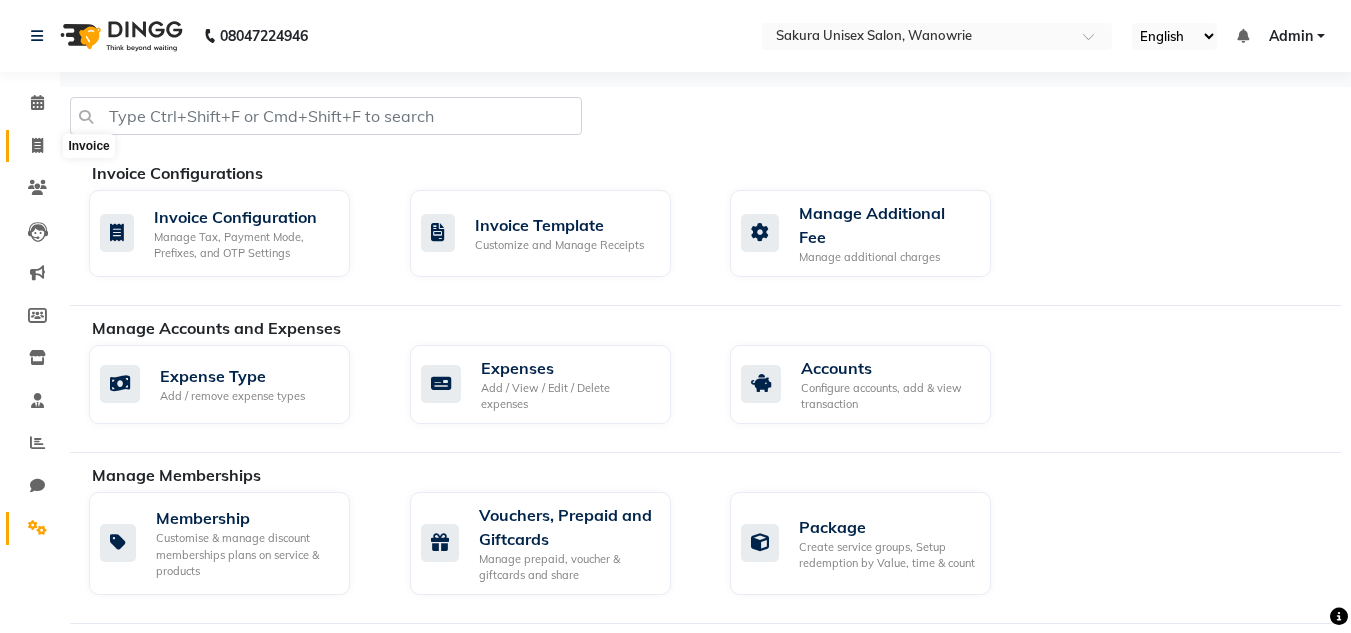 click 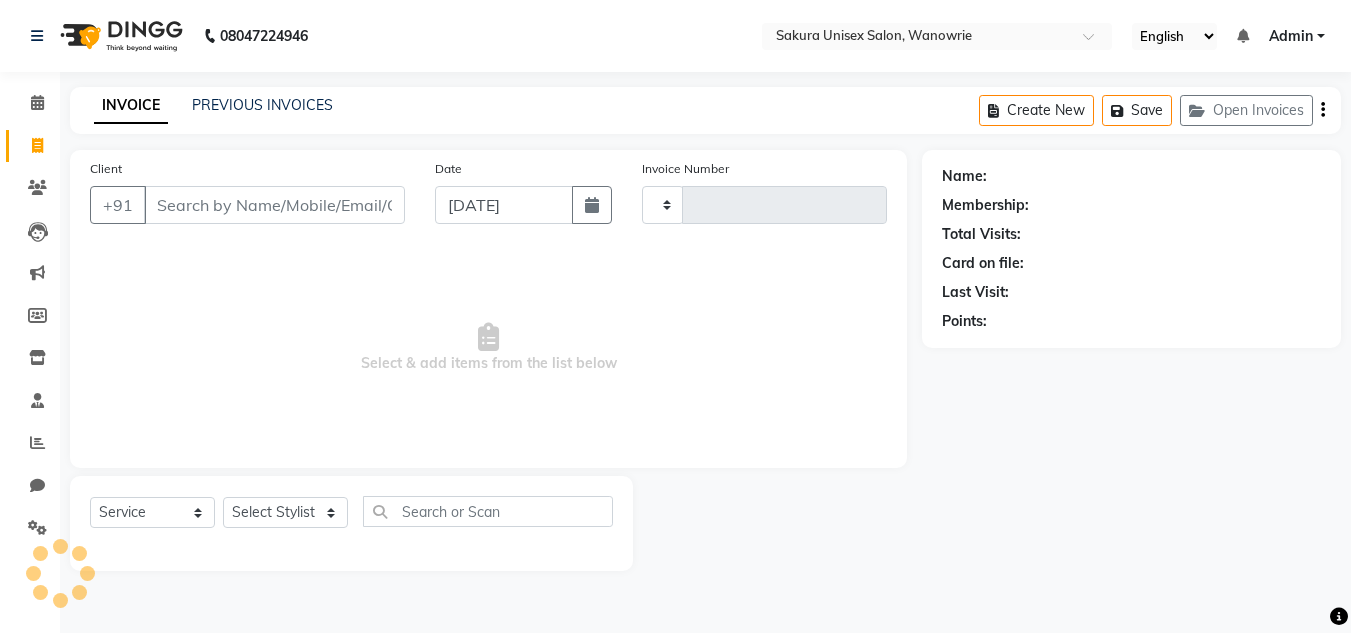 type on "0276" 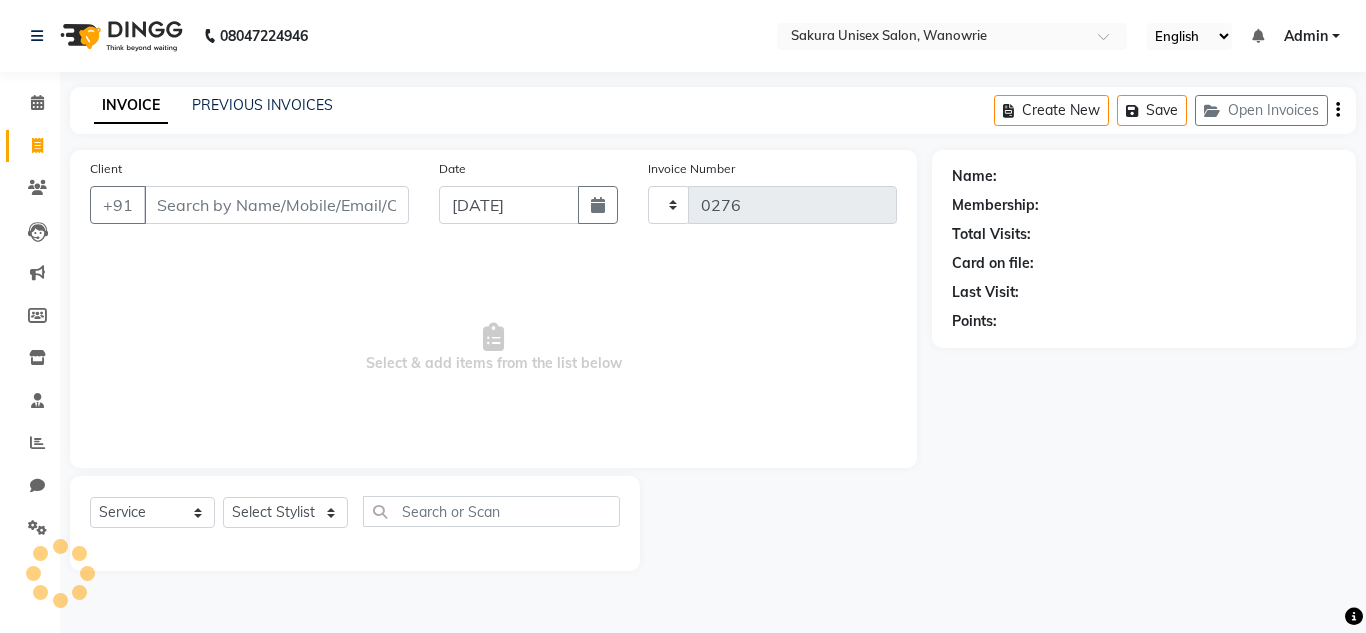 select on "7662" 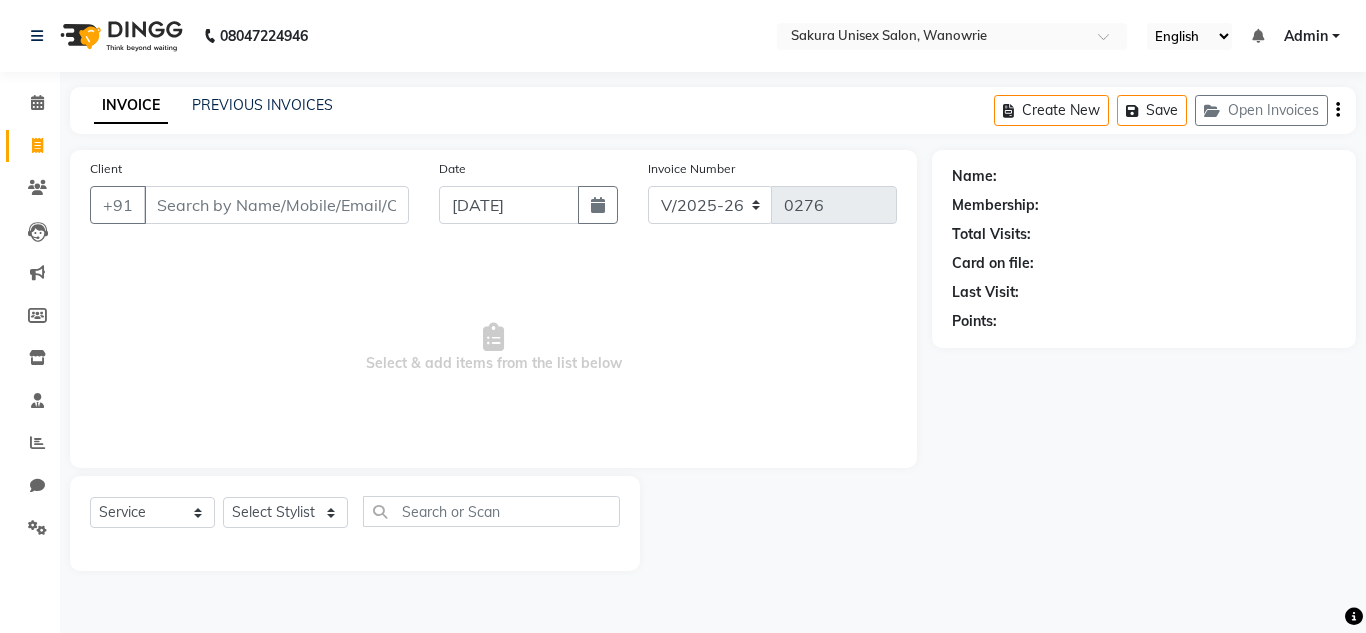 click on "Client" at bounding box center [276, 205] 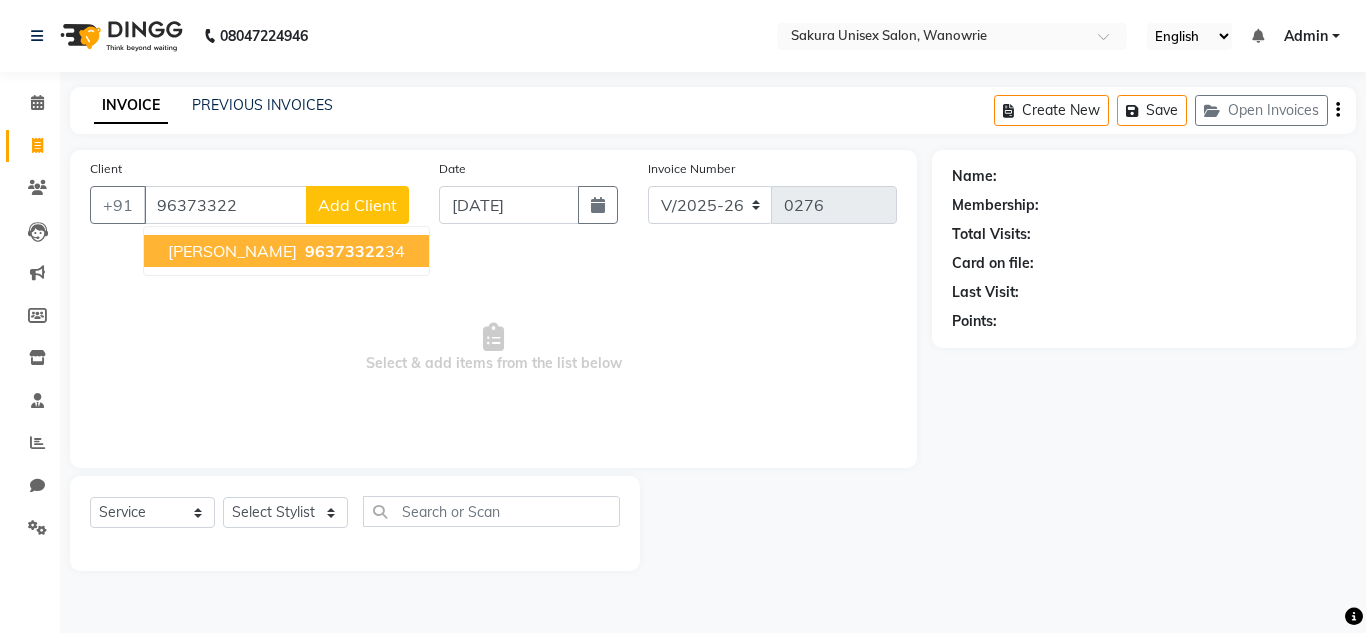 click on "[PERSON_NAME]   96373322 34" at bounding box center (286, 251) 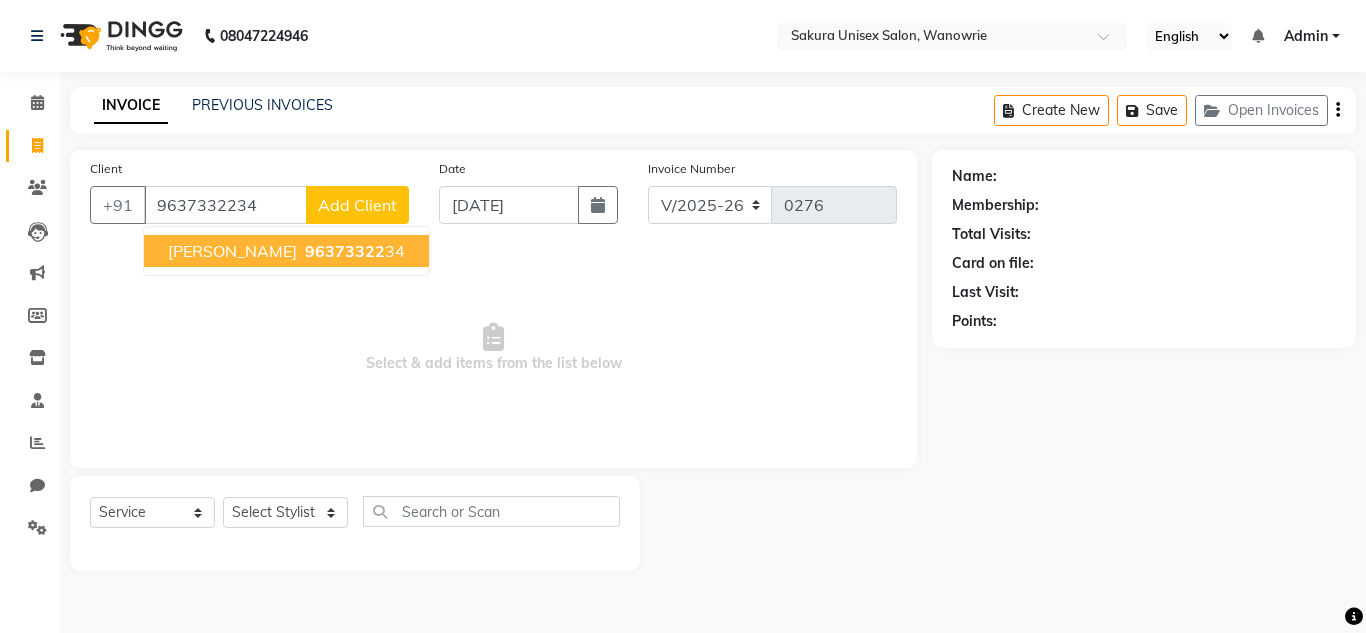 type on "9637332234" 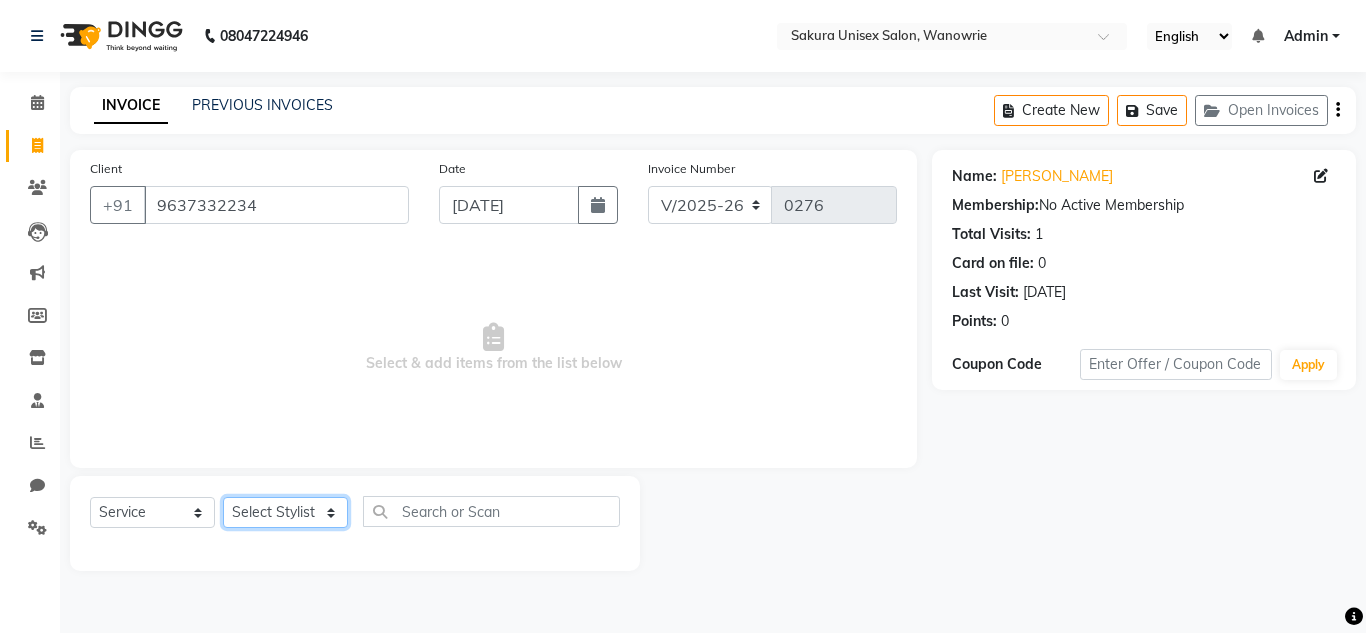 click on "Select Stylist [PERSON_NAME] [PERSON_NAME]  krishi [PERSON_NAME]  priyanka swaleha" 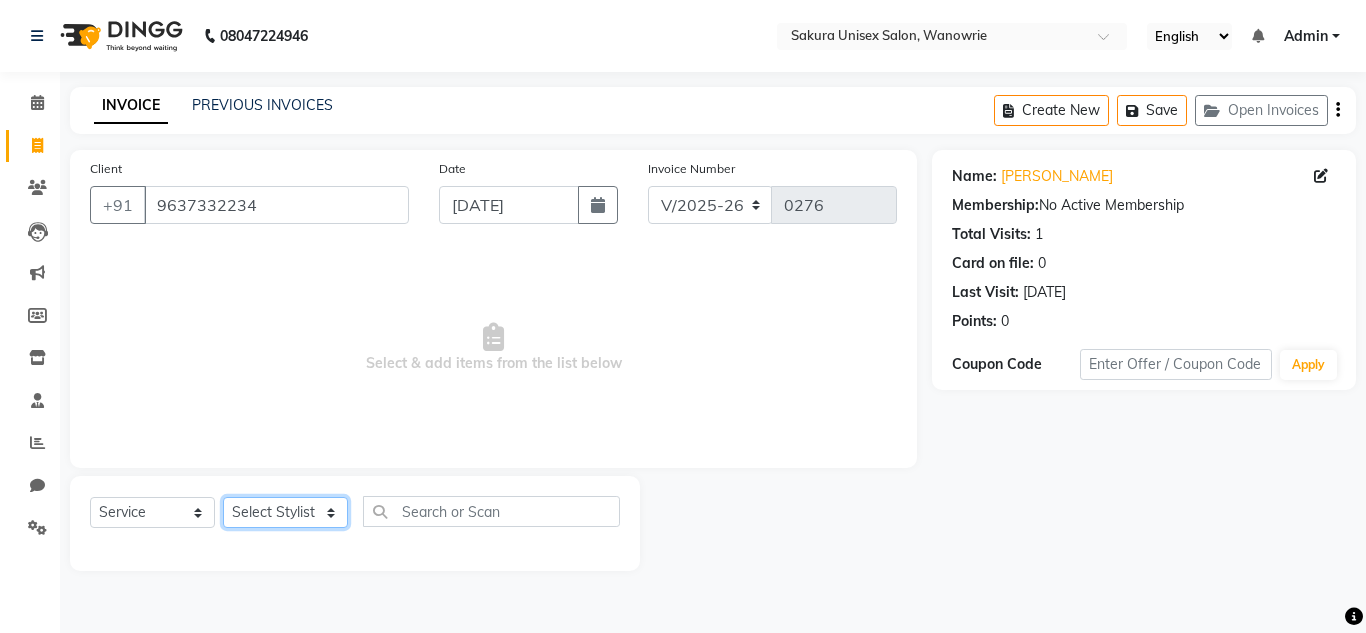 select on "70207" 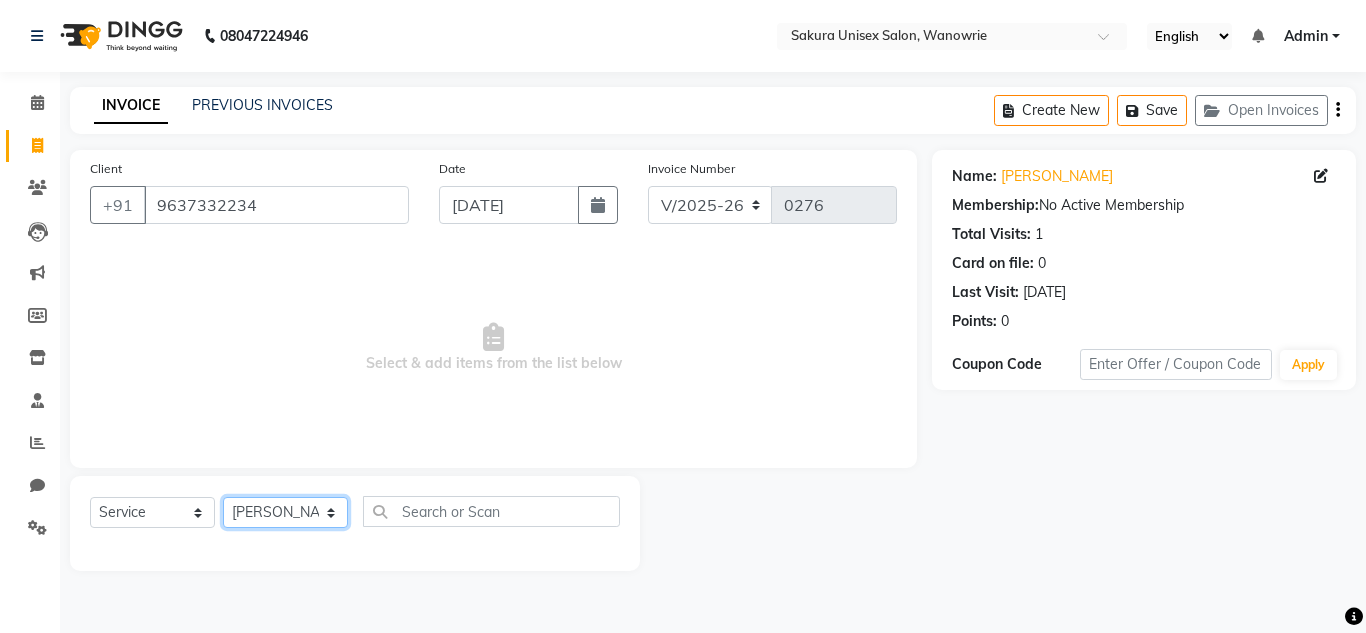 click on "Select Stylist [PERSON_NAME] [PERSON_NAME]  krishi [PERSON_NAME]  priyanka swaleha" 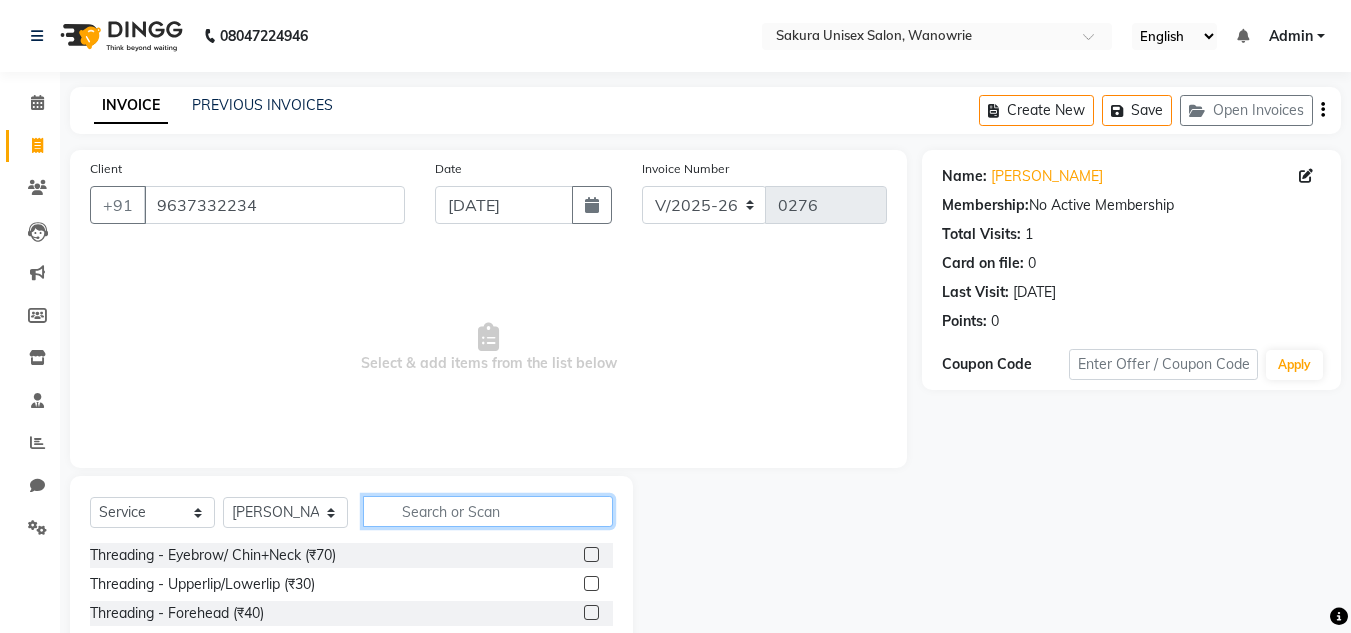 click 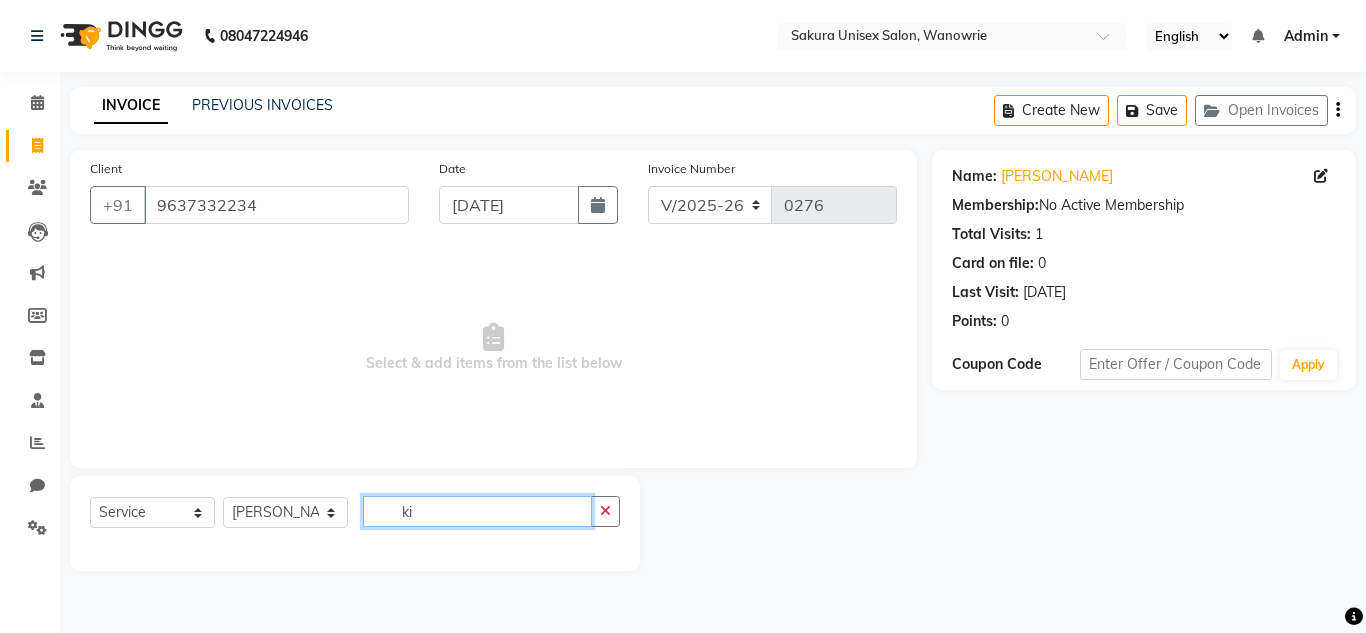 type on "k" 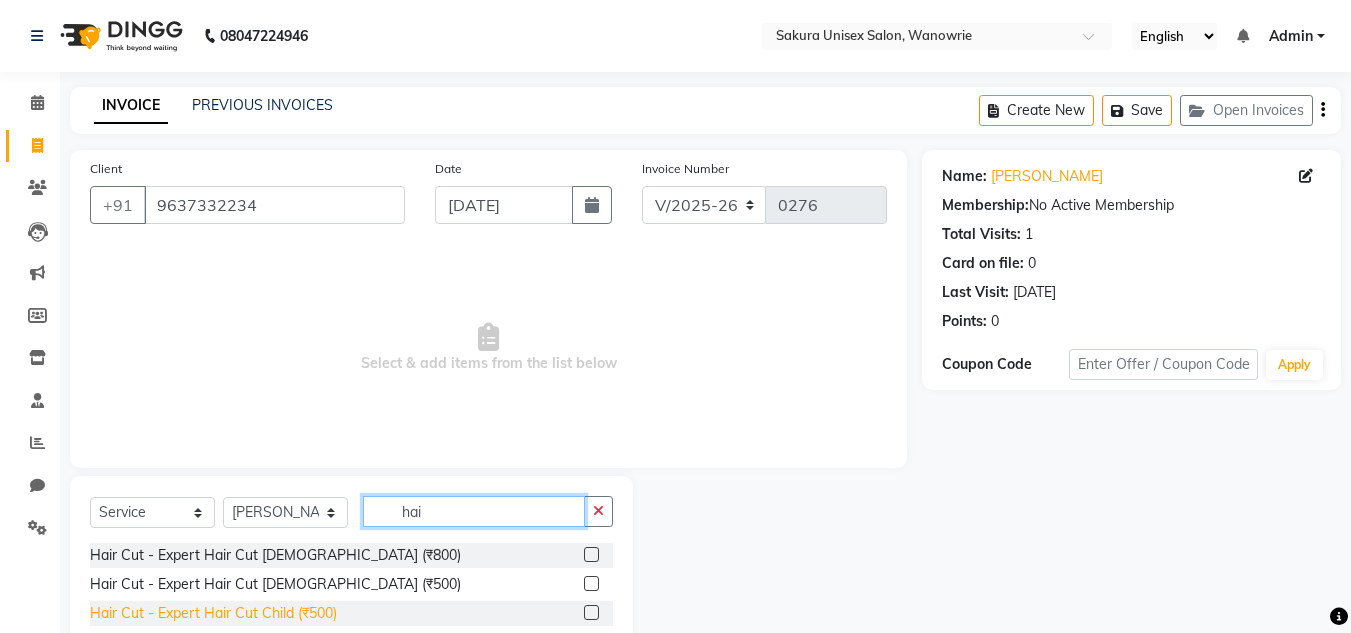 type on "hai" 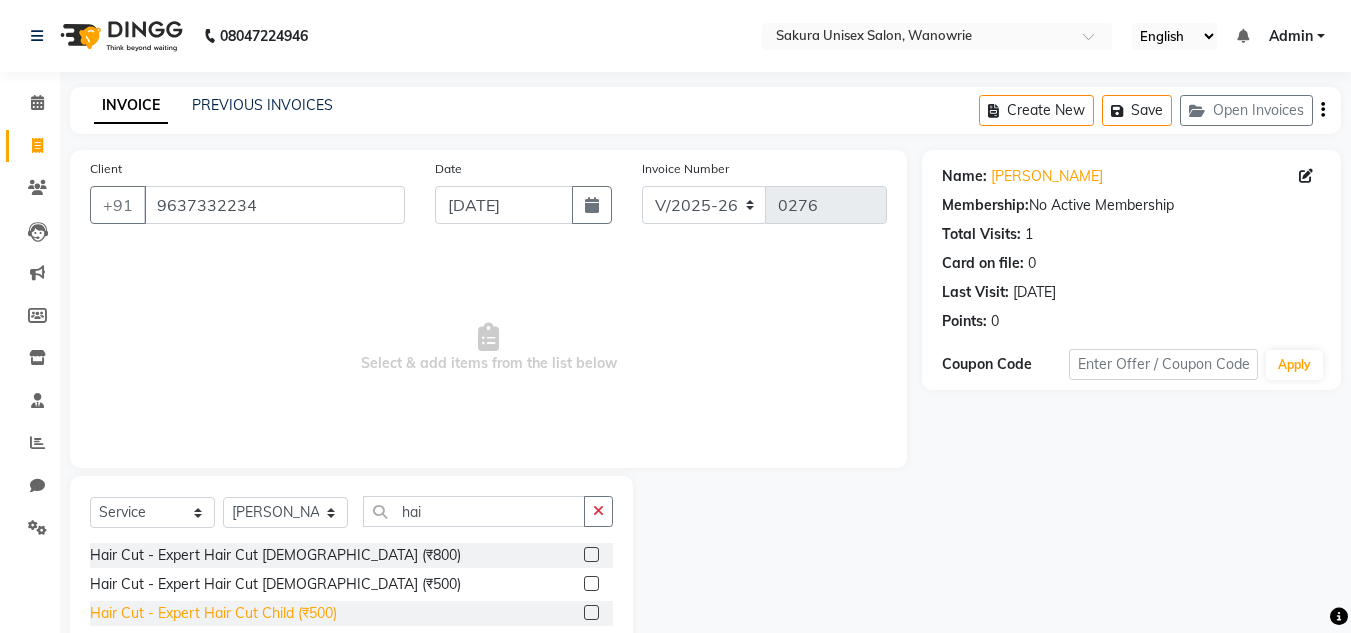 click on "Hair Cut - Expert Hair Cut Child (₹500)" 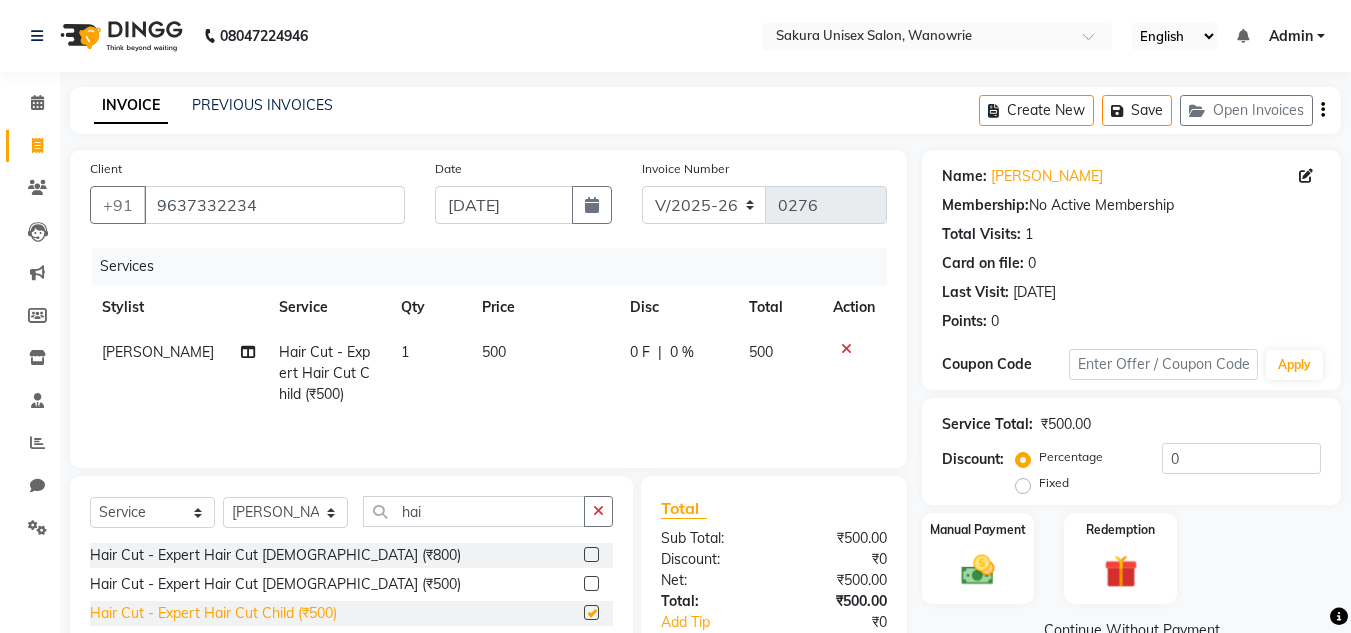 checkbox on "false" 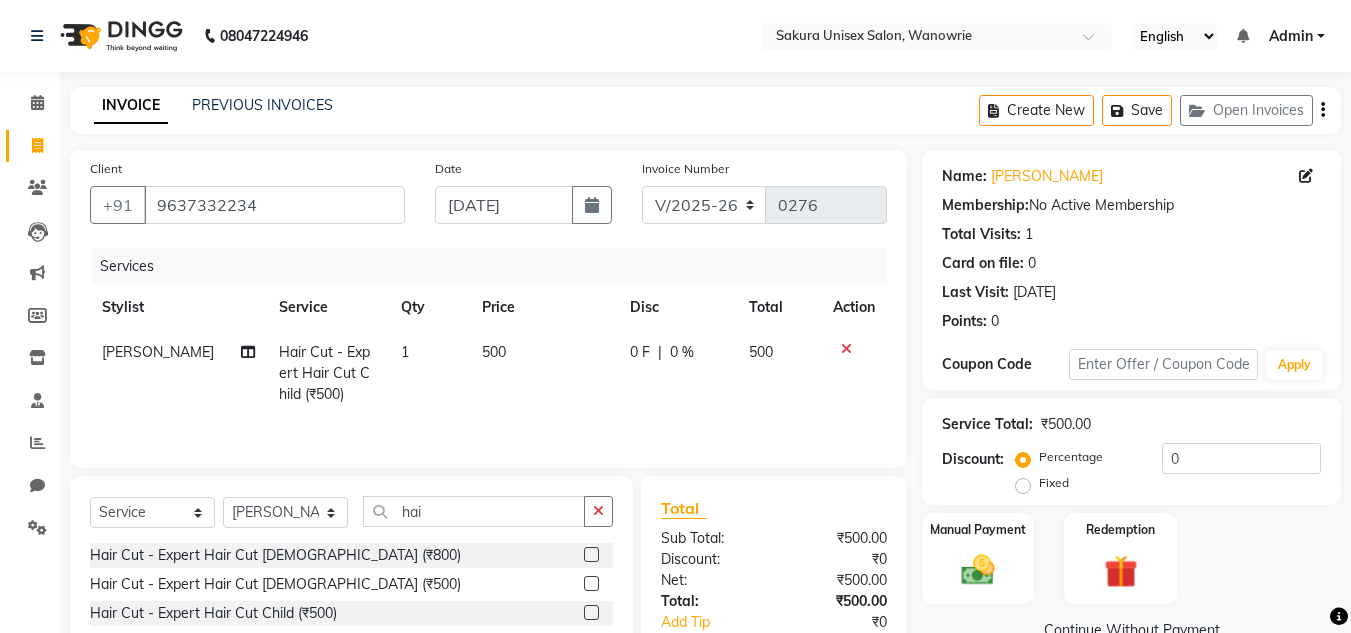 click on "500" 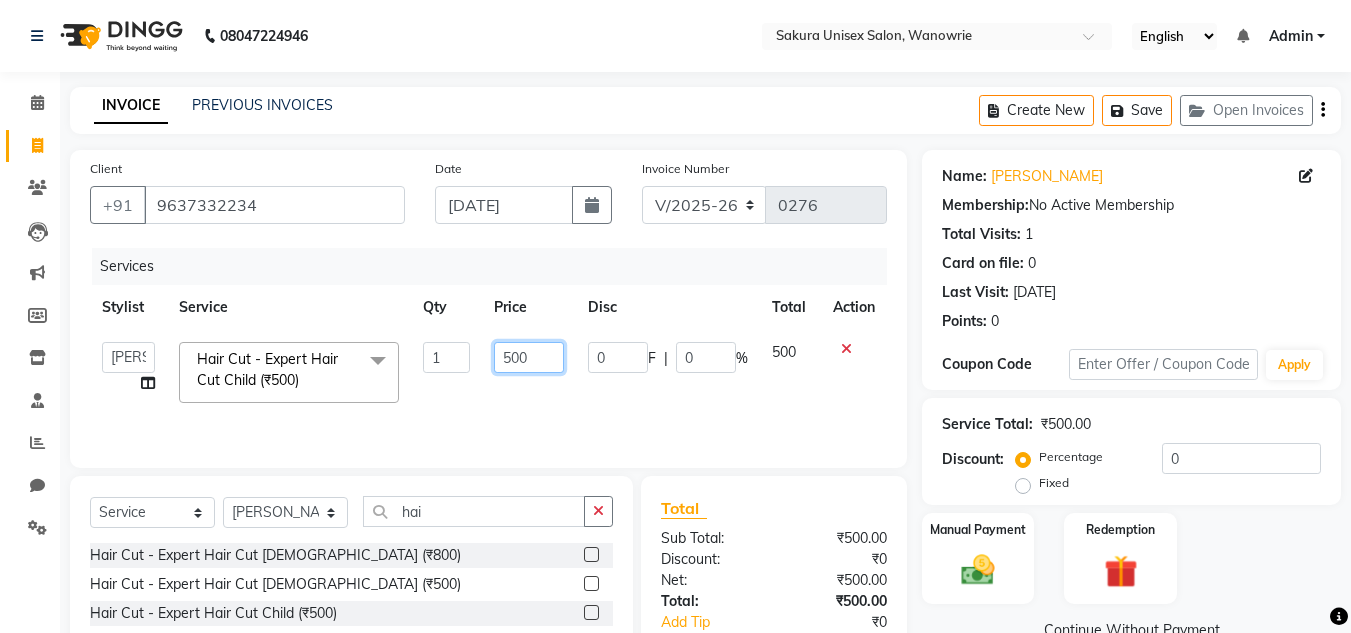 click on "500" 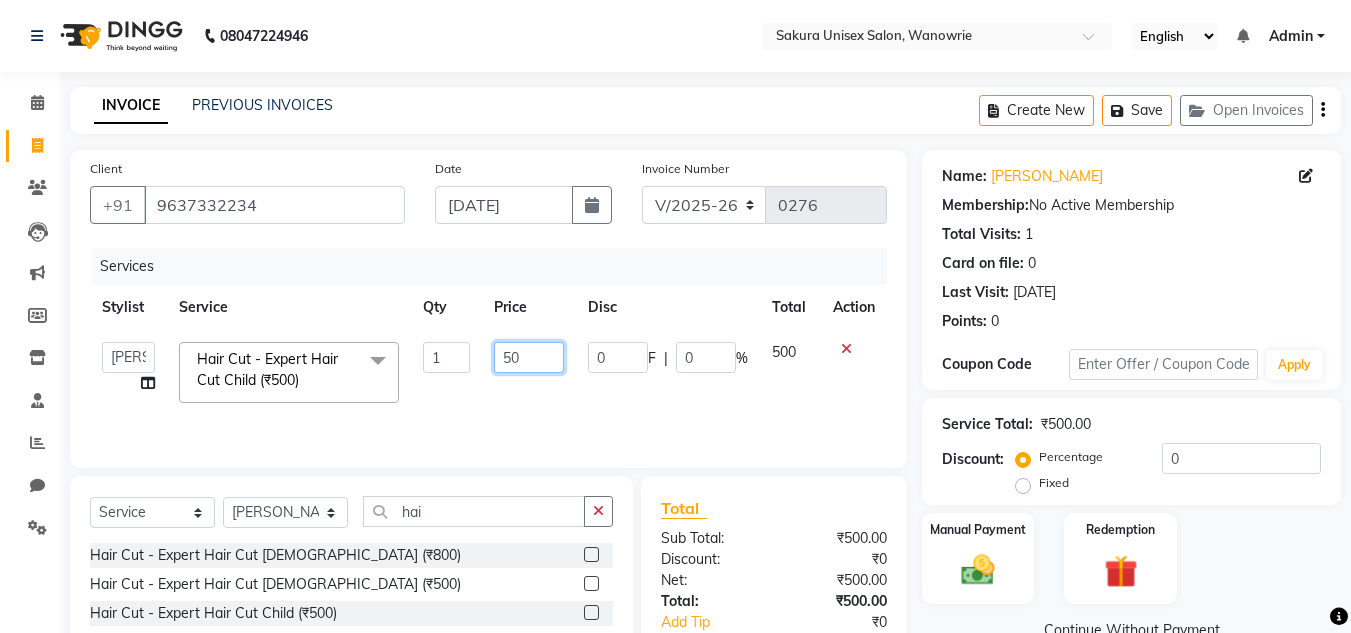 type on "5" 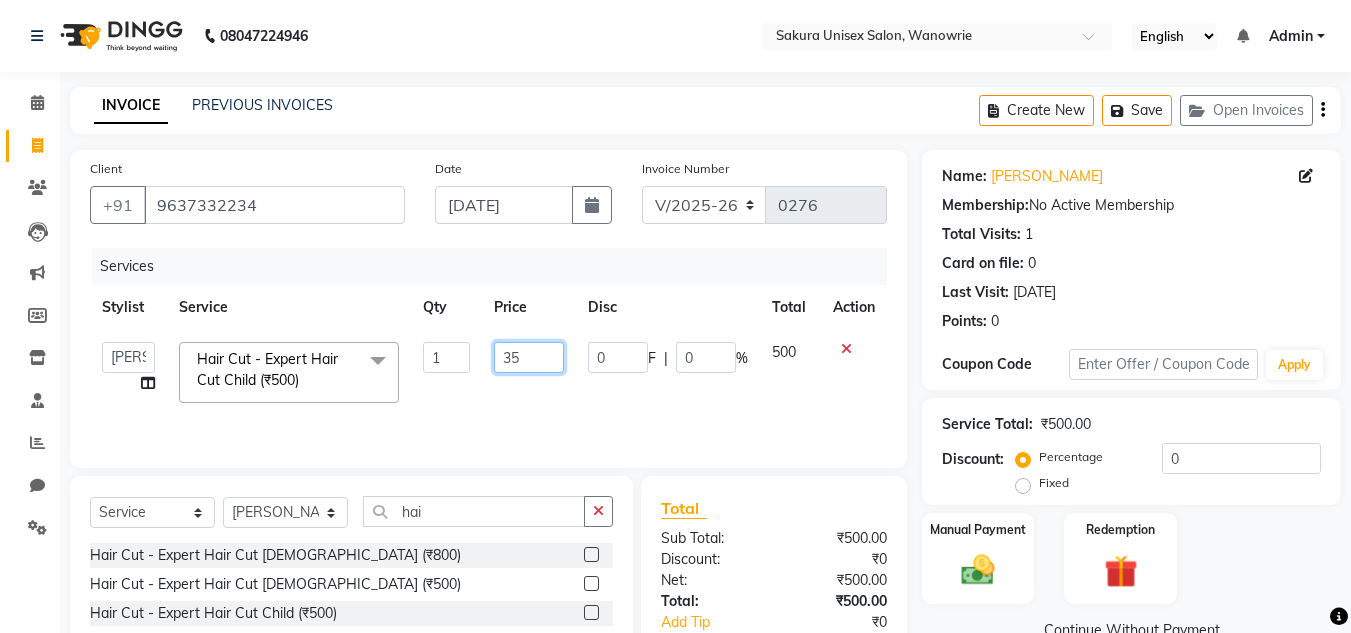 type on "350" 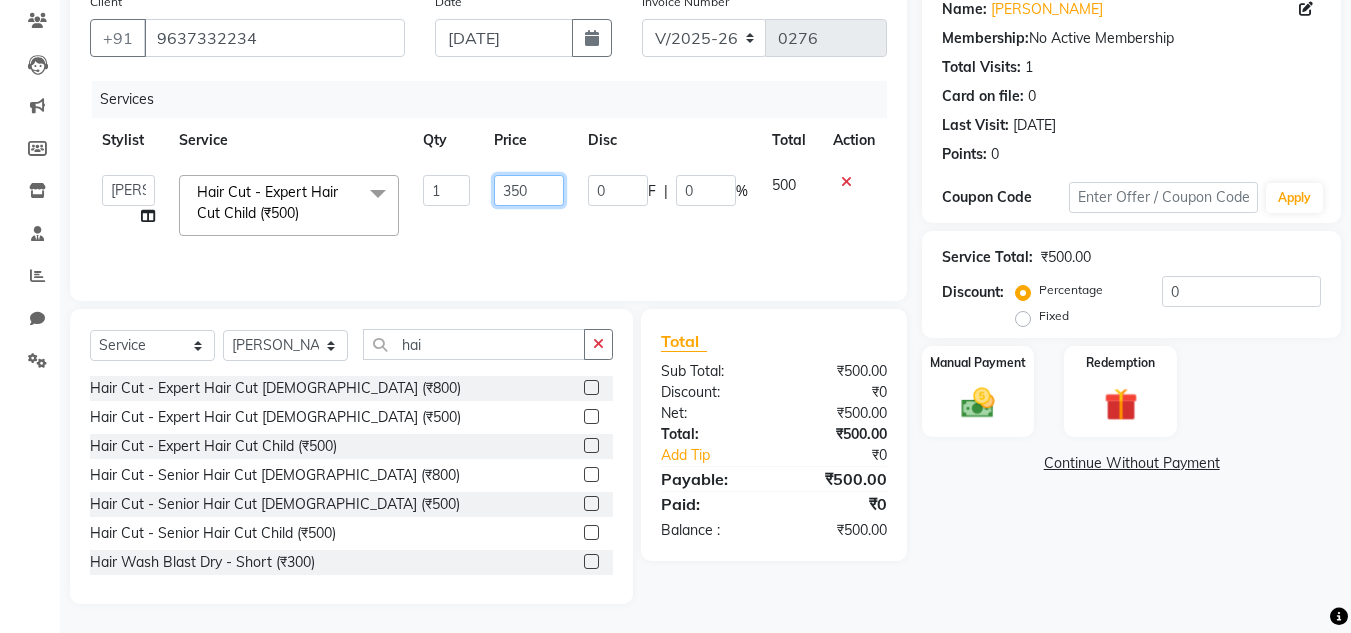 scroll, scrollTop: 168, scrollLeft: 0, axis: vertical 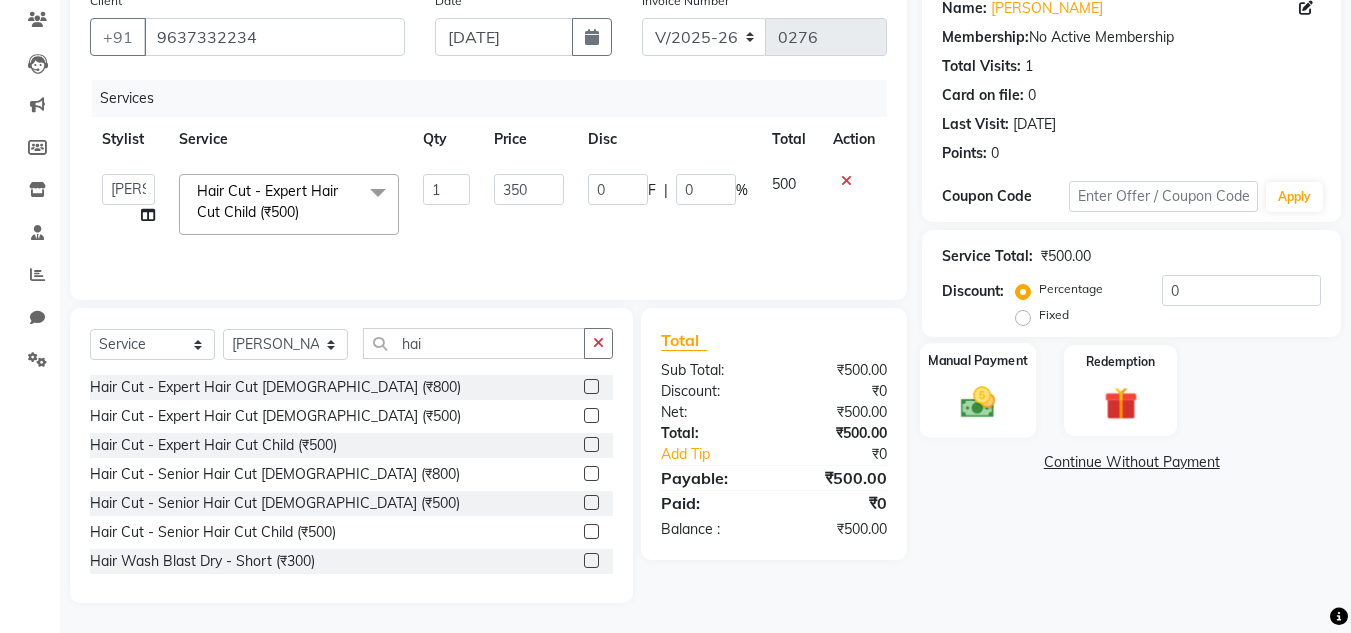 click on "Manual Payment" 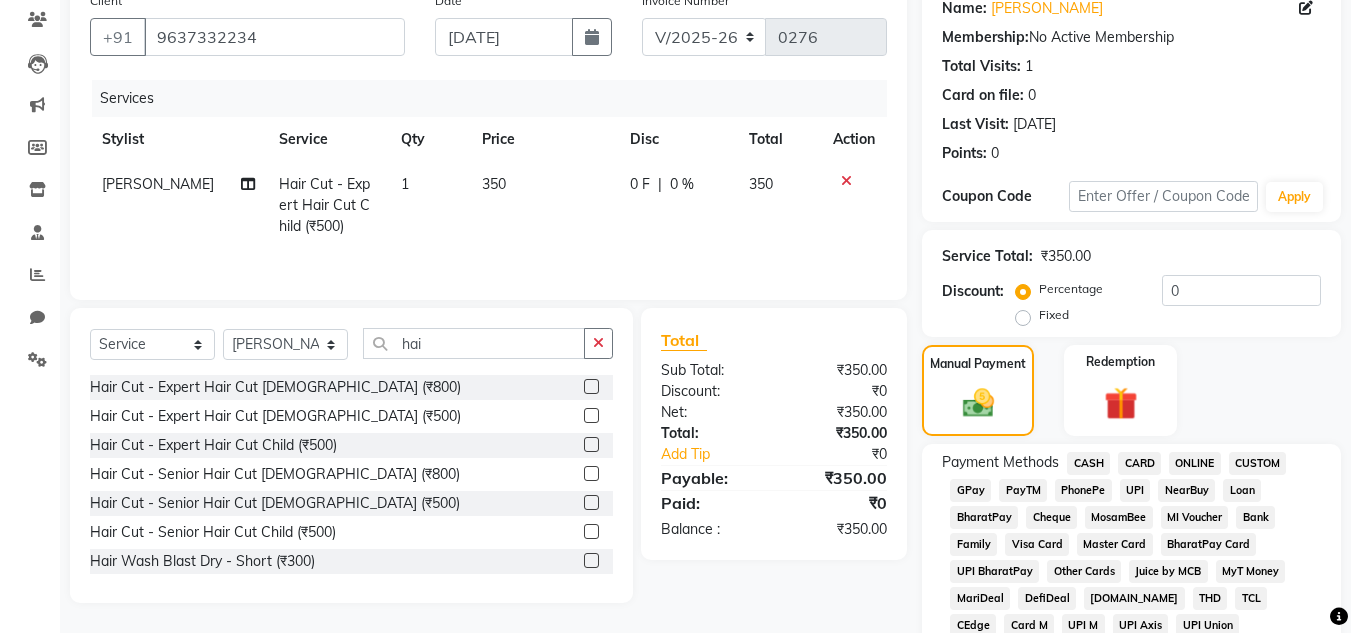 click on "CASH" 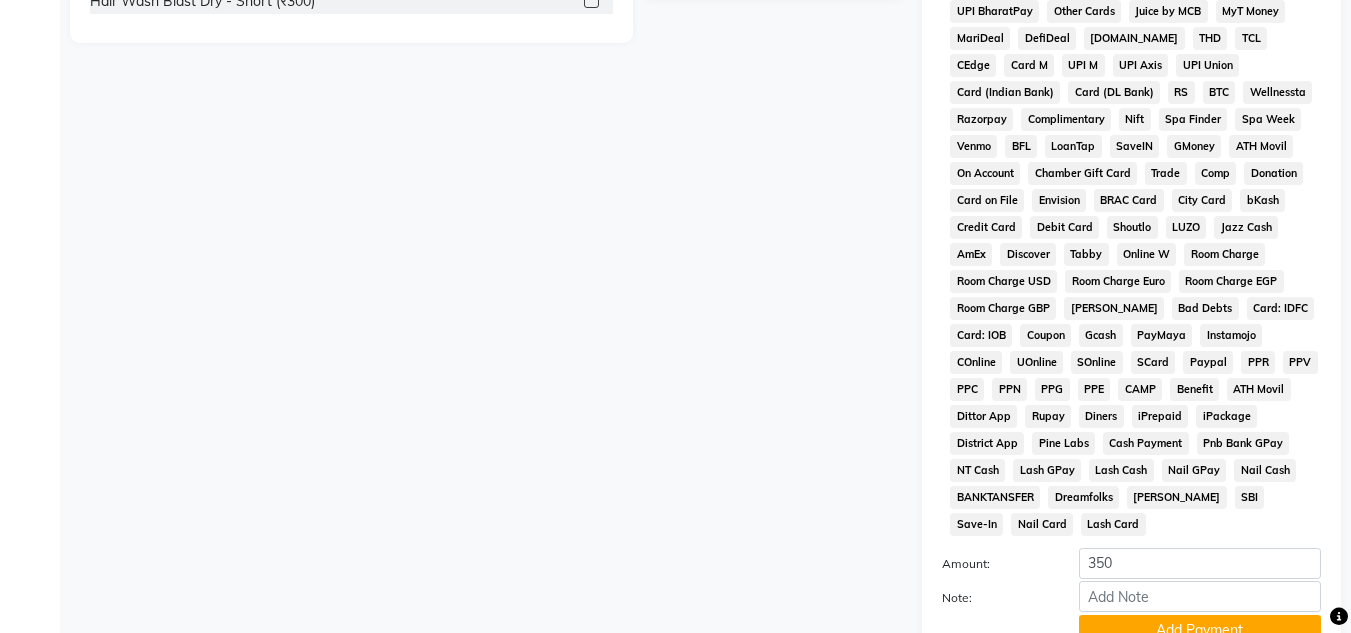 scroll, scrollTop: 768, scrollLeft: 0, axis: vertical 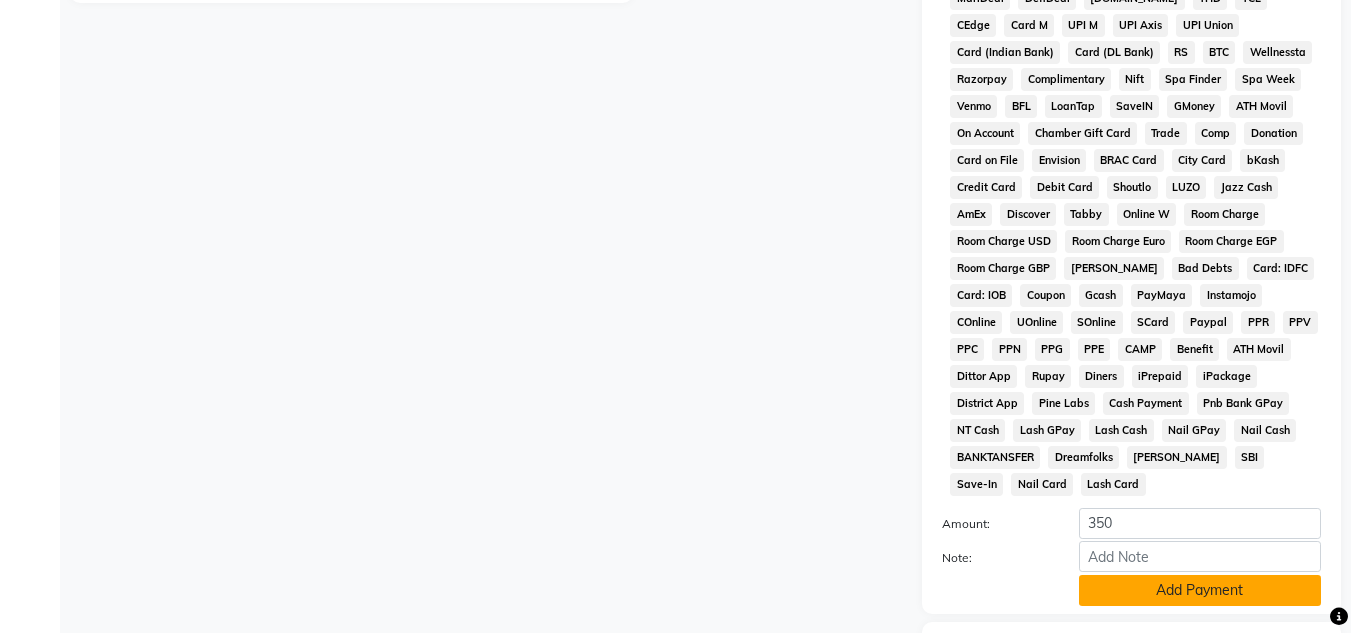 click on "Add Payment" 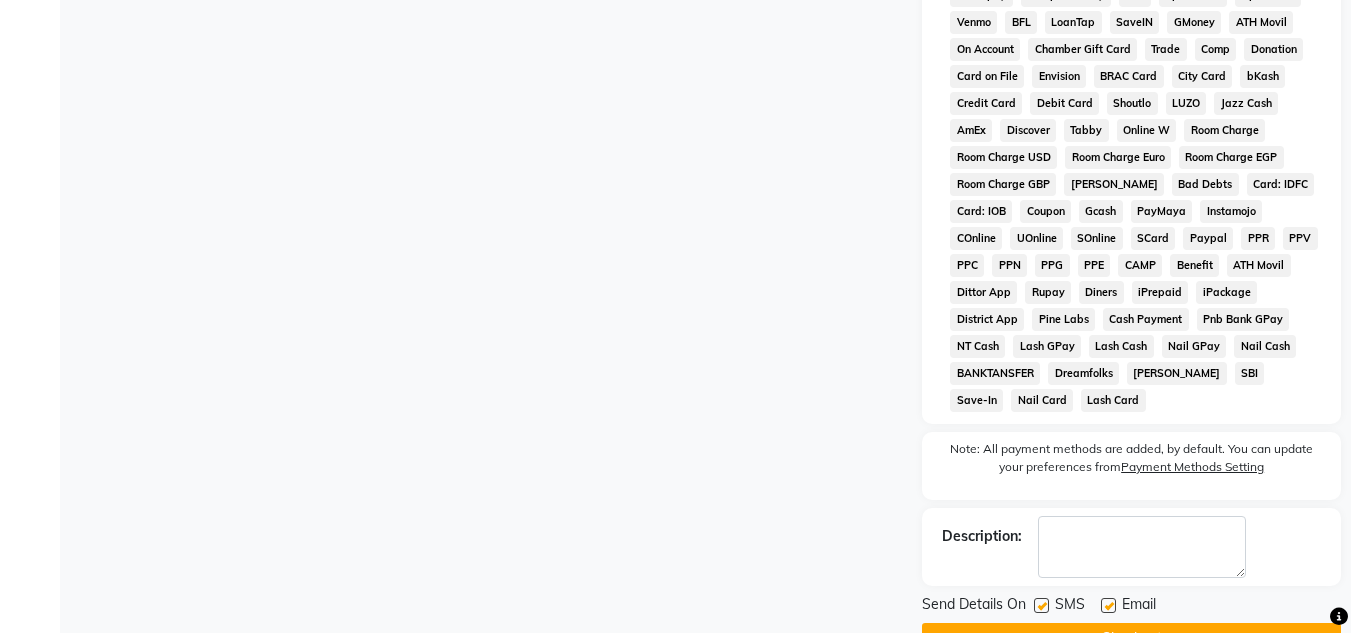 scroll, scrollTop: 876, scrollLeft: 0, axis: vertical 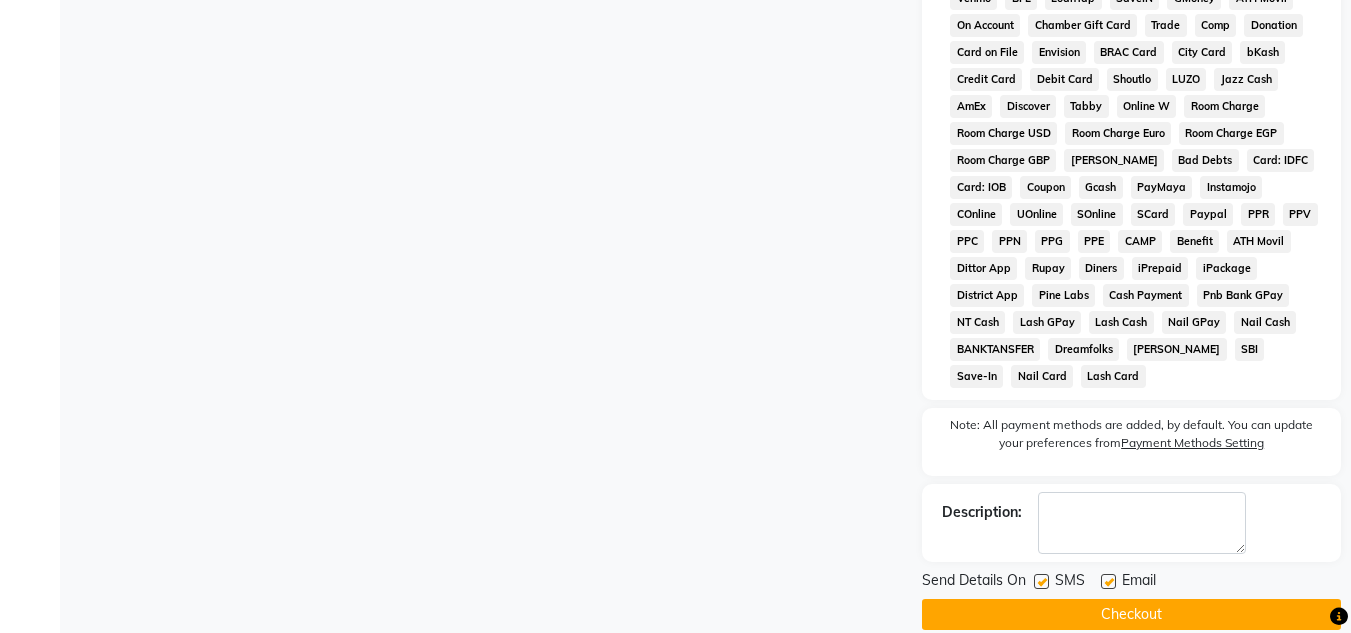 click on "Checkout" 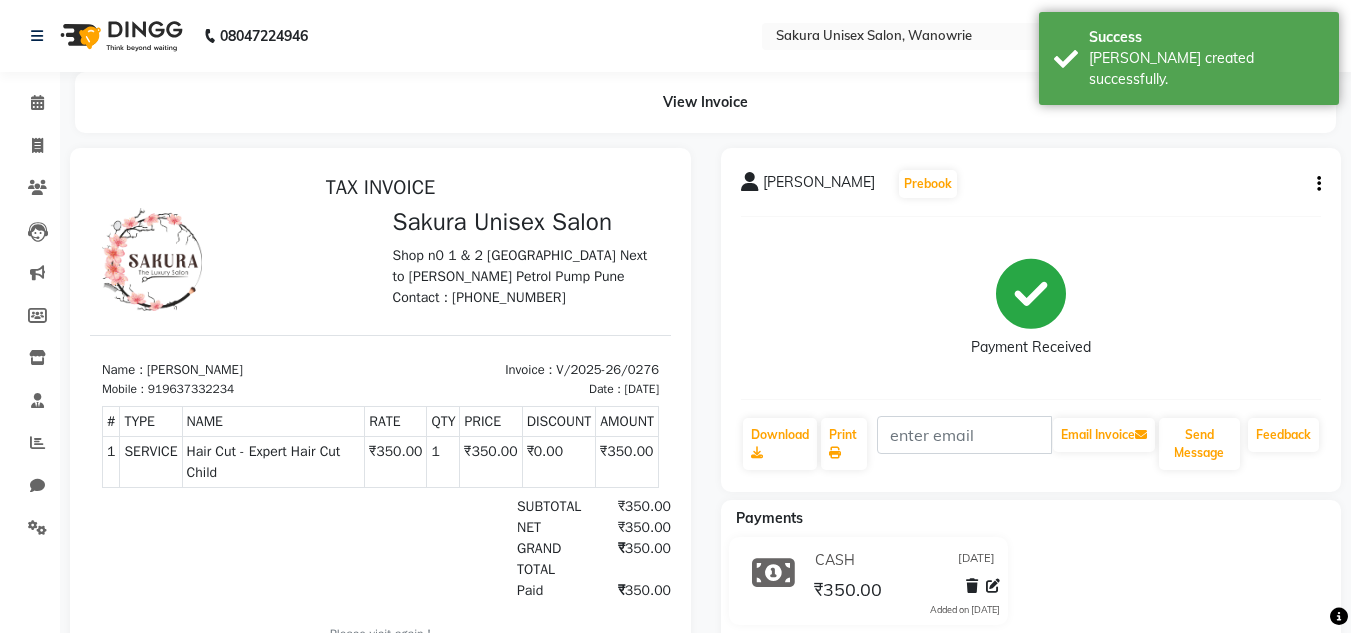 scroll, scrollTop: 0, scrollLeft: 0, axis: both 